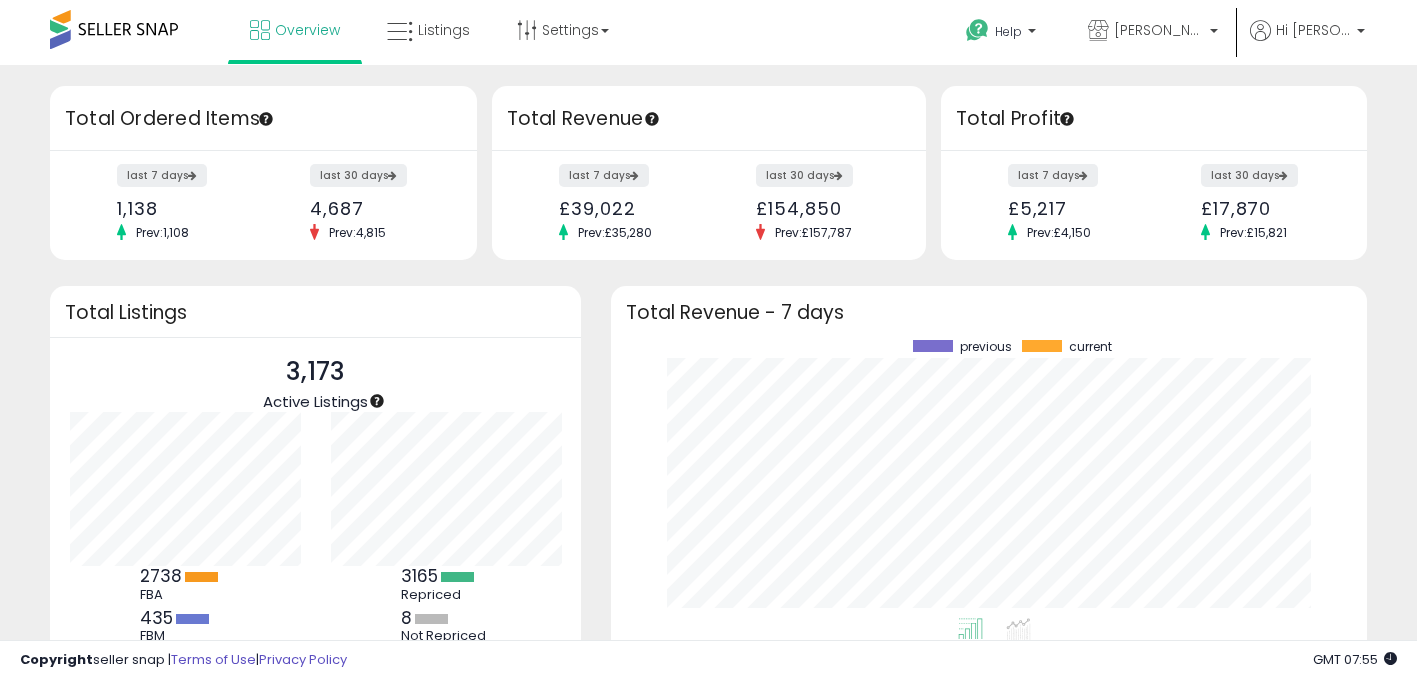 scroll, scrollTop: 0, scrollLeft: 0, axis: both 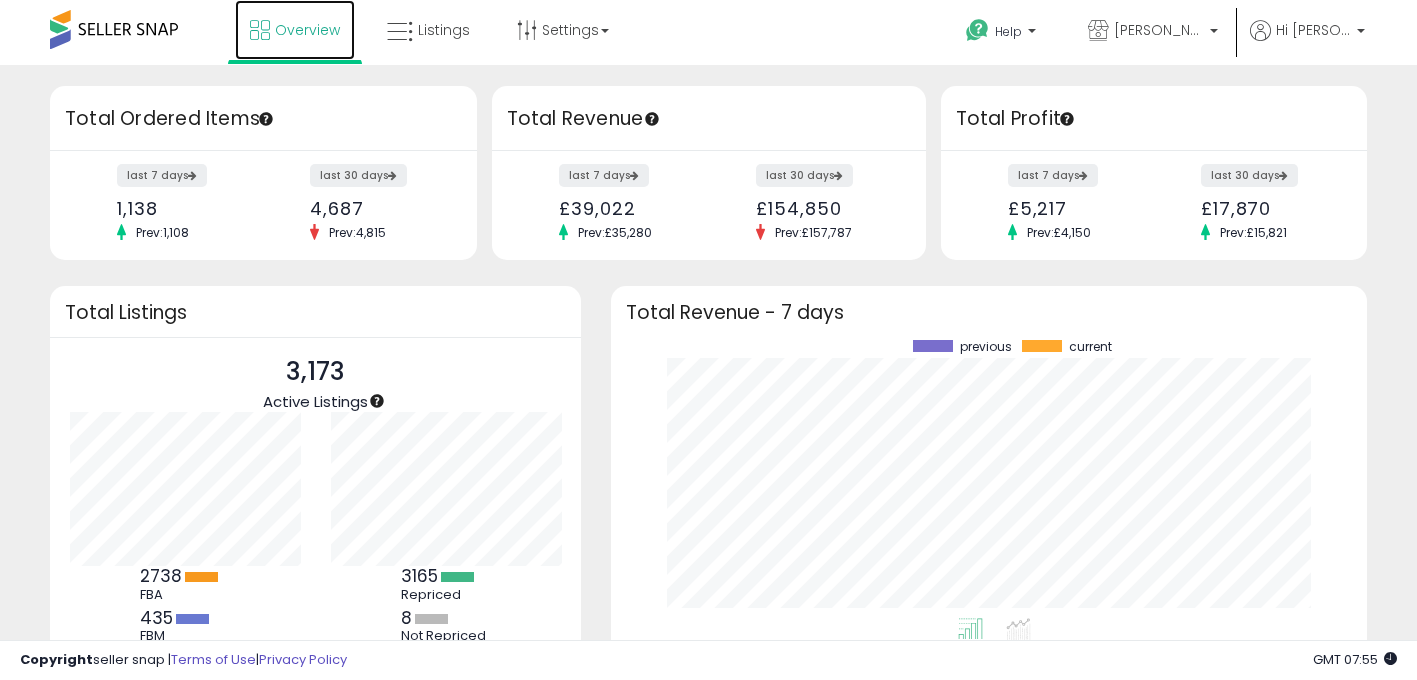 click at bounding box center [260, 30] 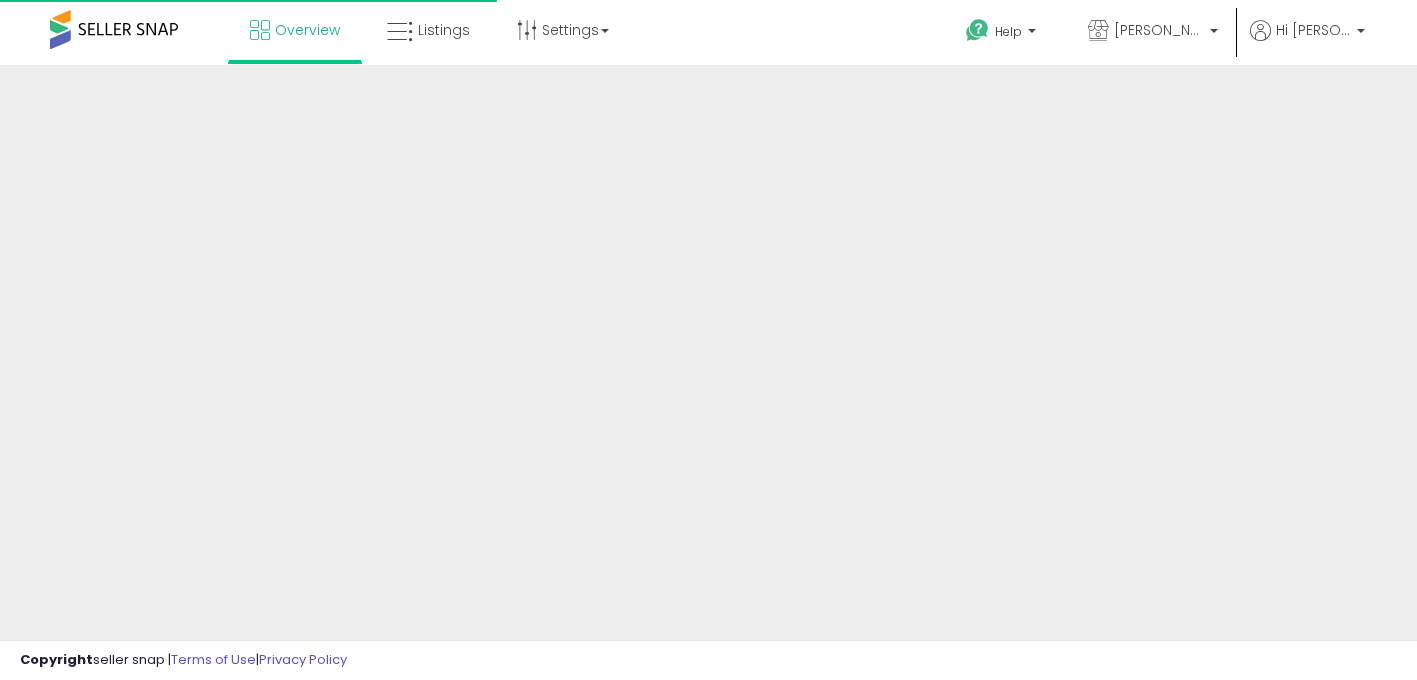 scroll, scrollTop: 0, scrollLeft: 0, axis: both 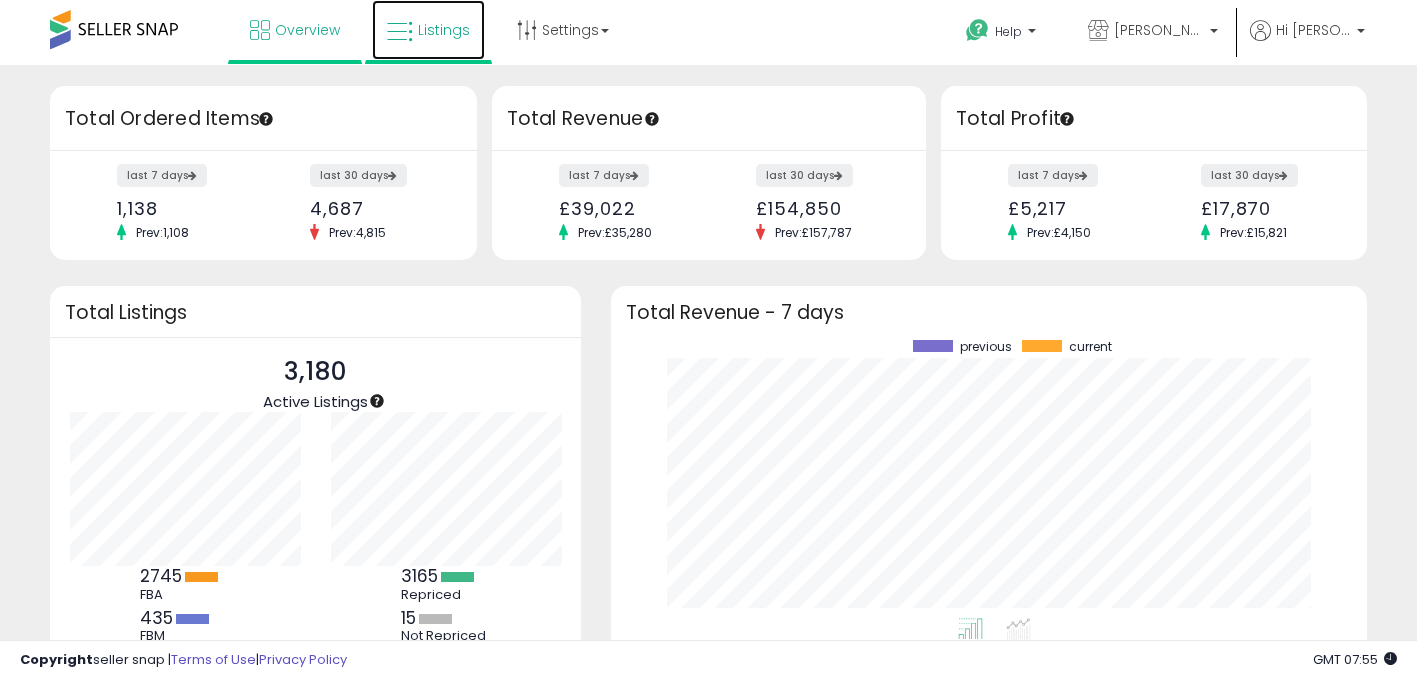 click on "Listings" at bounding box center (428, 30) 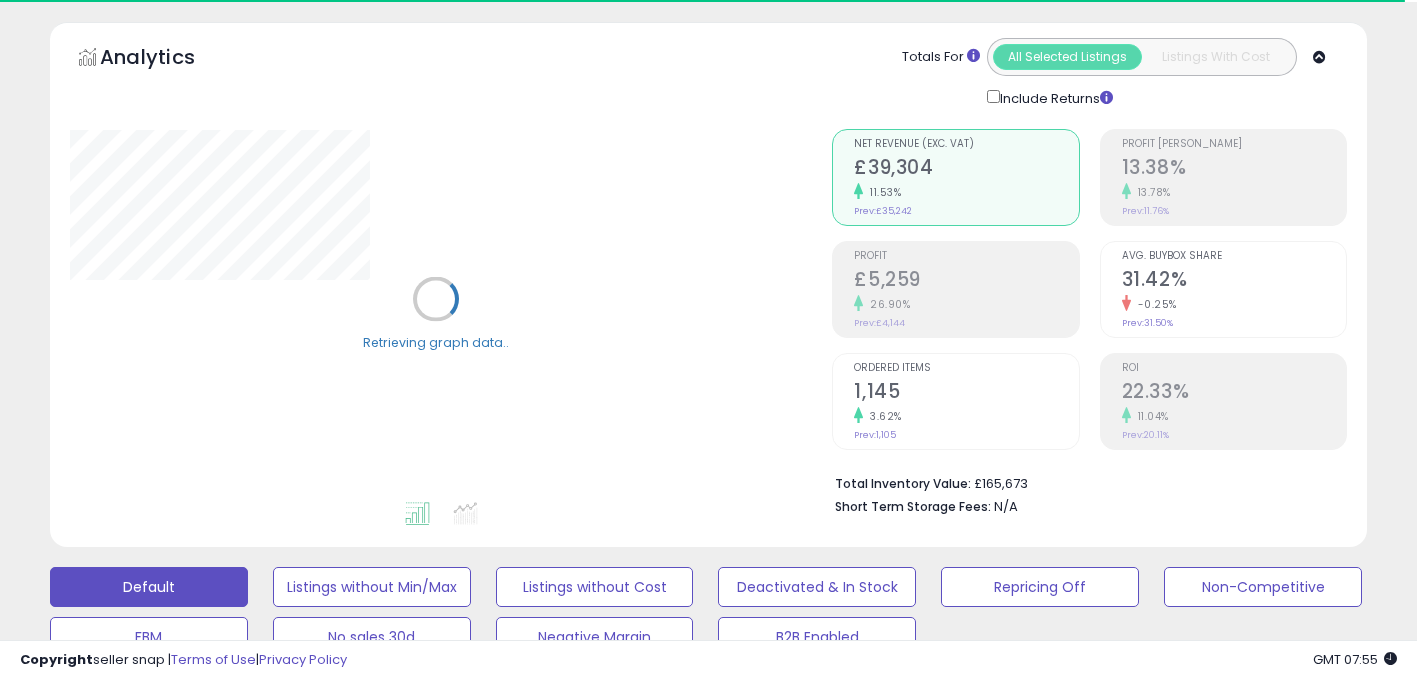 scroll, scrollTop: 175, scrollLeft: 0, axis: vertical 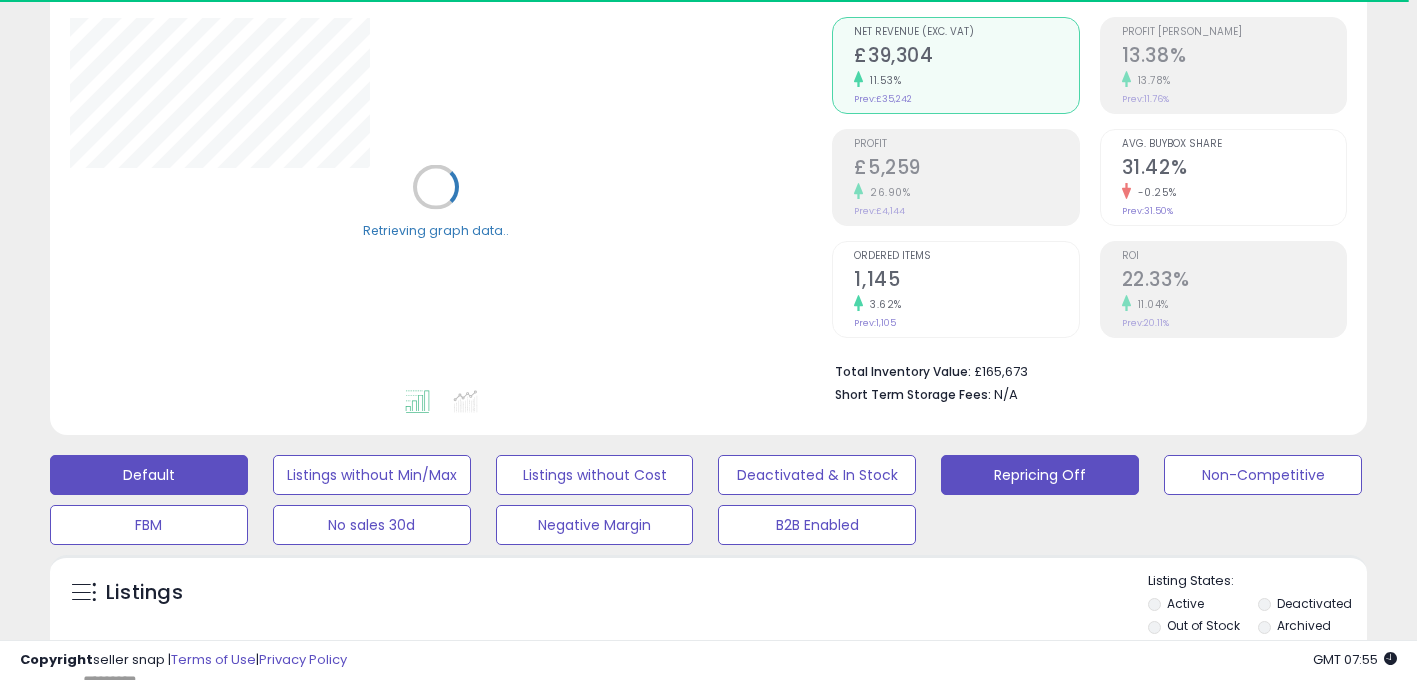 click on "Repricing Off" at bounding box center [372, 475] 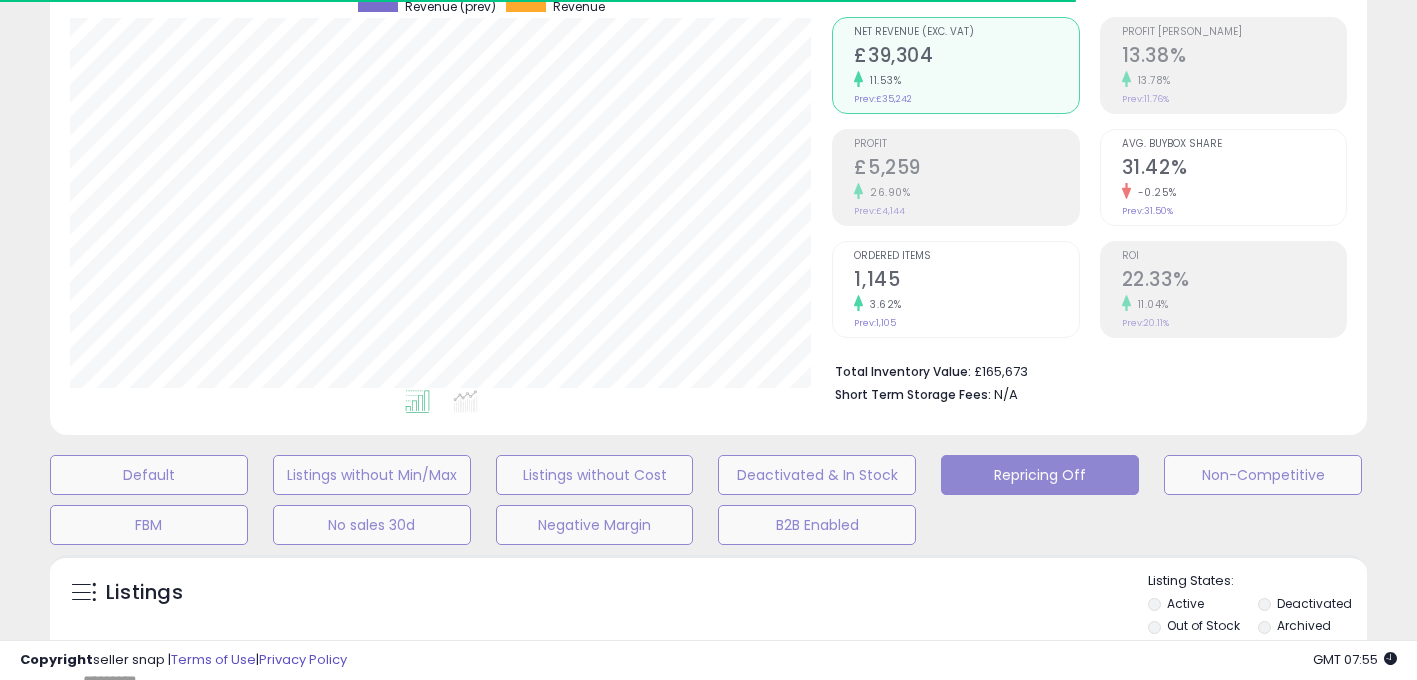 scroll, scrollTop: 999590, scrollLeft: 999237, axis: both 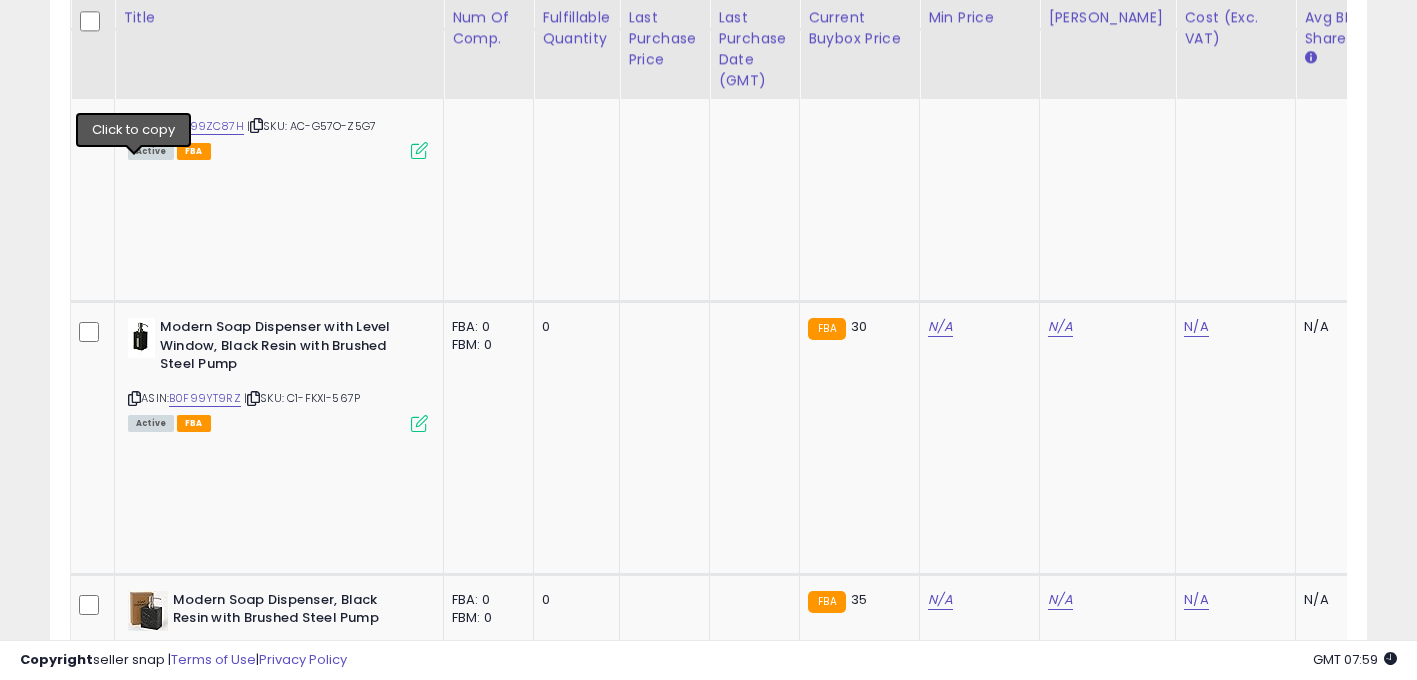 click at bounding box center [134, 1196] 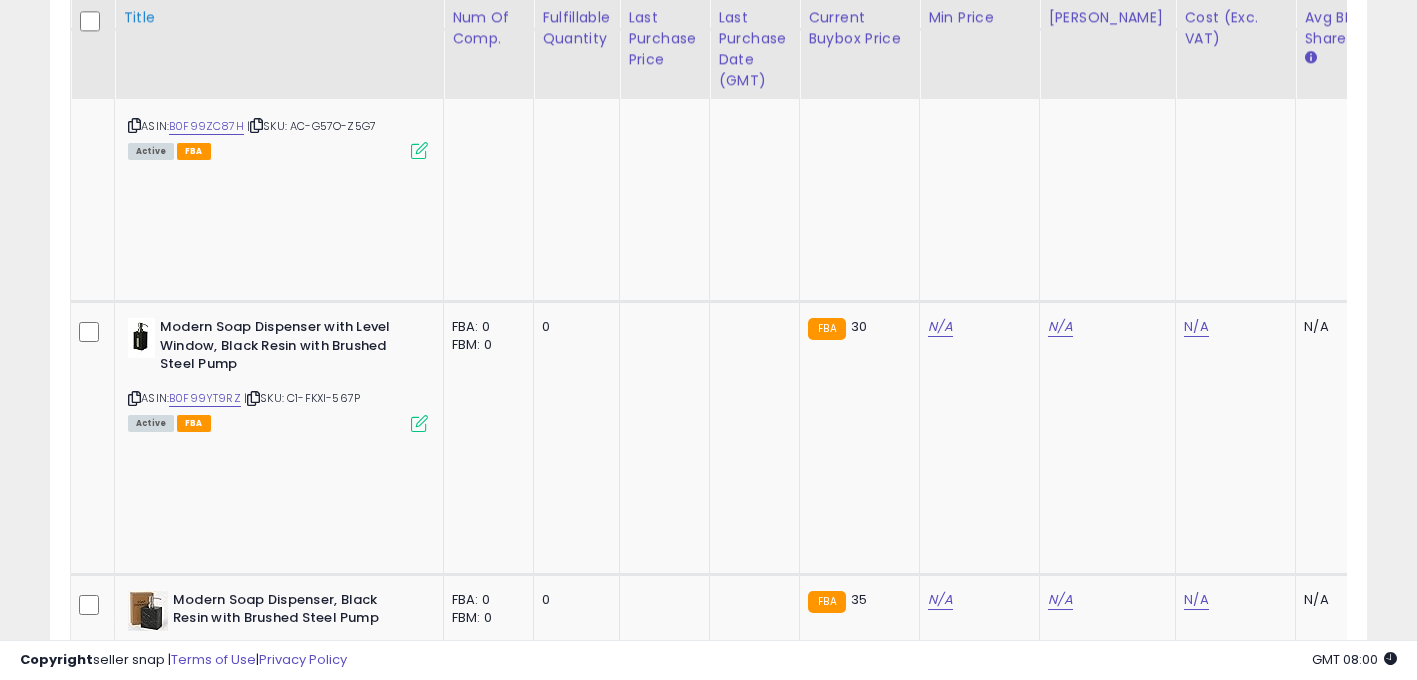 drag, startPoint x: 131, startPoint y: 165, endPoint x: 370, endPoint y: 11, distance: 284.31848 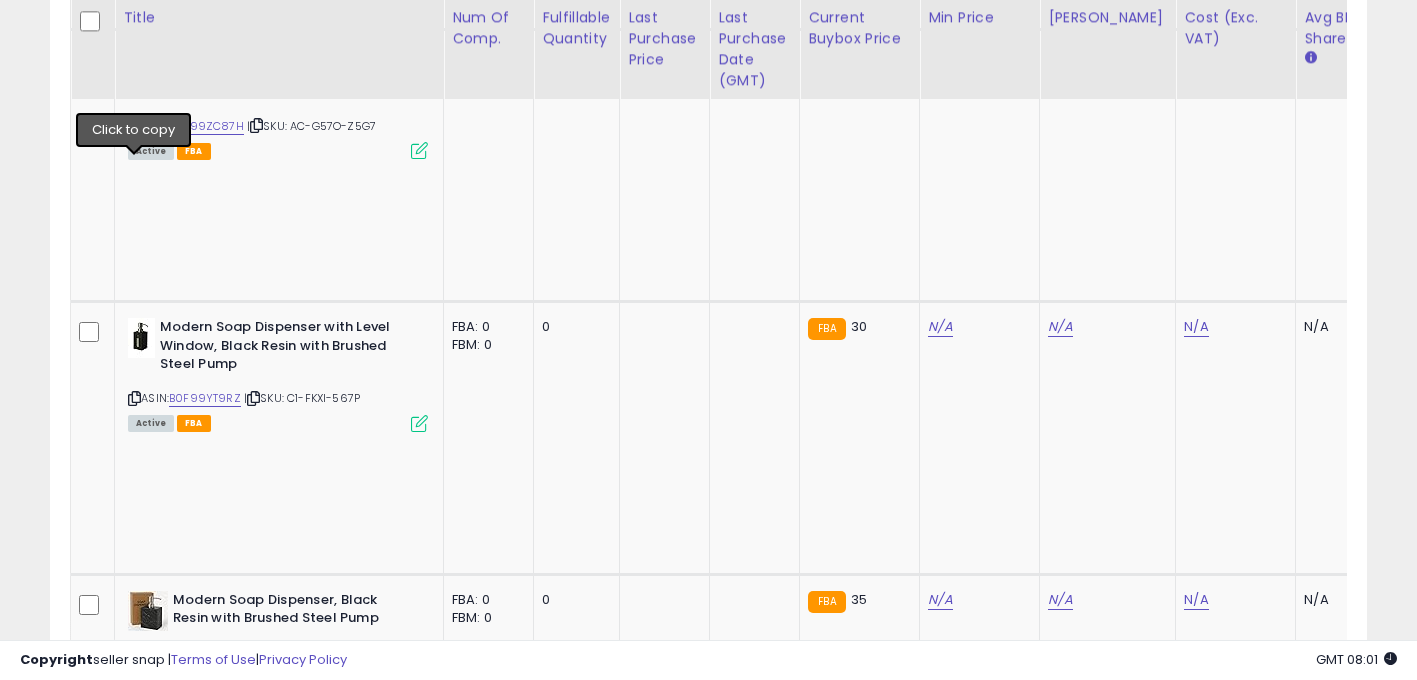click at bounding box center (134, 1196) 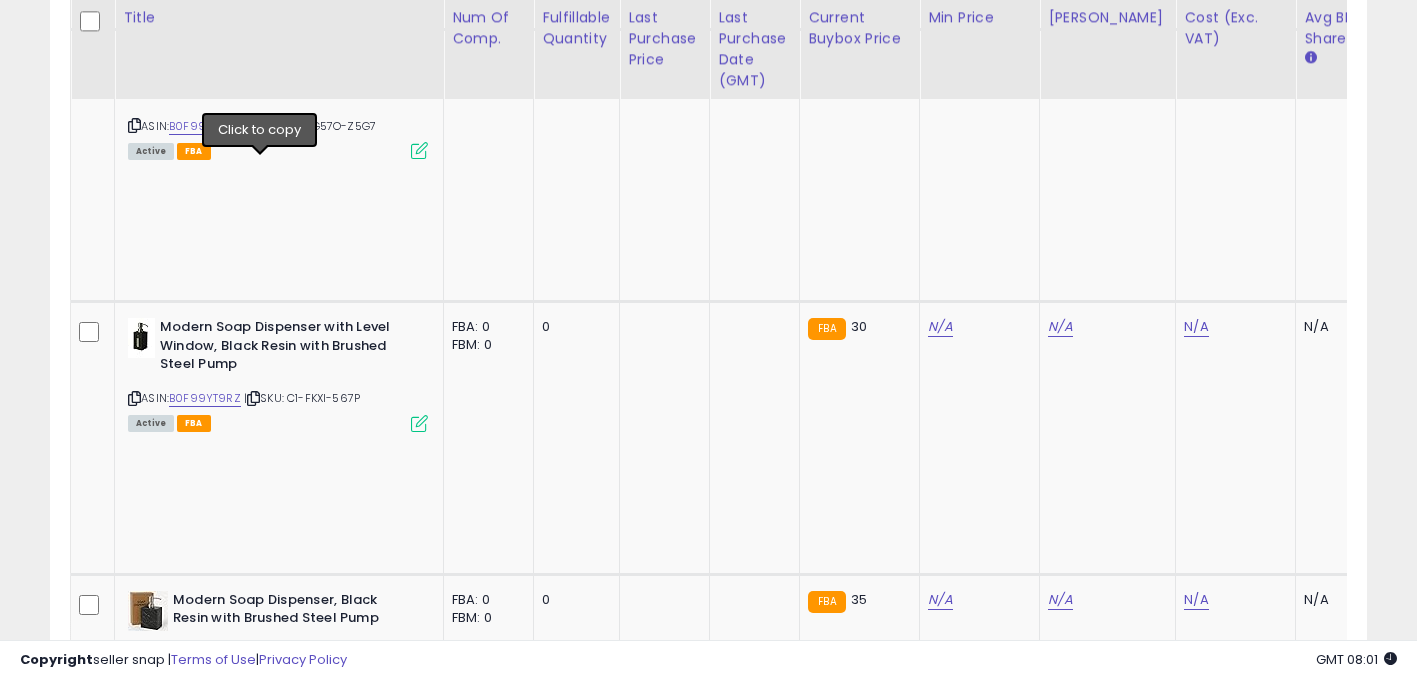 click at bounding box center (250, 1196) 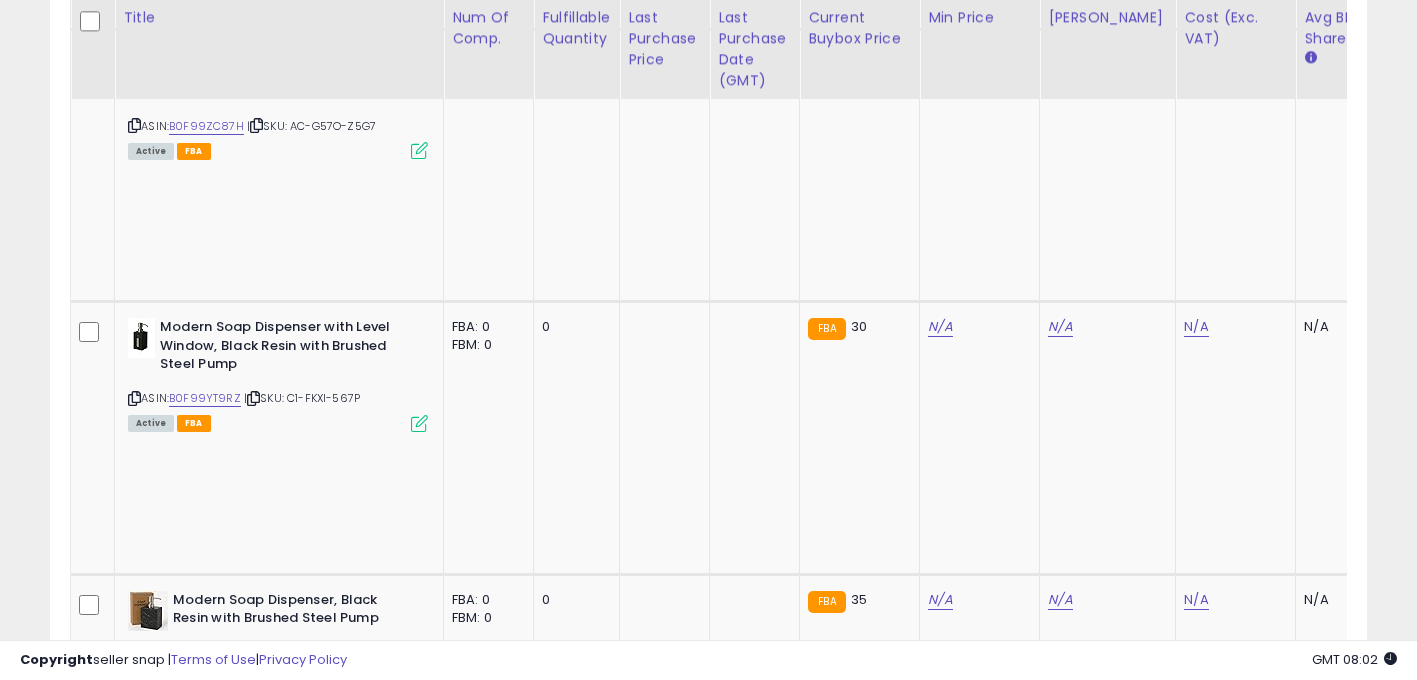 drag, startPoint x: 130, startPoint y: 162, endPoint x: 160, endPoint y: 142, distance: 36.05551 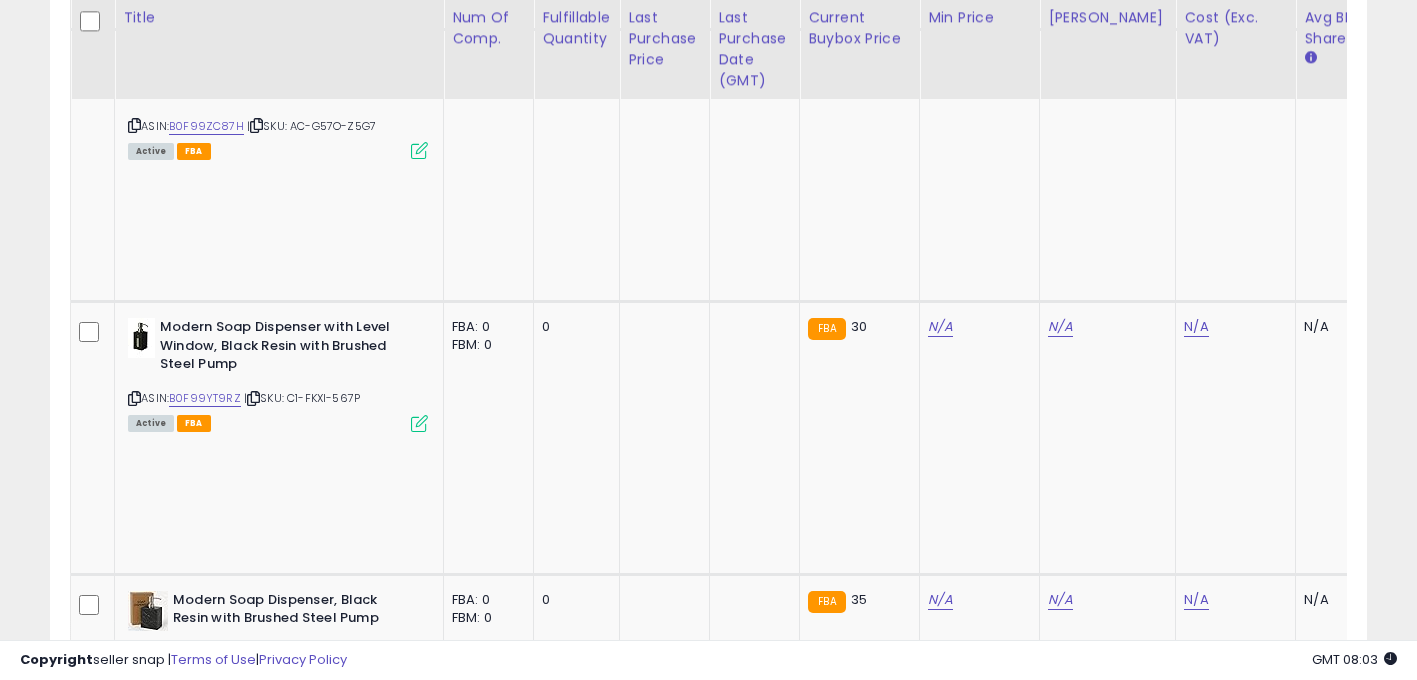 click on "N/A" at bounding box center (1196, -490) 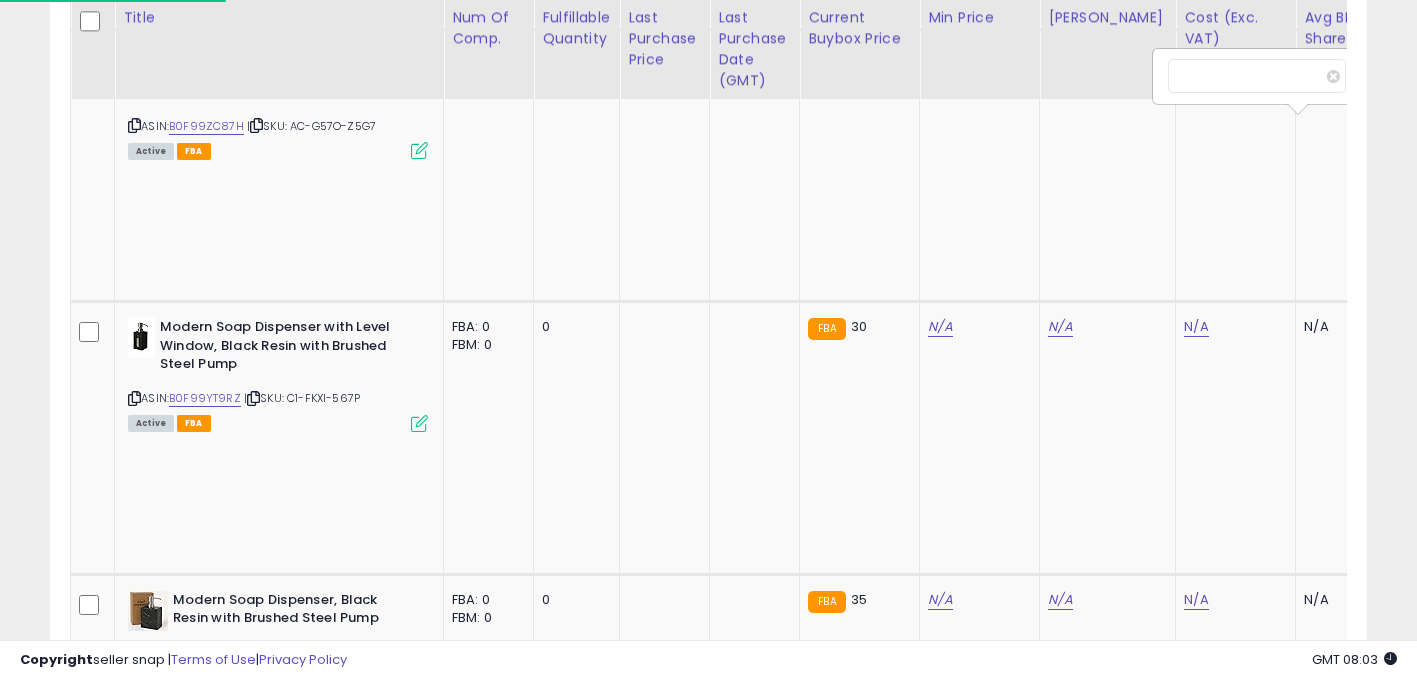 scroll, scrollTop: 0, scrollLeft: 15, axis: horizontal 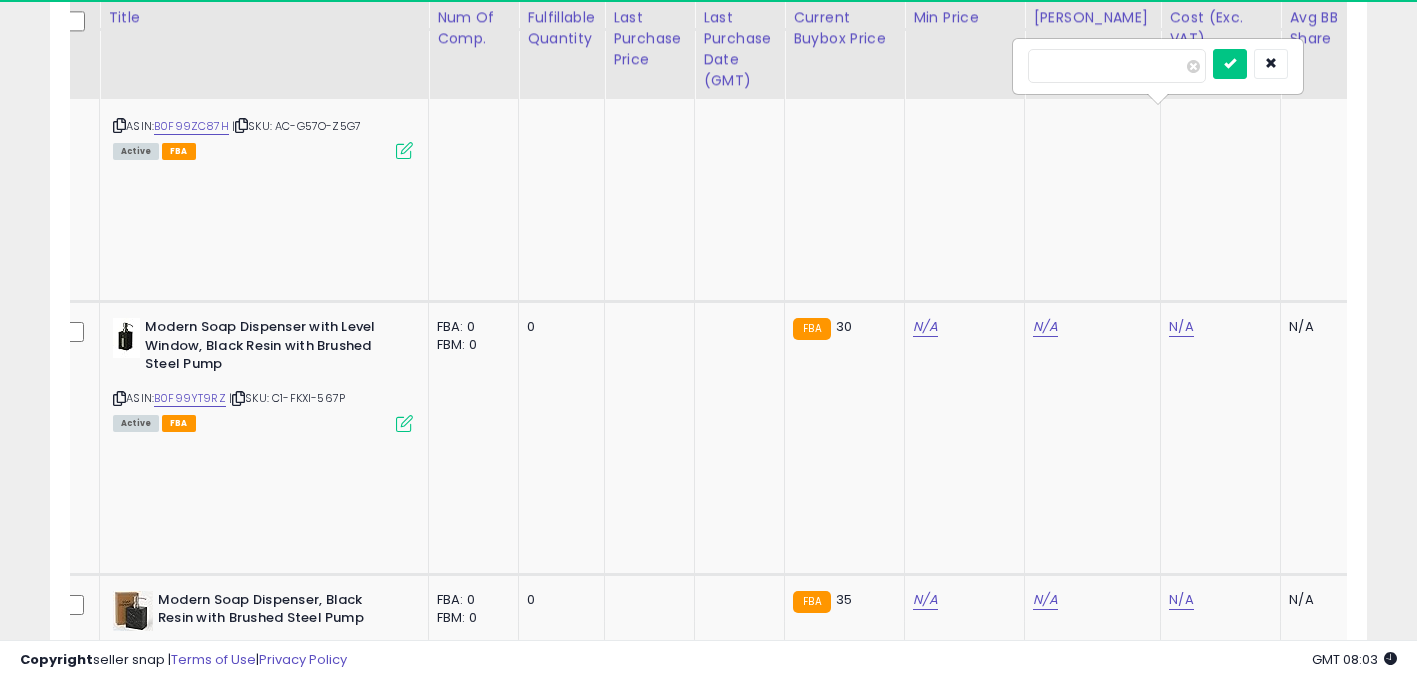 type on "*****" 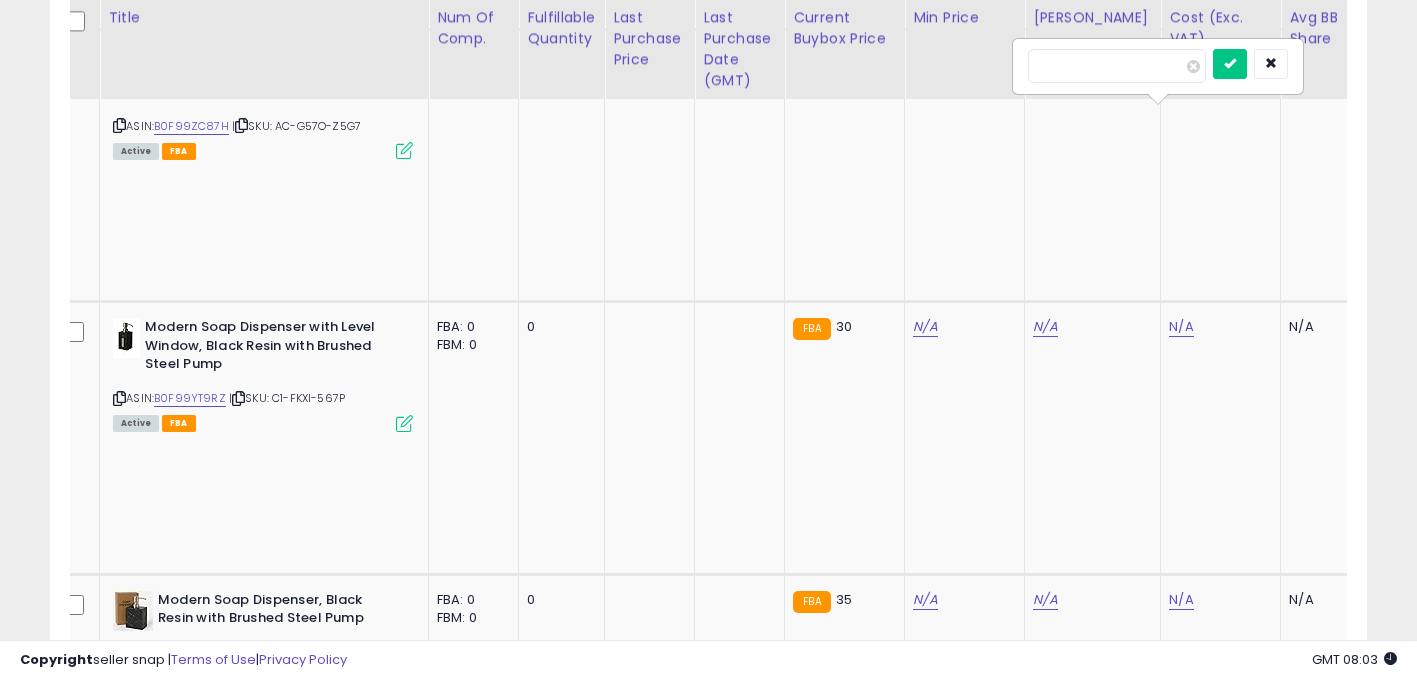 click at bounding box center (1230, 64) 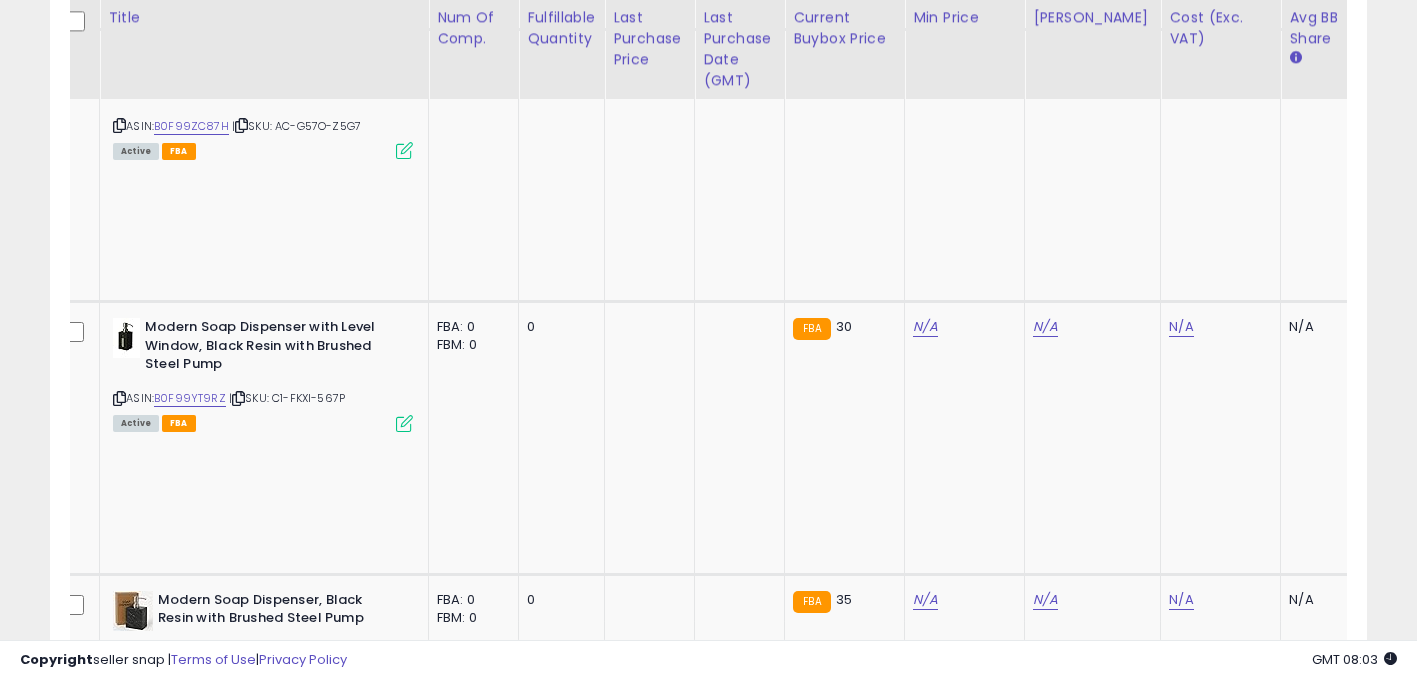 scroll, scrollTop: 0, scrollLeft: 47, axis: horizontal 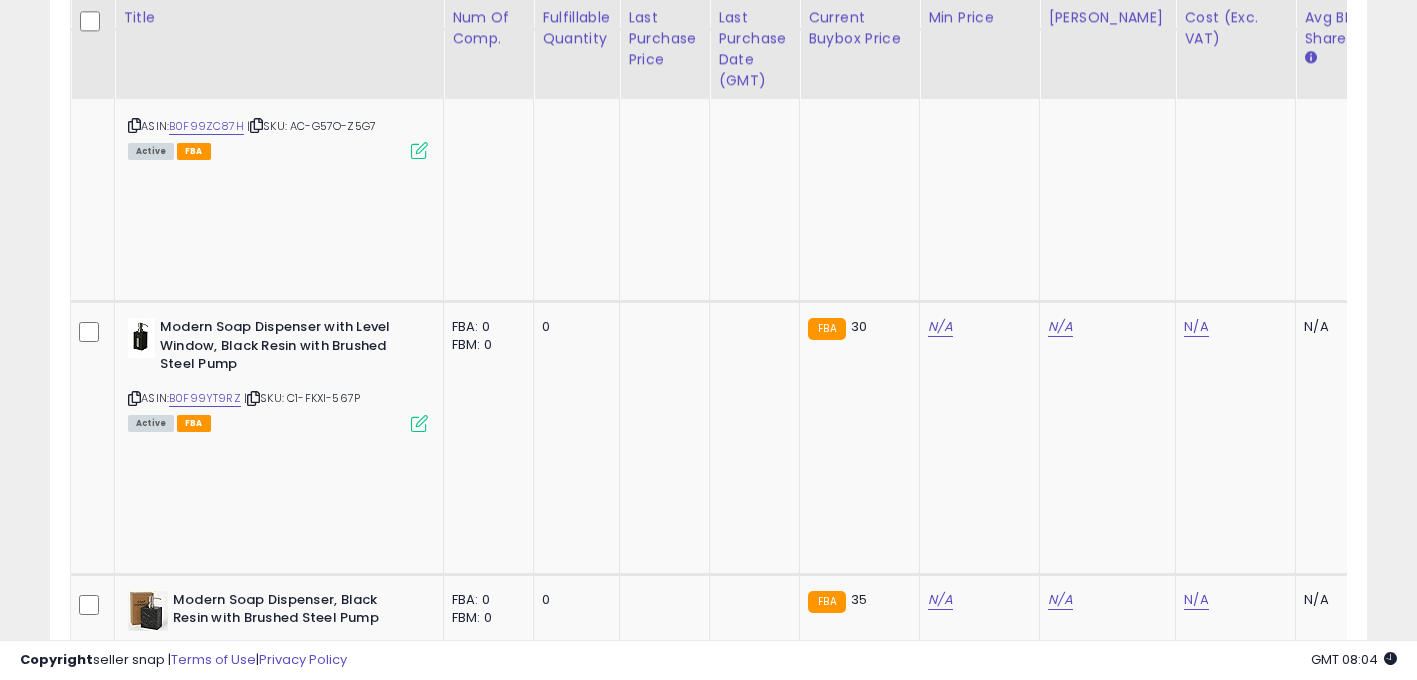 click on "25.79  Disable auto adjust min" at bounding box center (976, 1176) 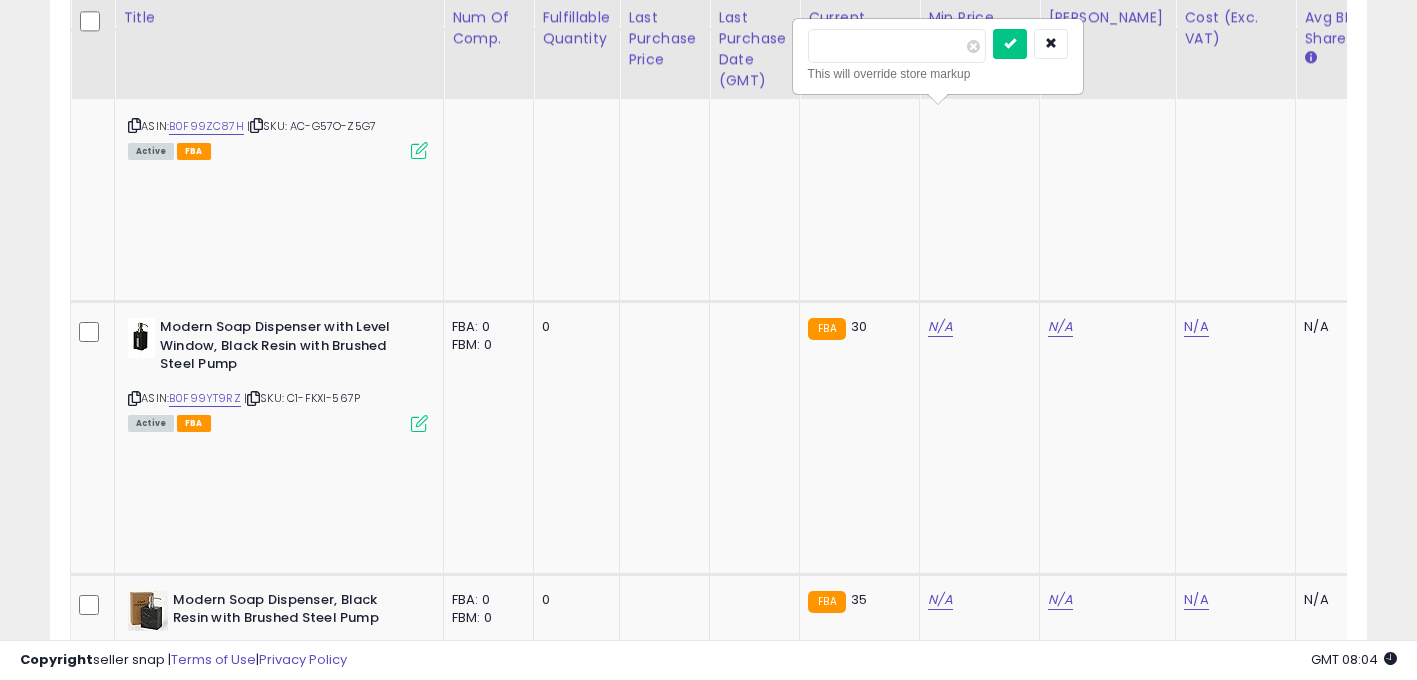 click on "*****" at bounding box center (897, 46) 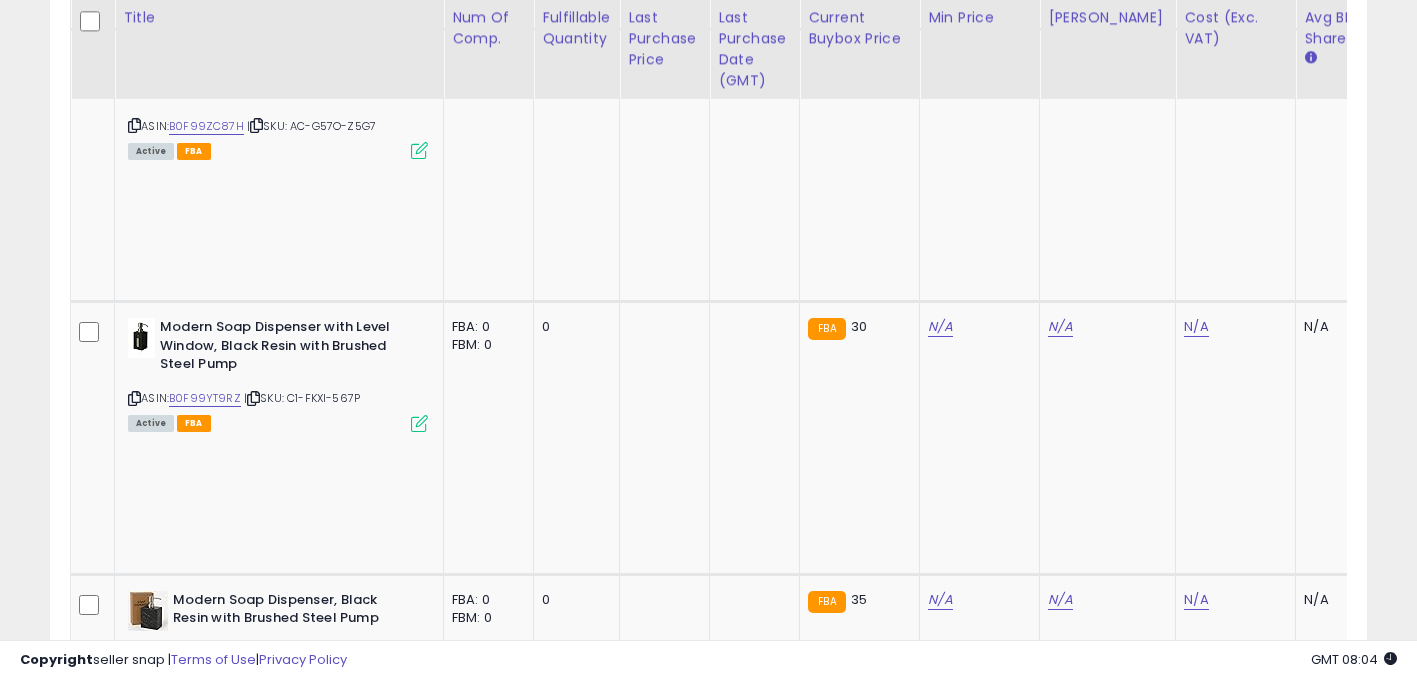 click on "36.05" 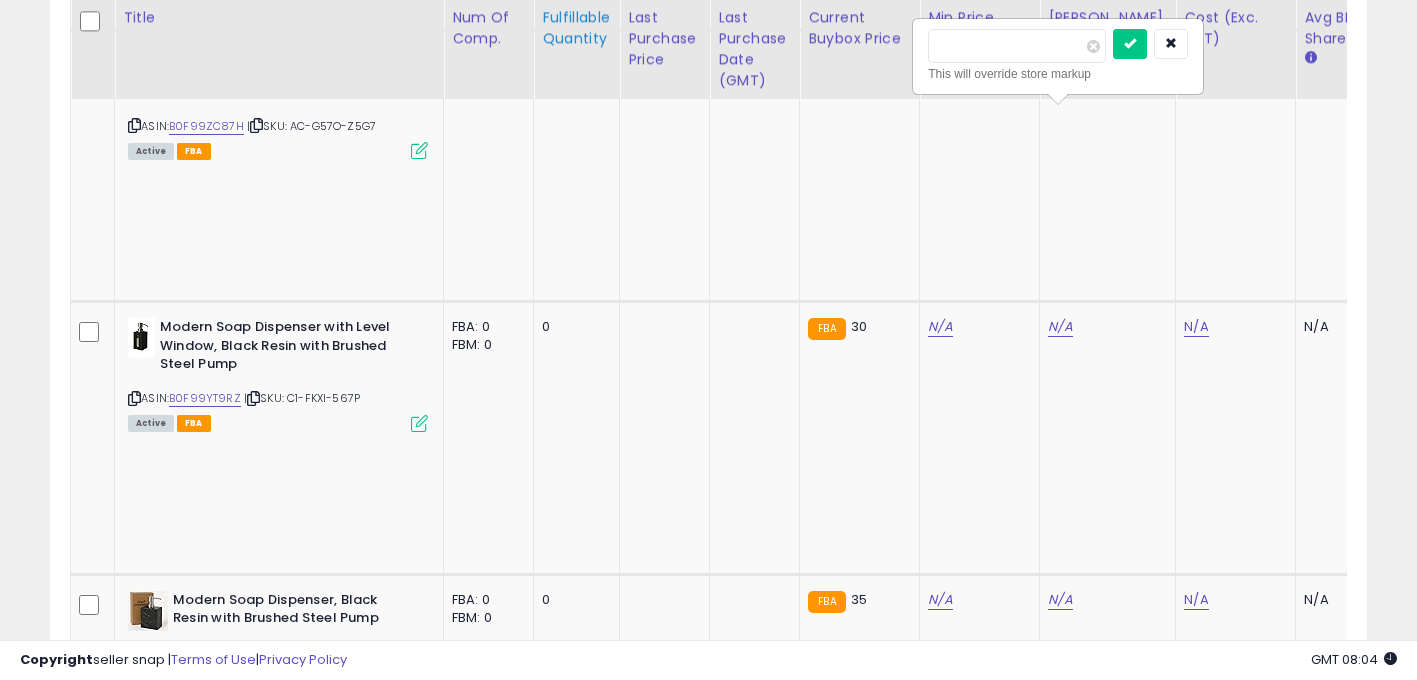 click on "Title
Num of Comp." at bounding box center (2649, 934) 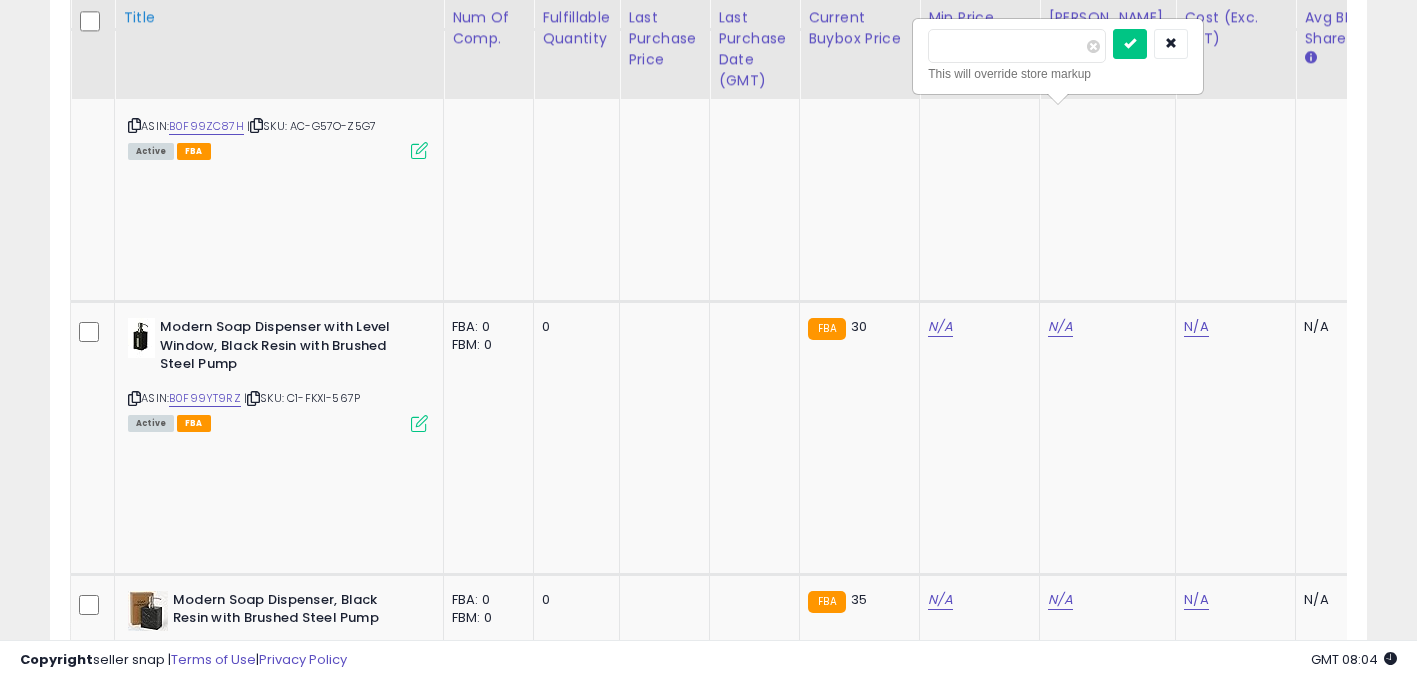 type on "****" 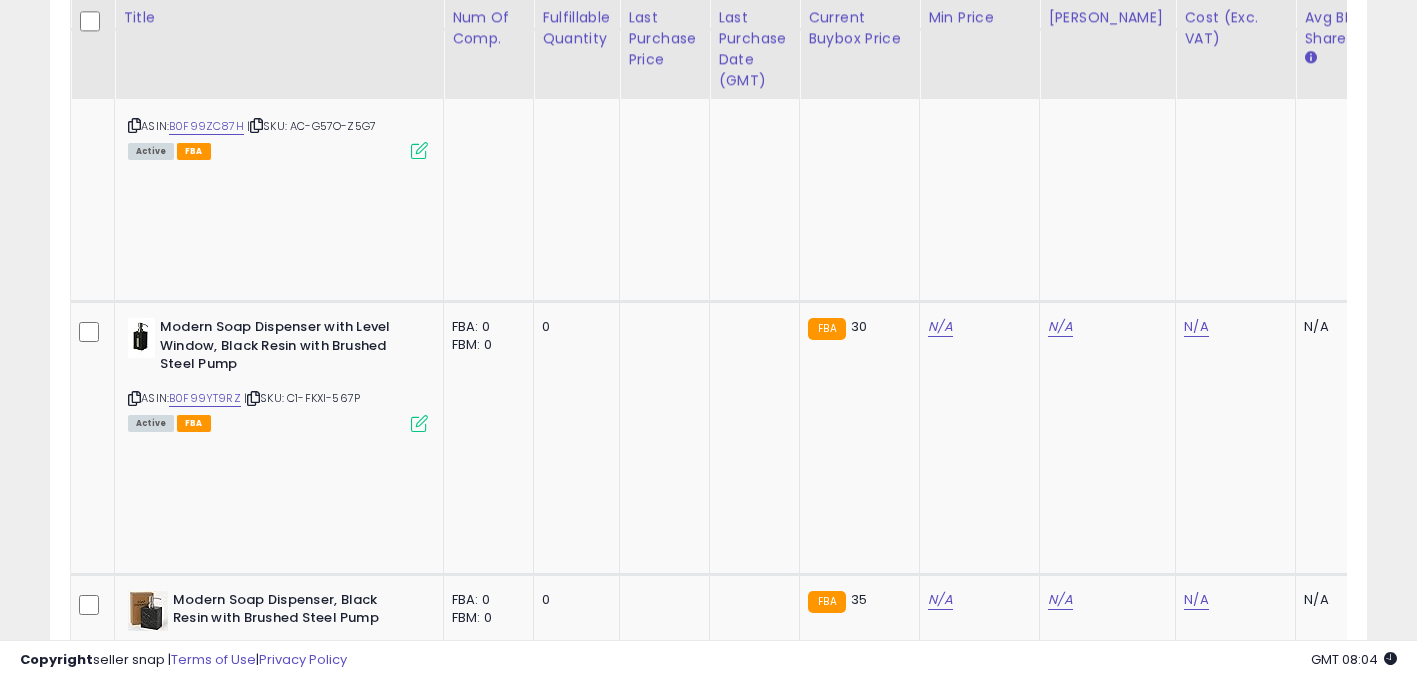 scroll, scrollTop: 0, scrollLeft: 1869, axis: horizontal 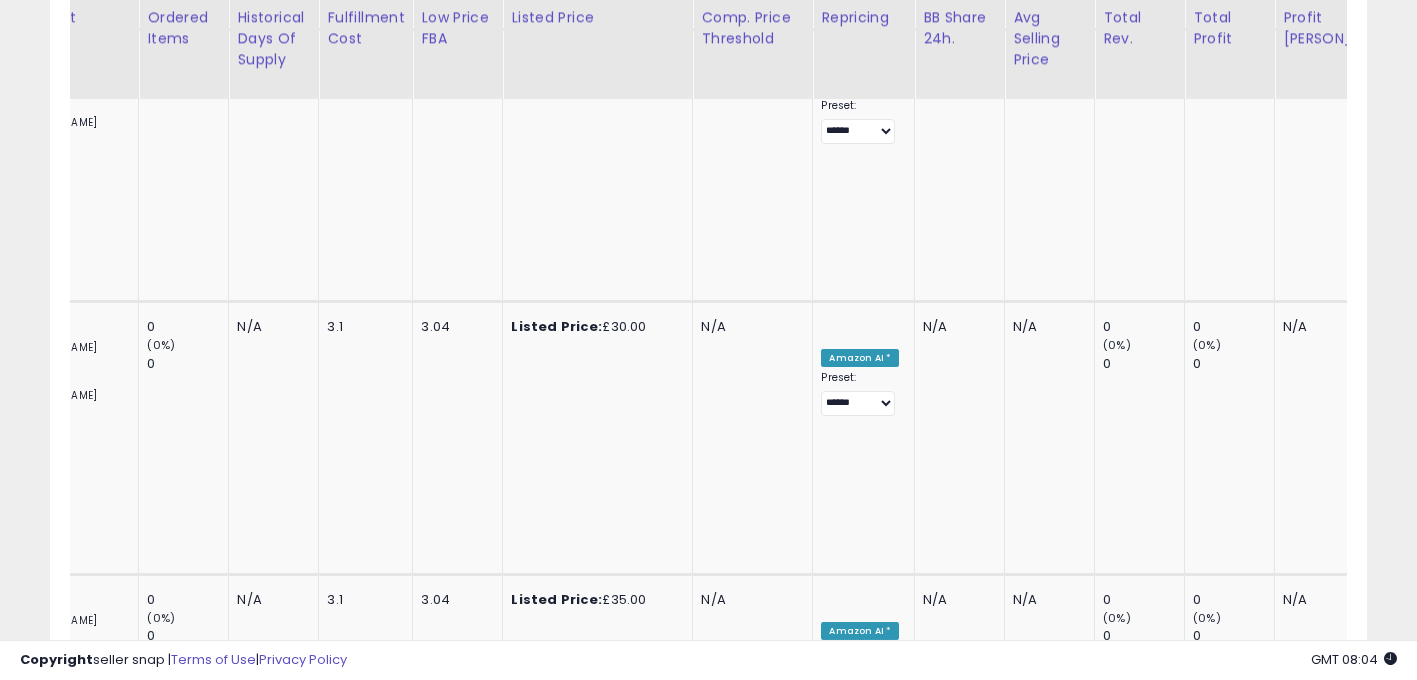 click on "OFF" at bounding box center [859, 1145] 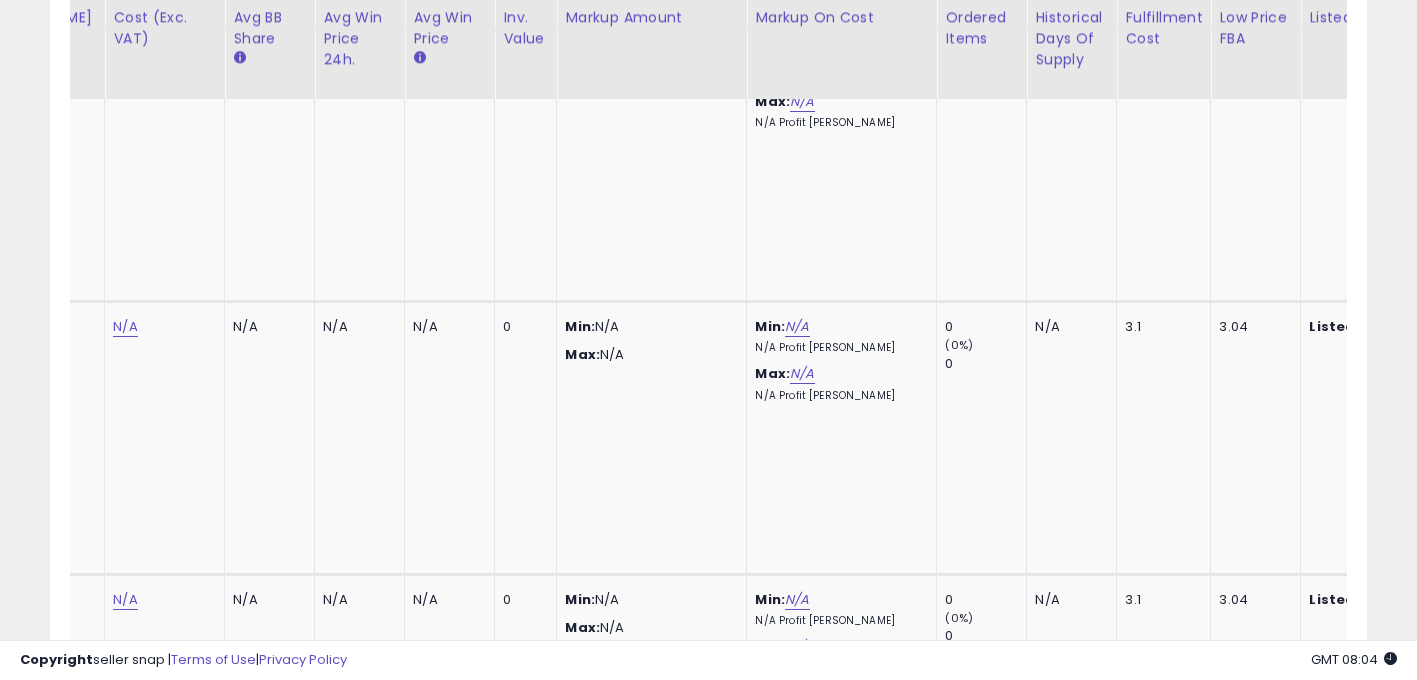 scroll, scrollTop: 0, scrollLeft: 127, axis: horizontal 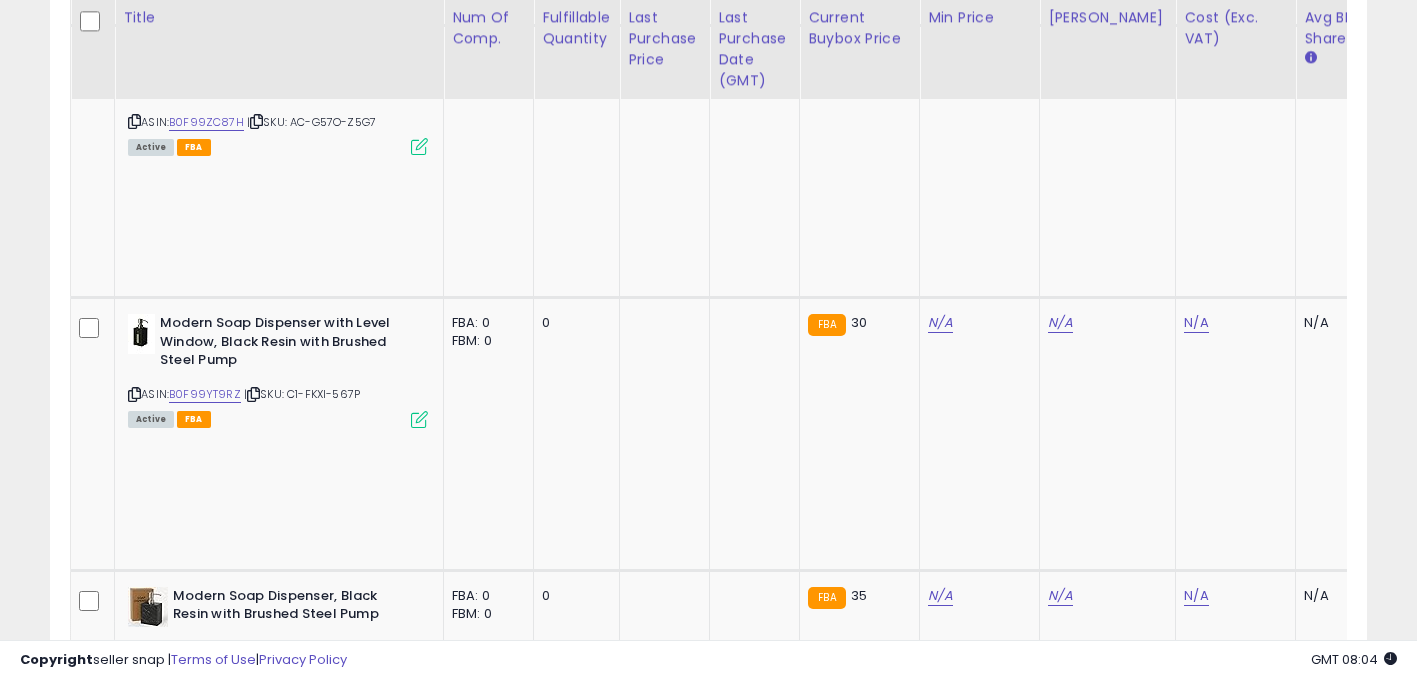 click 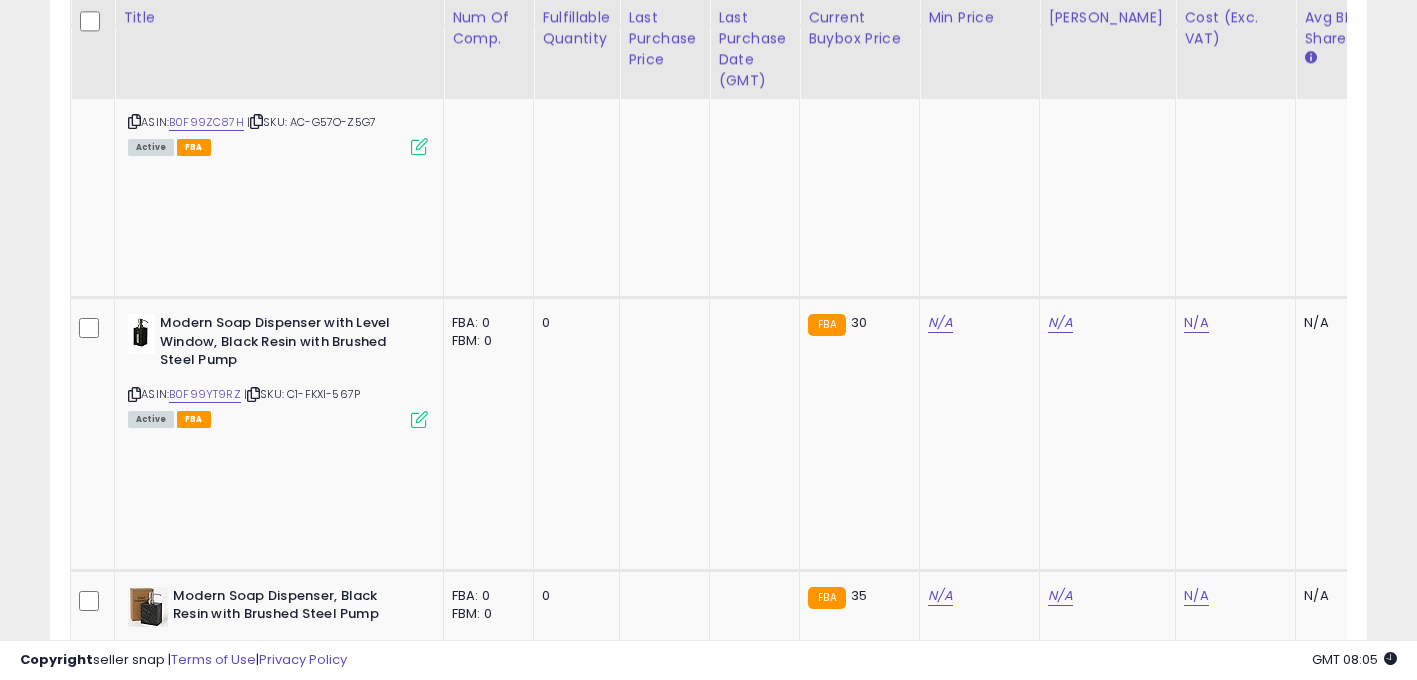 click at bounding box center [254, 1465] 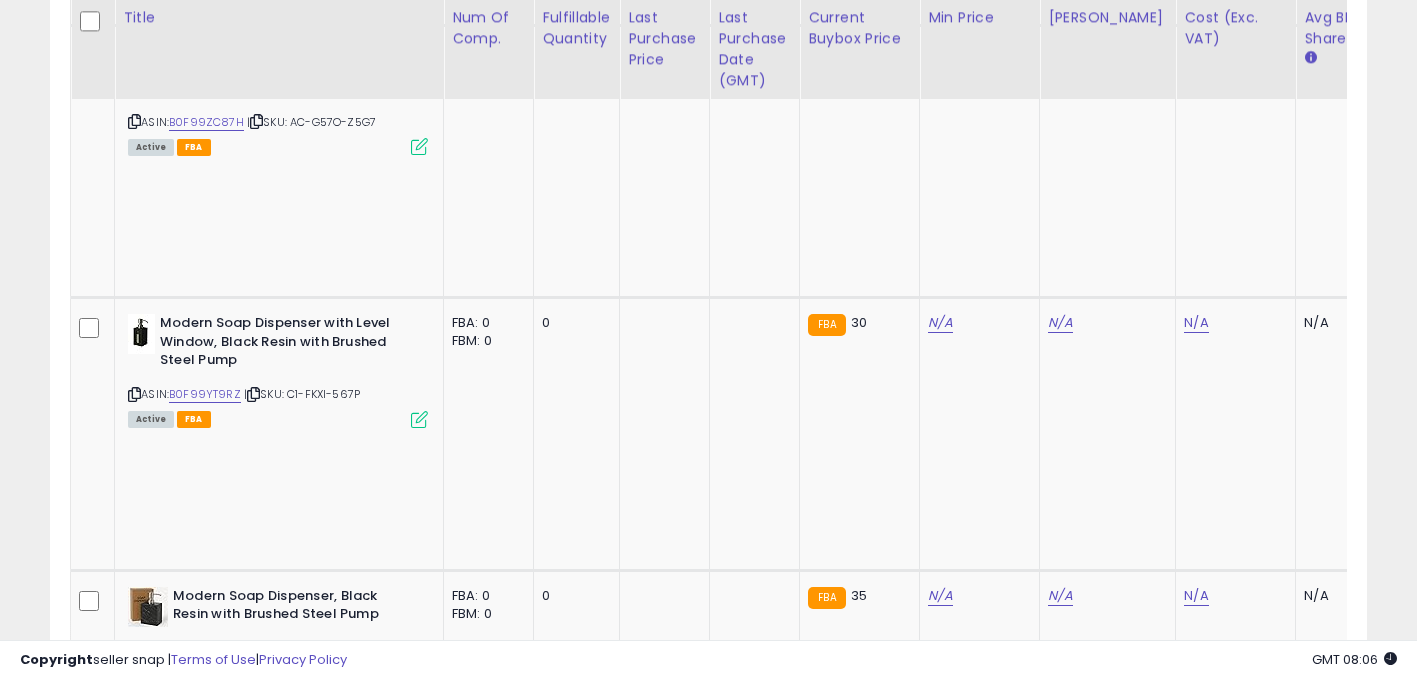 scroll, scrollTop: 0, scrollLeft: 1305, axis: horizontal 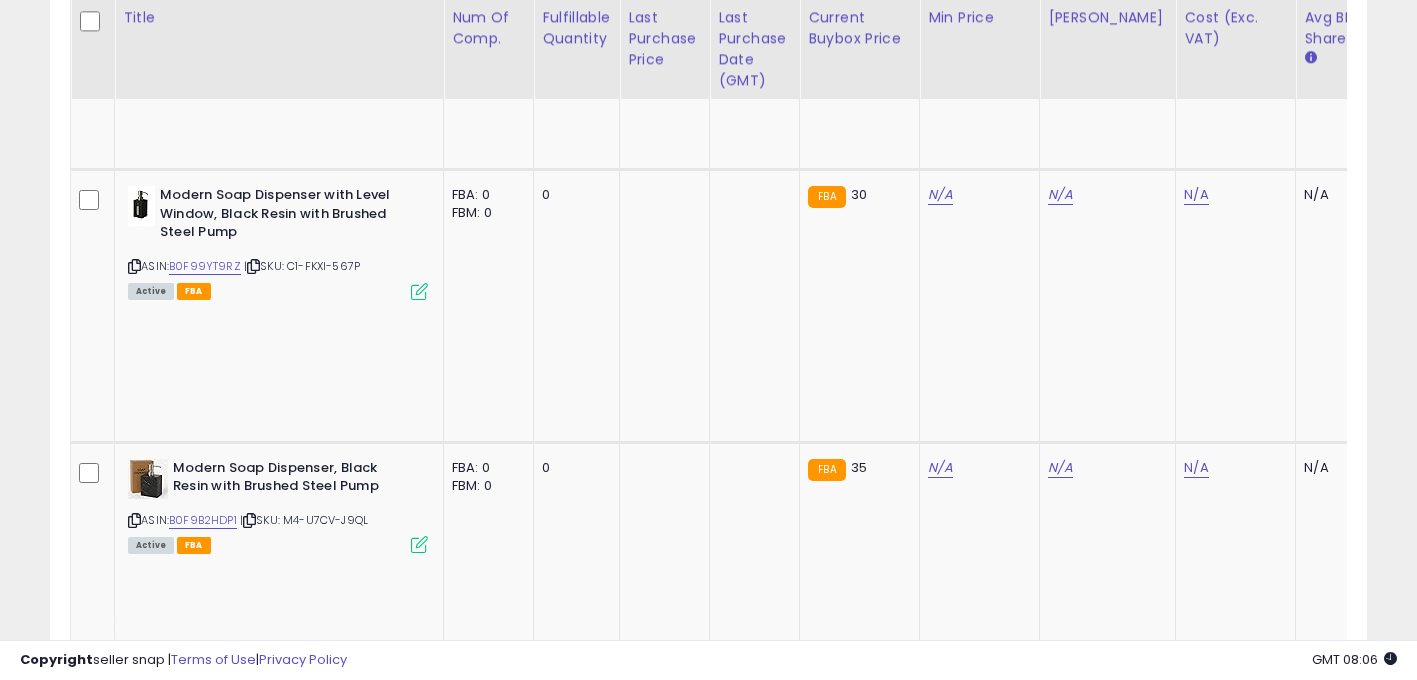 click on "N/A" at bounding box center [1196, -622] 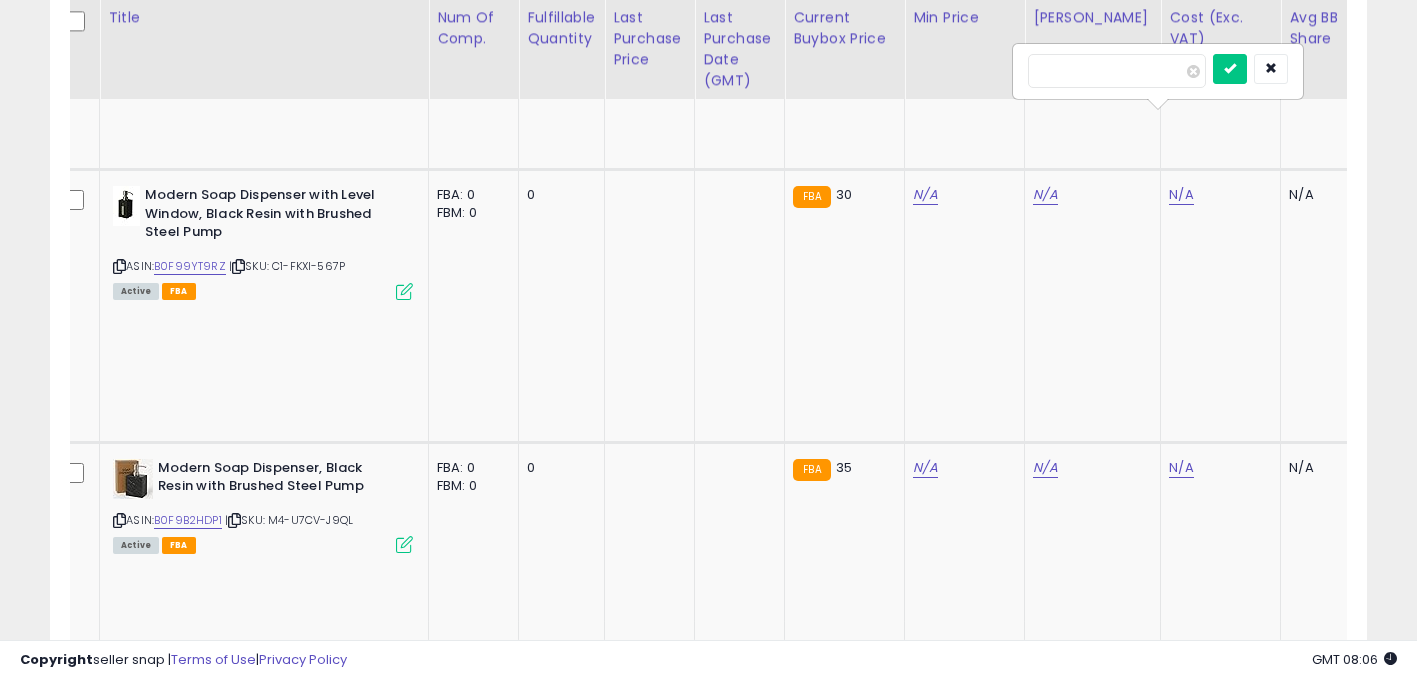type on "*****" 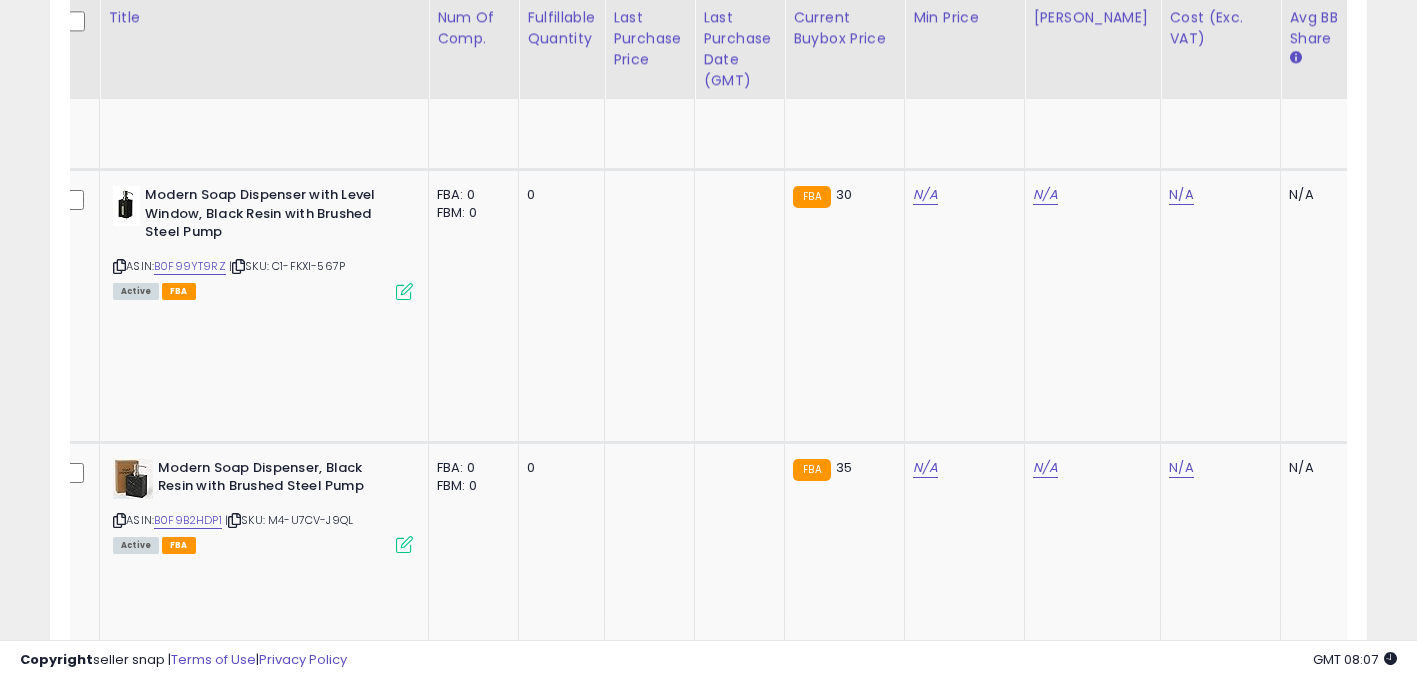scroll, scrollTop: 0, scrollLeft: 983, axis: horizontal 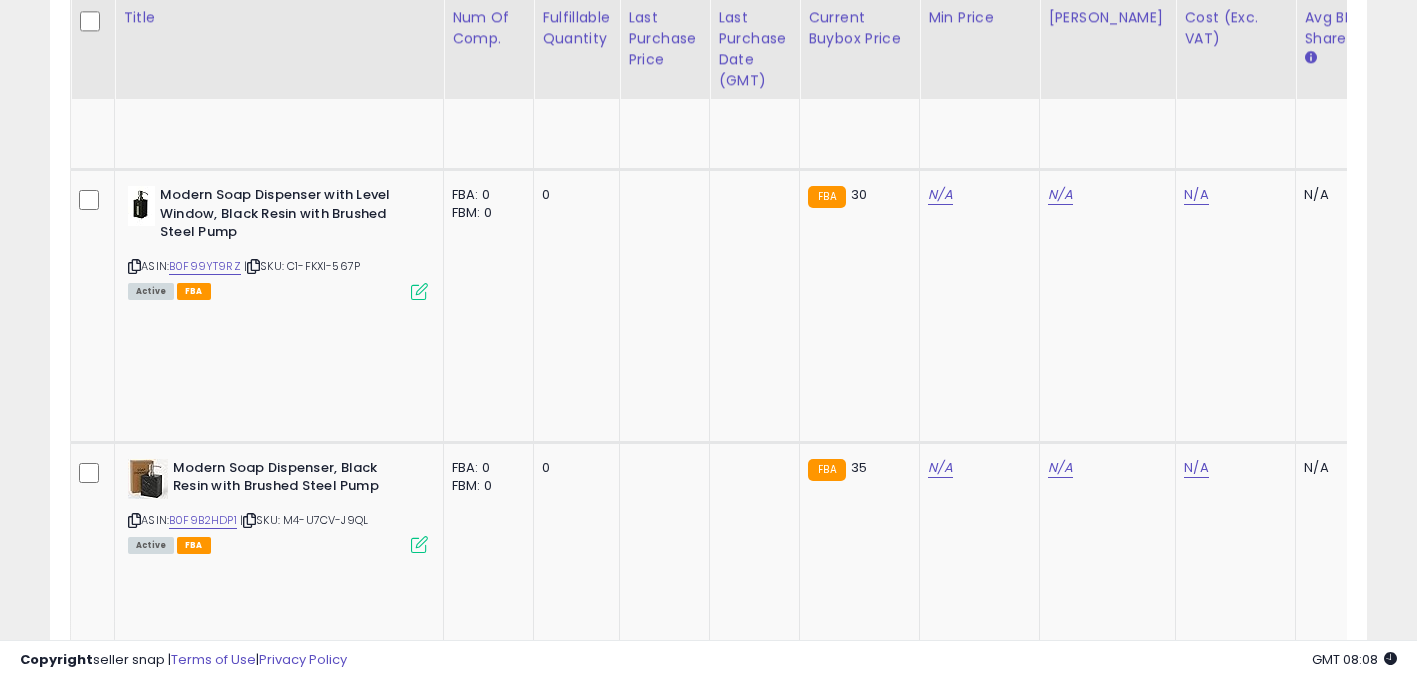 click on "33.98" at bounding box center (940, -1167) 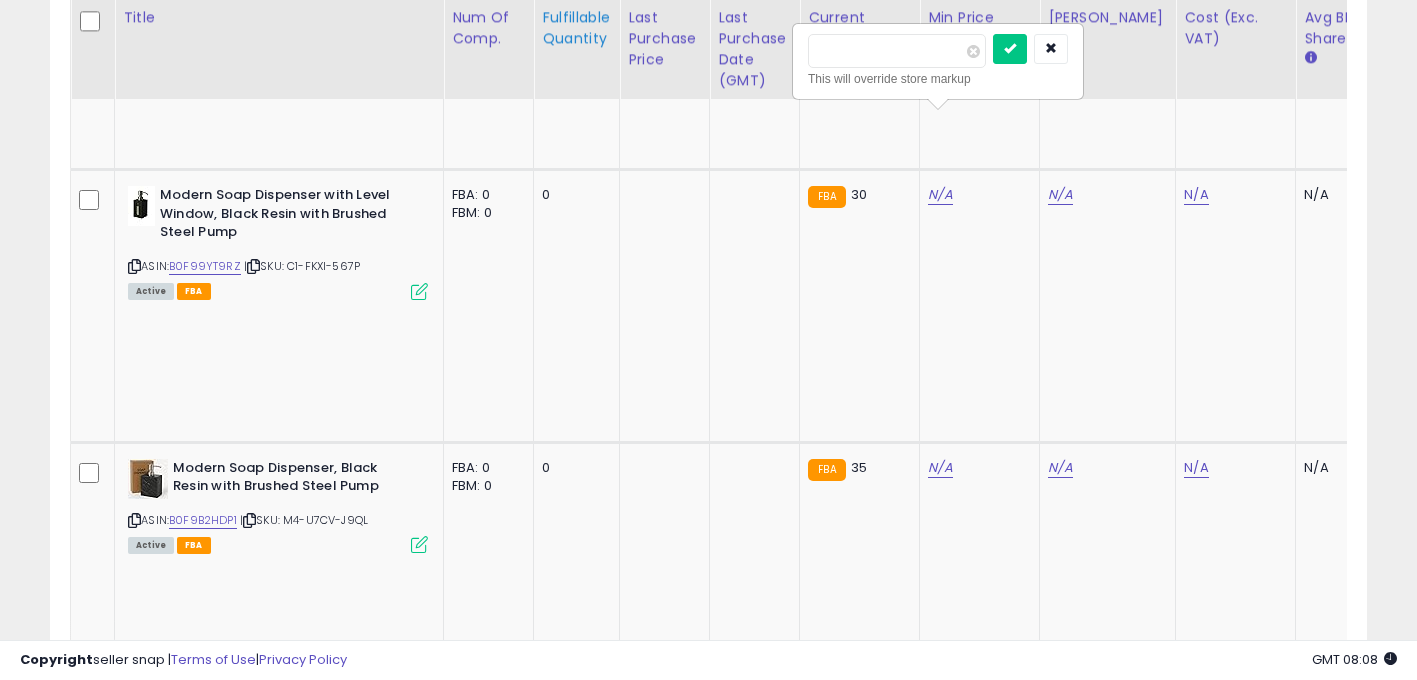 drag, startPoint x: 869, startPoint y: 50, endPoint x: 538, endPoint y: 35, distance: 331.3397 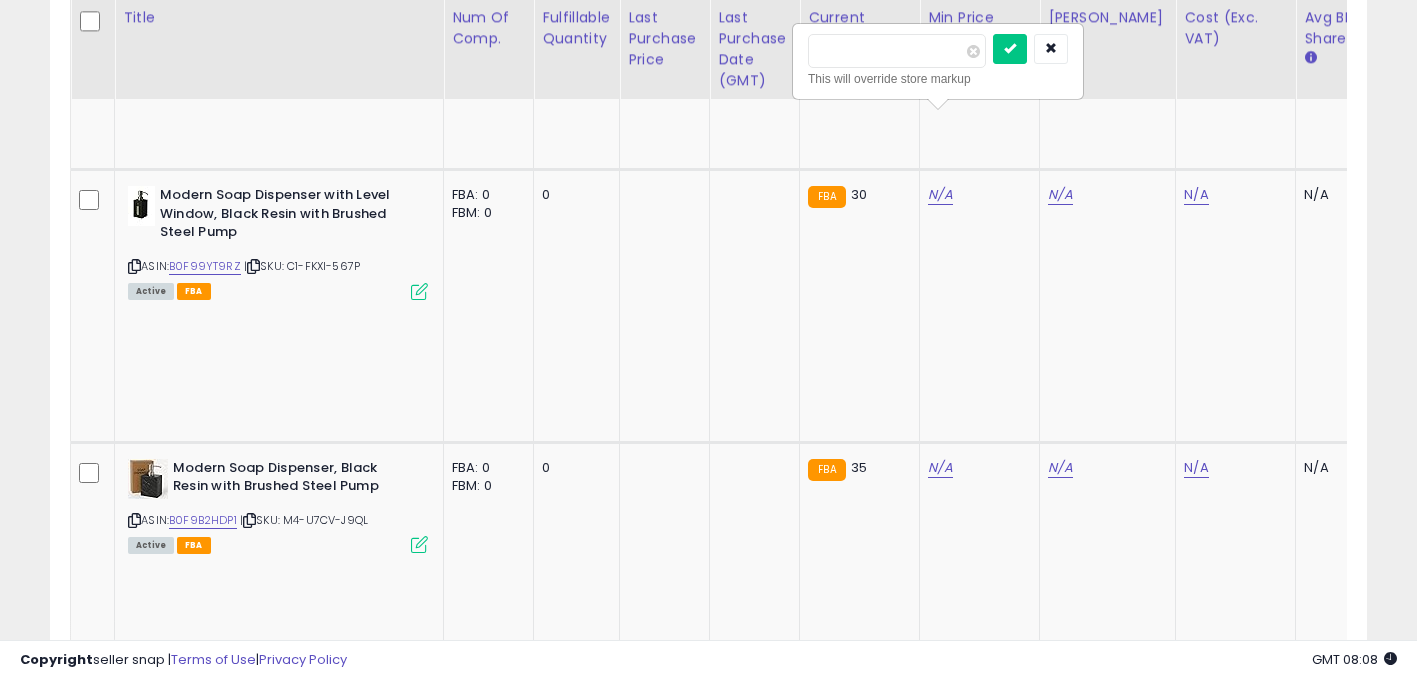 click on "*****" at bounding box center [897, 51] 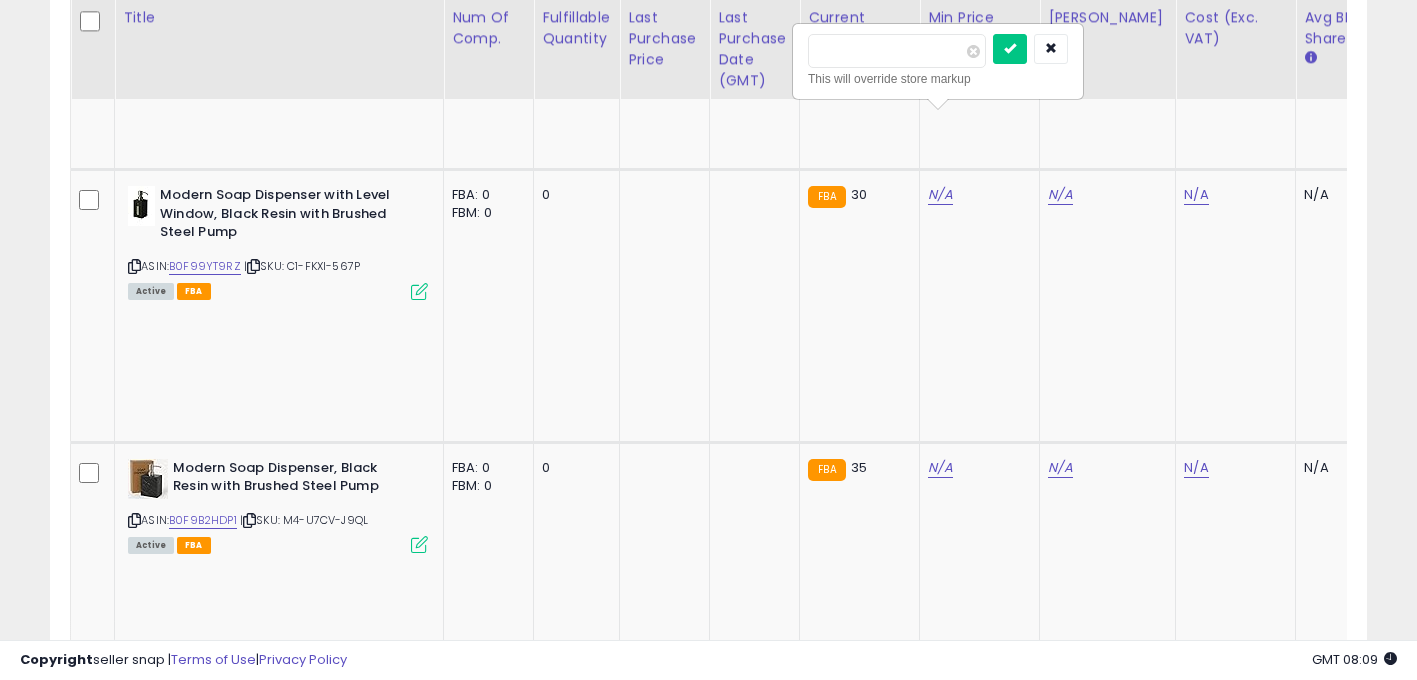 type on "*****" 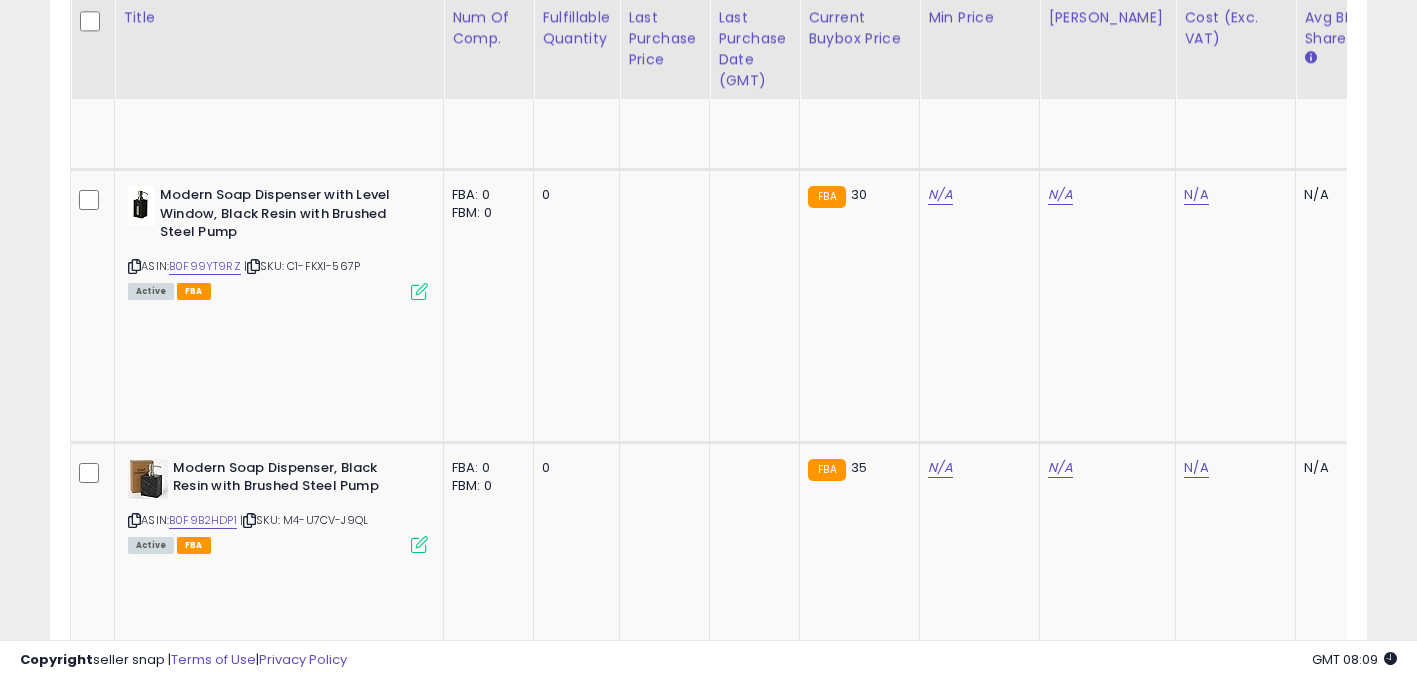click on "39.00" at bounding box center [1060, -1167] 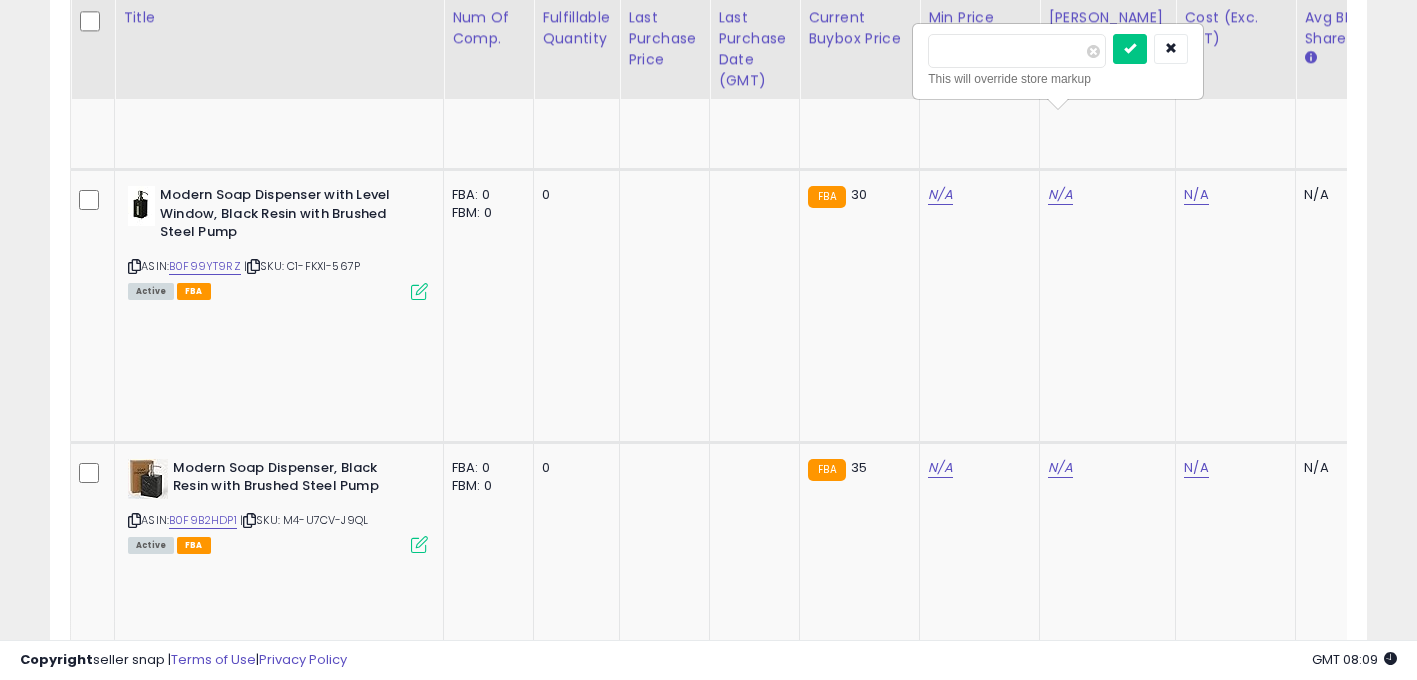 click on "Unable to login
Retrieving listings data..
has not yet accepted the Terms of Use. Once the Terms of Use have been
accepted, you will be able to login.
Logout
Overview
Listings
Help" at bounding box center (708, -1922) 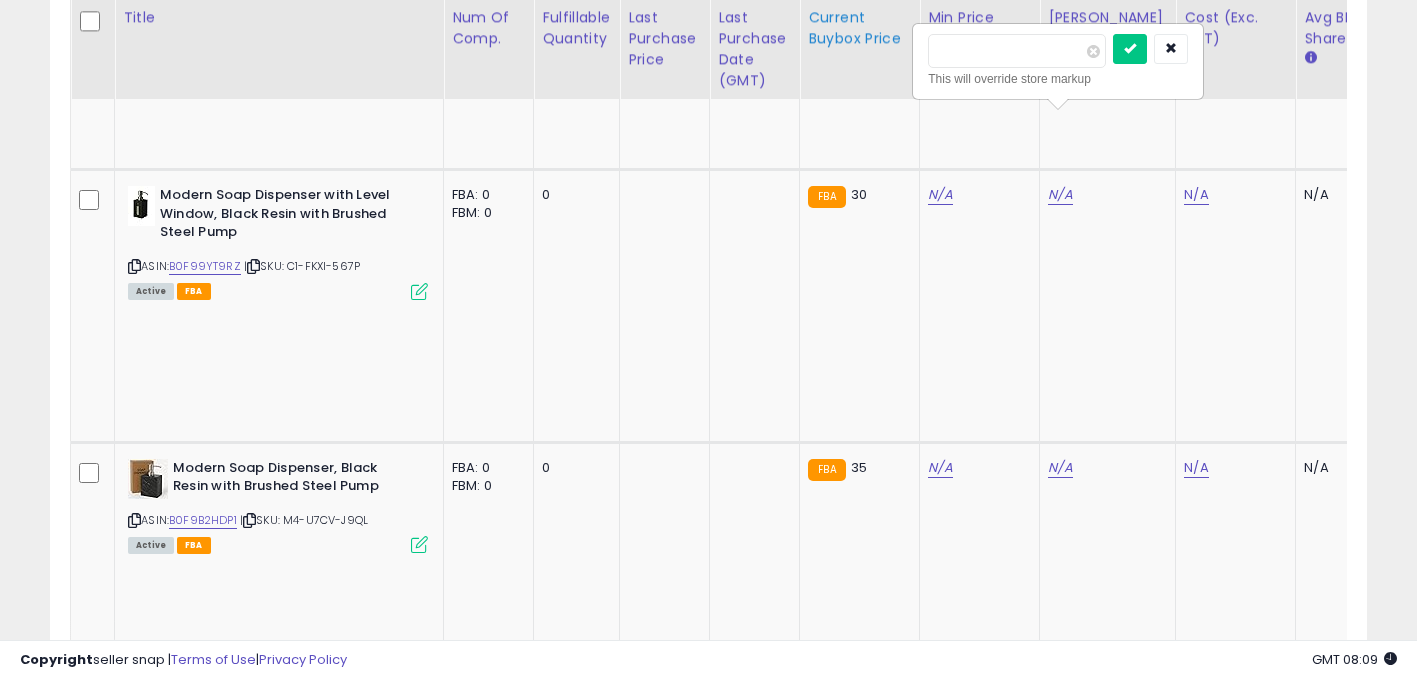 type on "**" 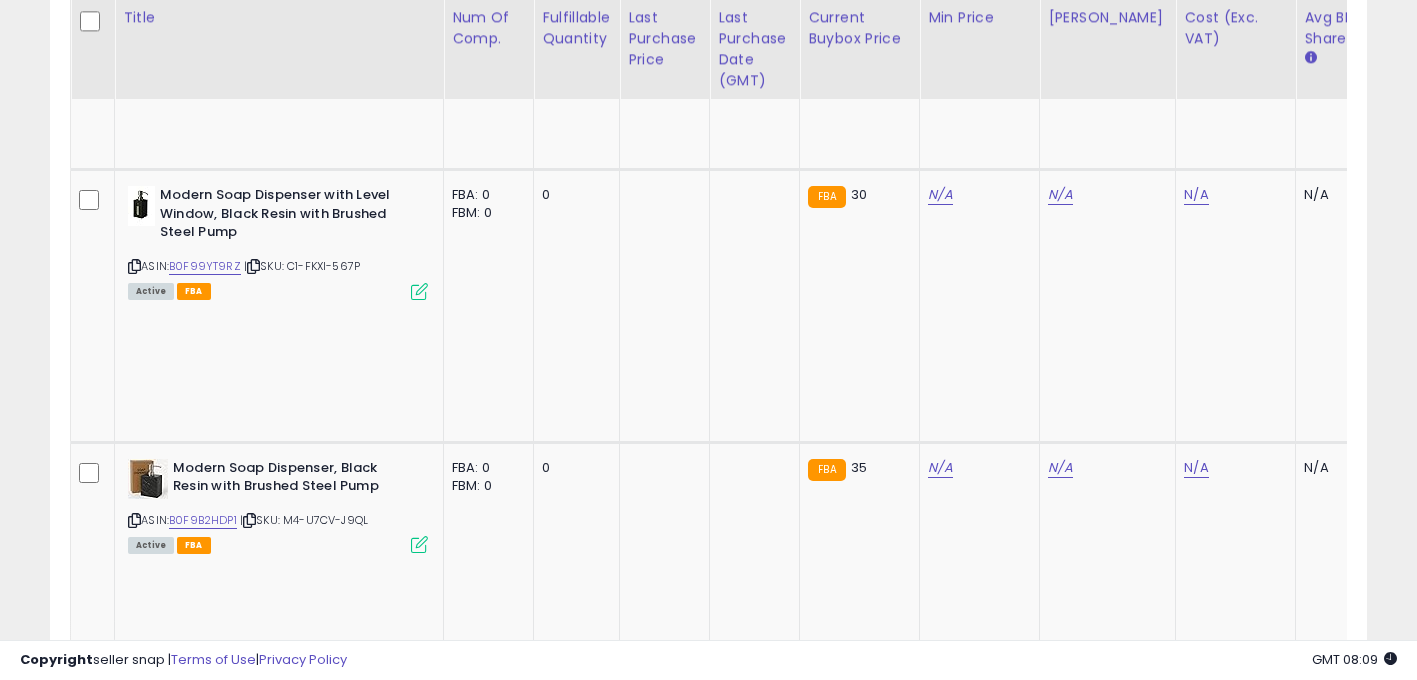 scroll, scrollTop: 0, scrollLeft: 828, axis: horizontal 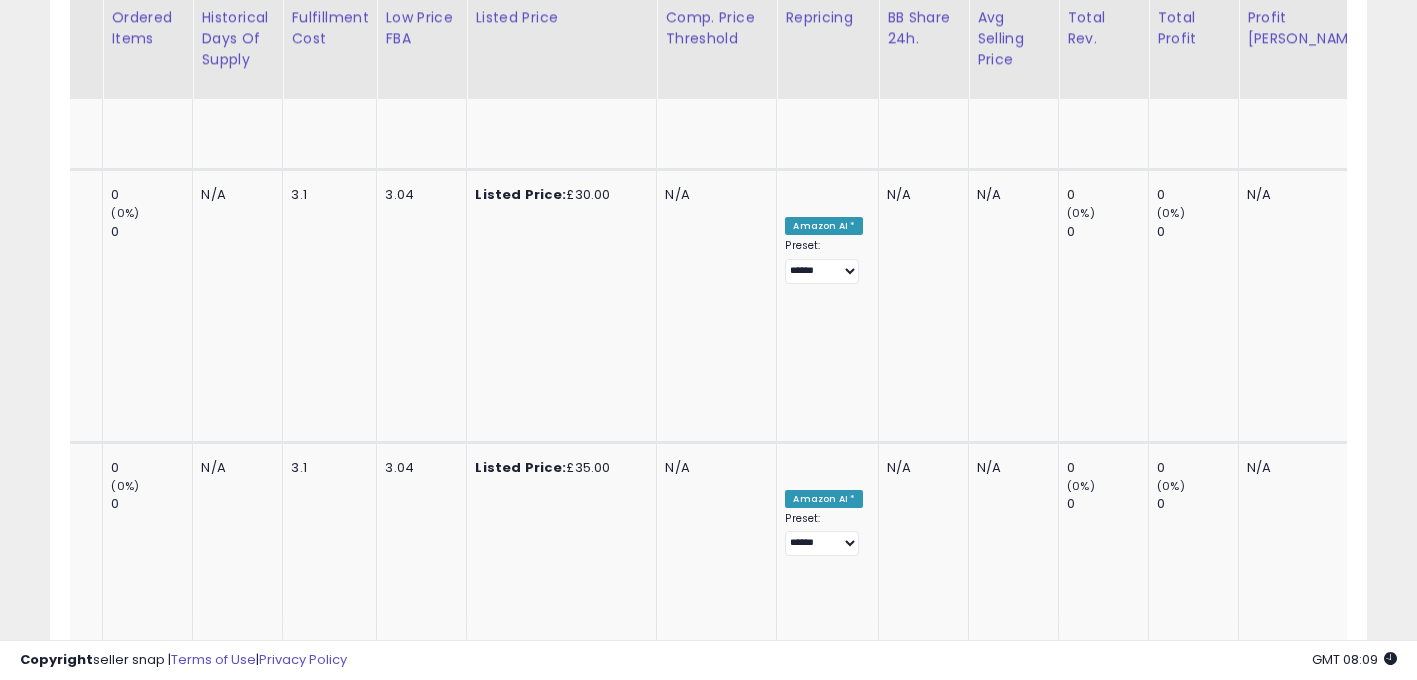 drag, startPoint x: 804, startPoint y: 126, endPoint x: 799, endPoint y: 289, distance: 163.07668 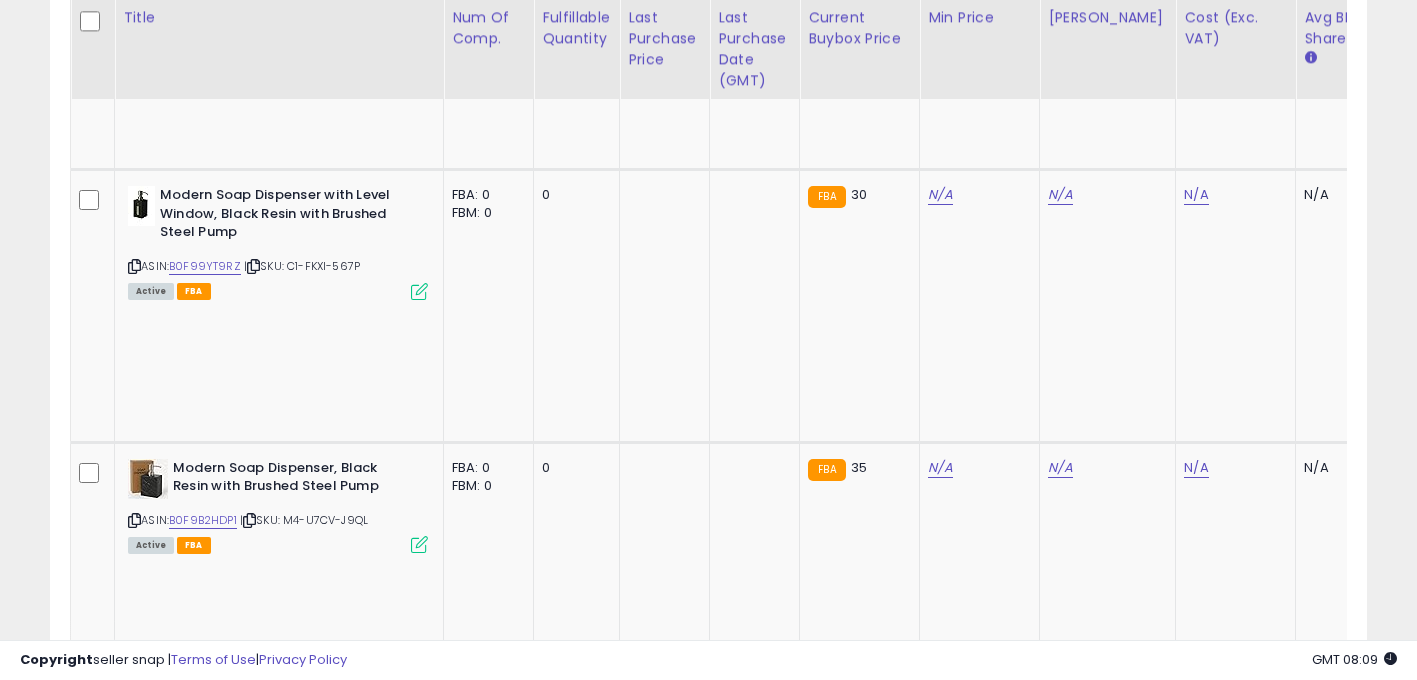 click at bounding box center [134, 1609] 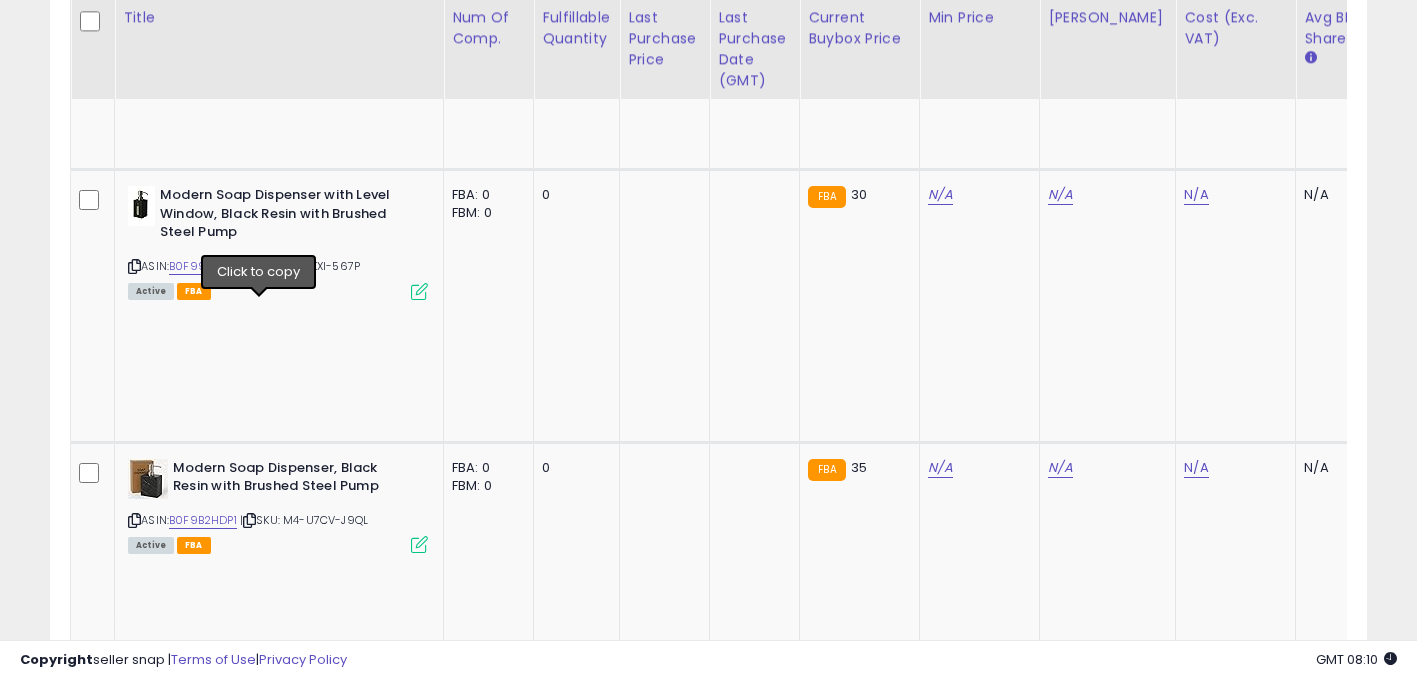 click at bounding box center [253, 1609] 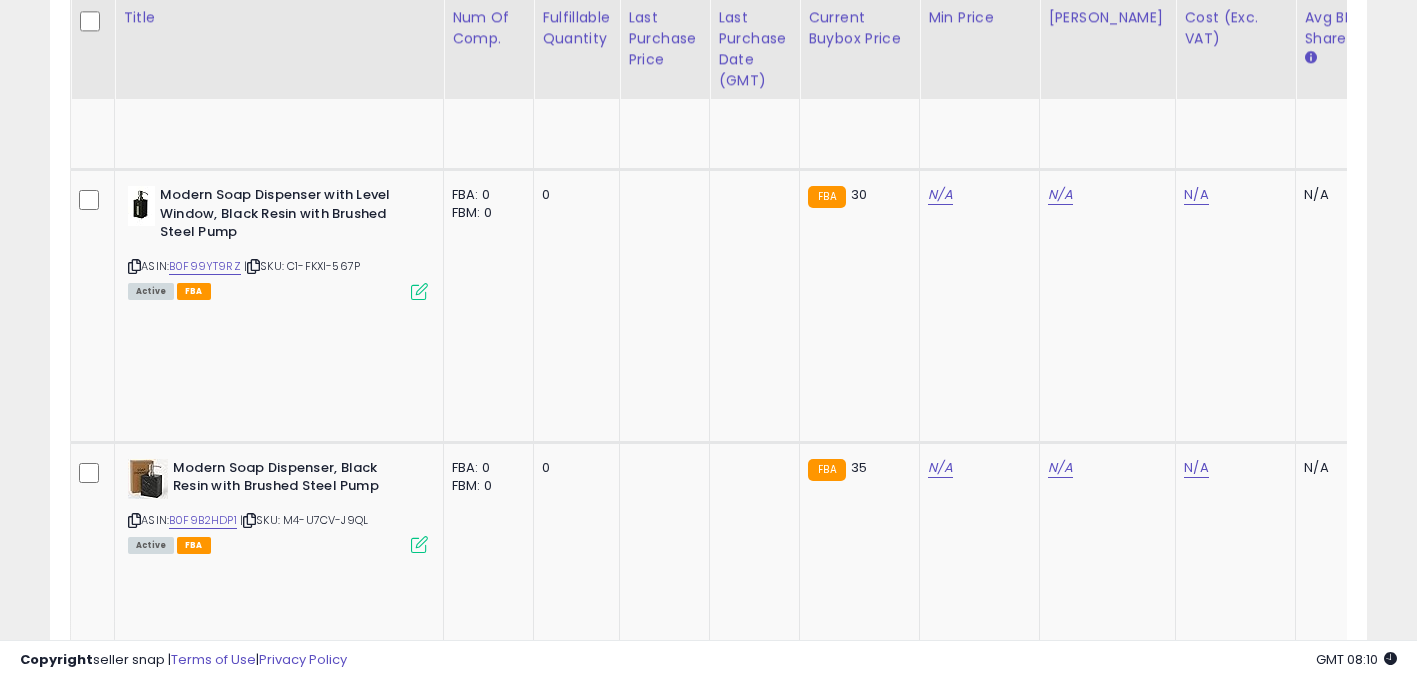click 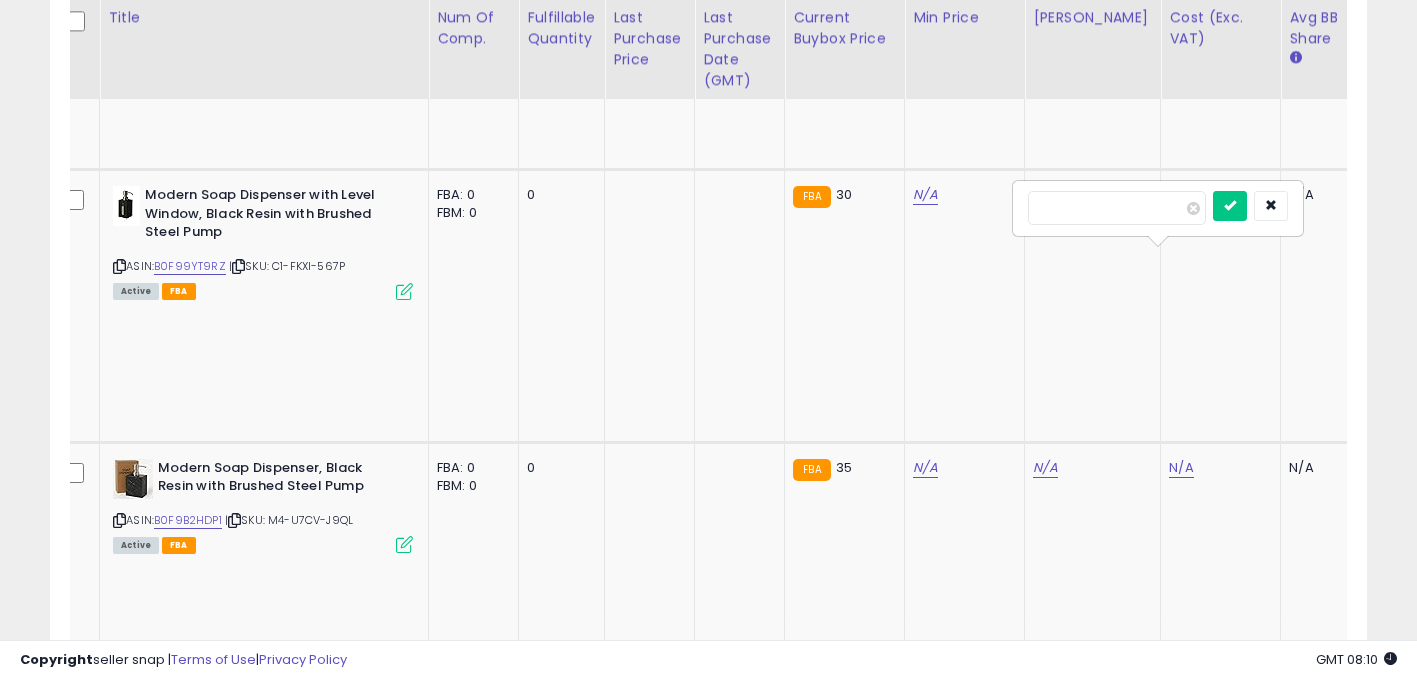 type on "*****" 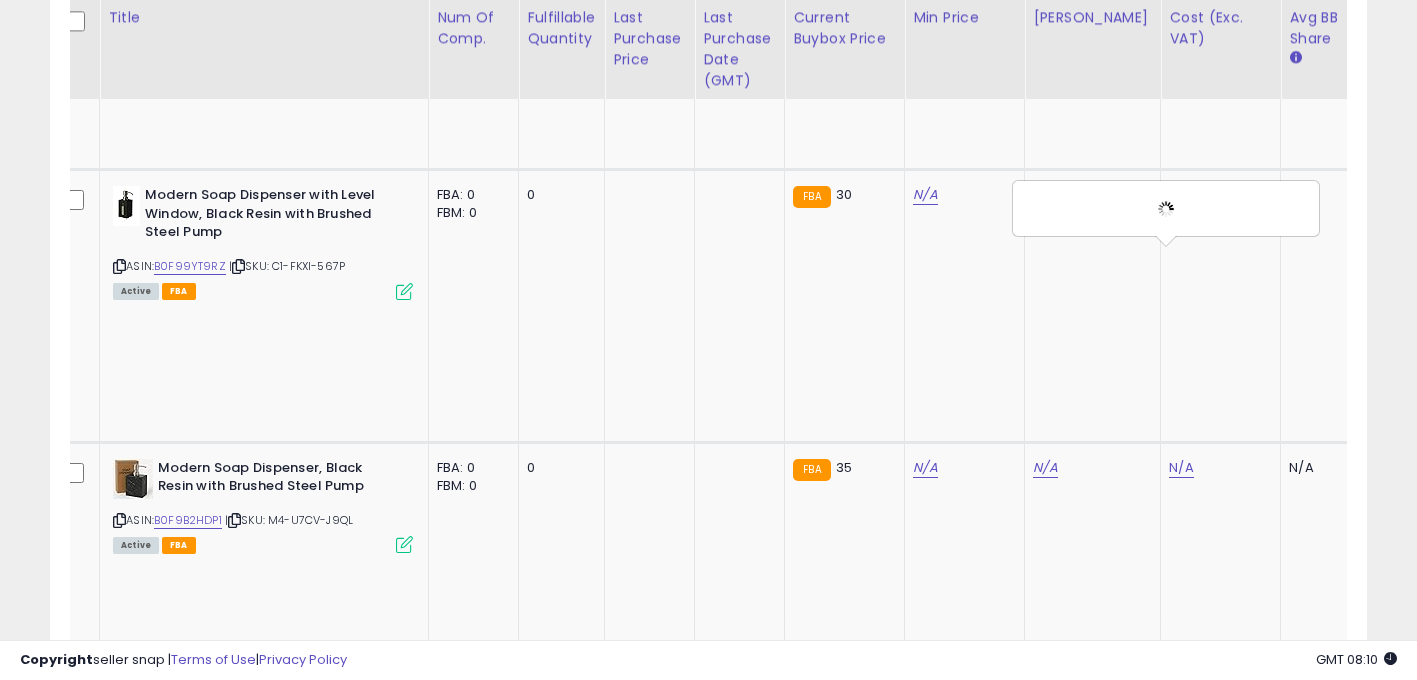 scroll, scrollTop: 0, scrollLeft: 905, axis: horizontal 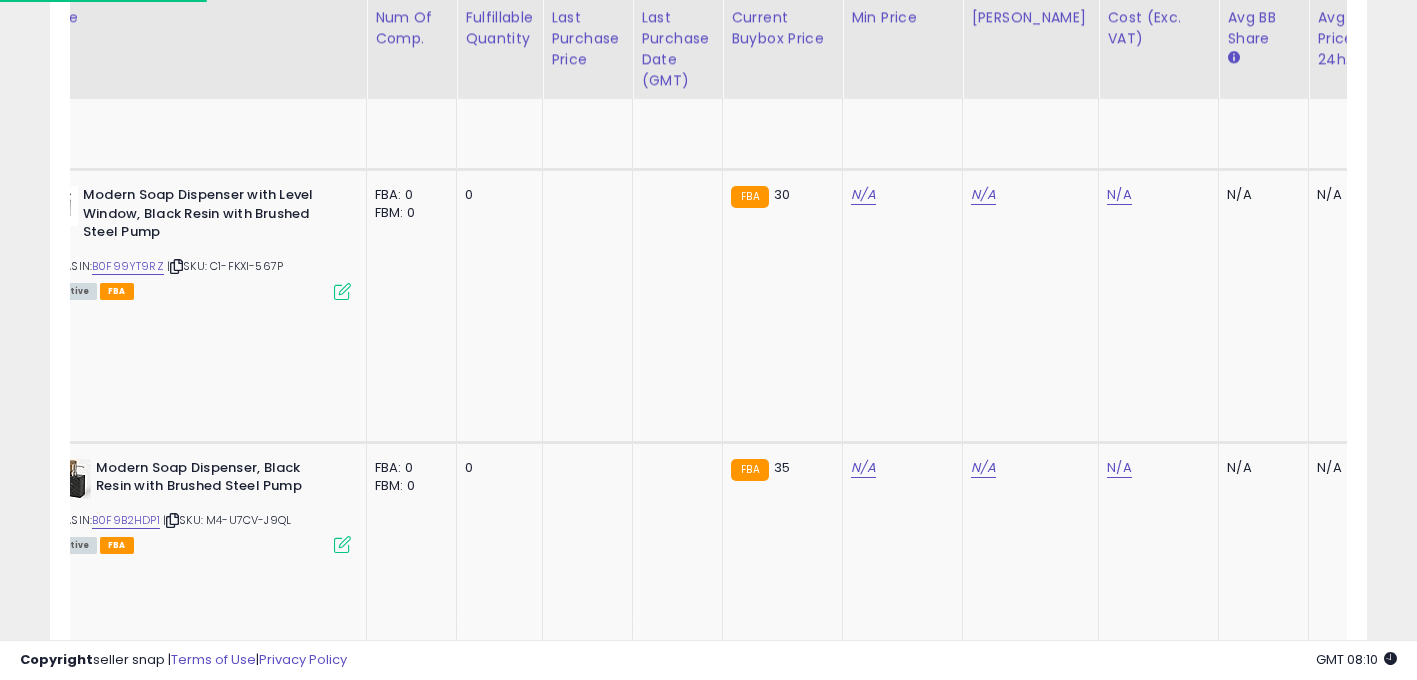 click on "33.98" at bounding box center [863, -1167] 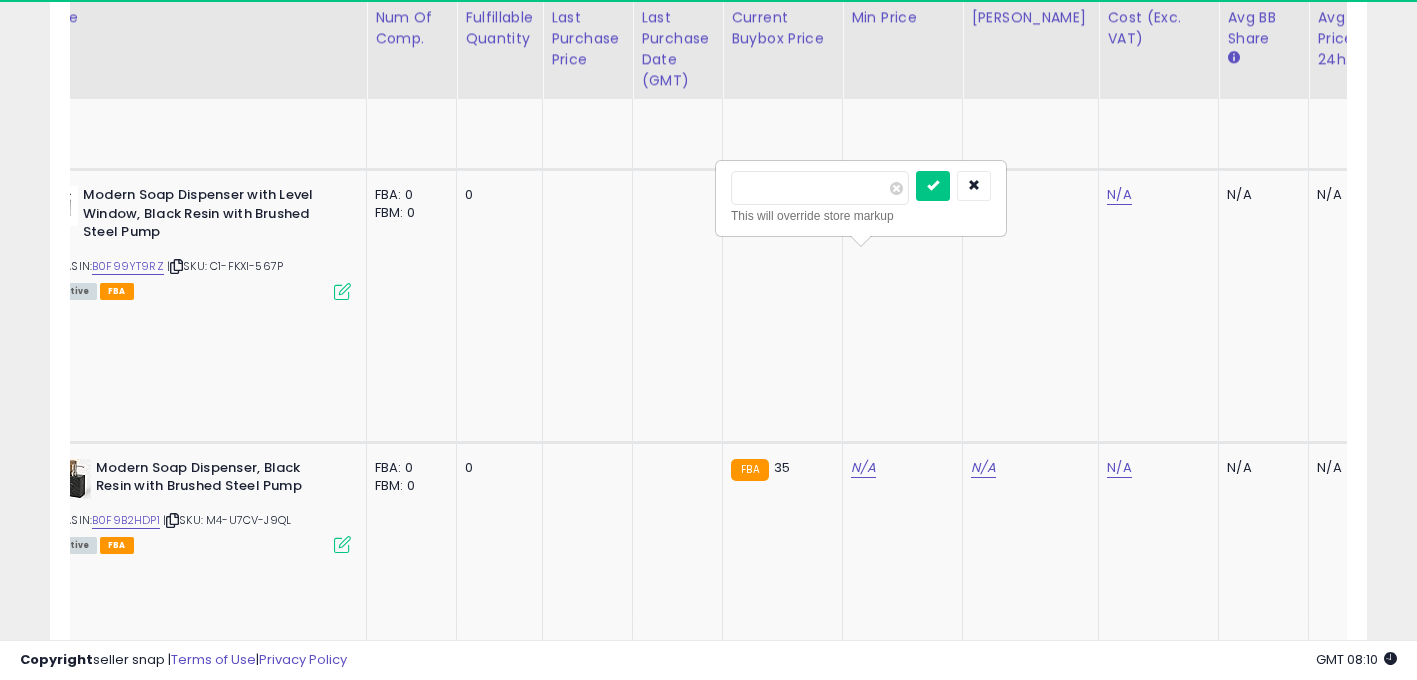 drag, startPoint x: 810, startPoint y: 195, endPoint x: 473, endPoint y: 168, distance: 338.07986 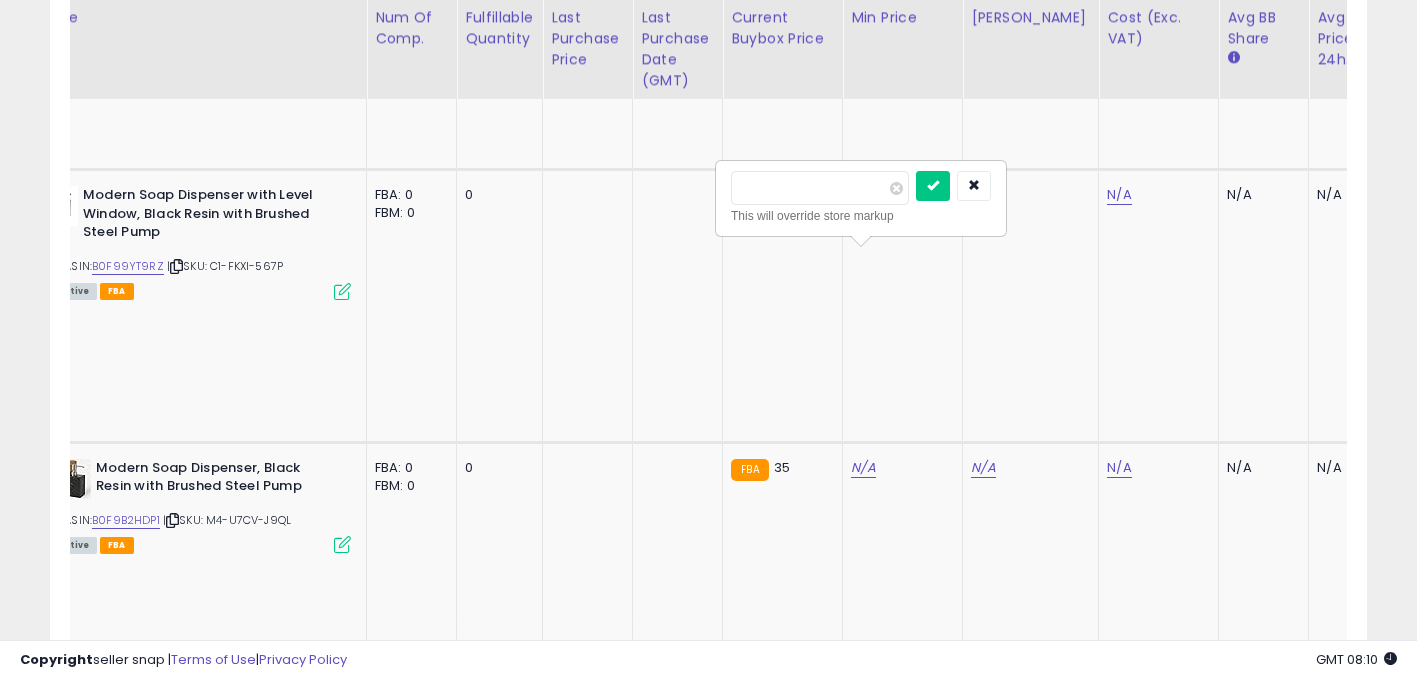 type on "*****" 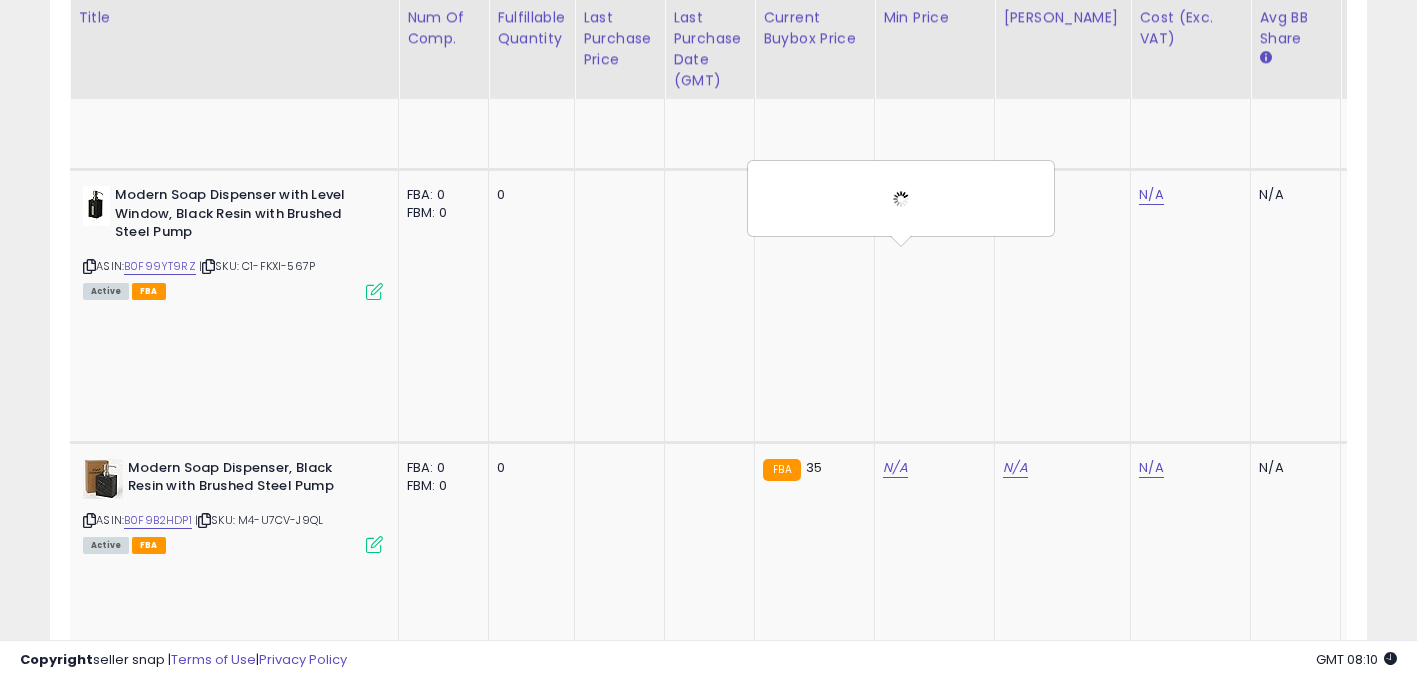 click on "48.31" at bounding box center (1015, -1167) 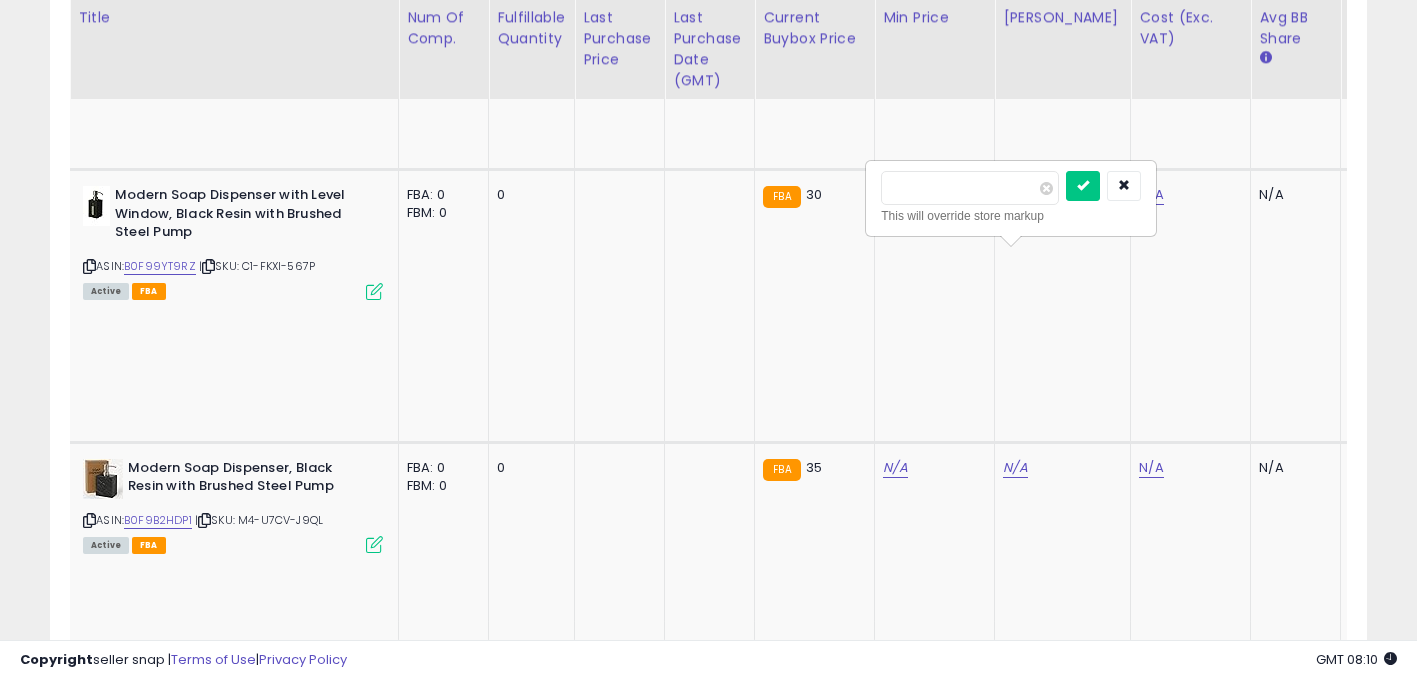 drag, startPoint x: 954, startPoint y: 192, endPoint x: 689, endPoint y: 184, distance: 265.12073 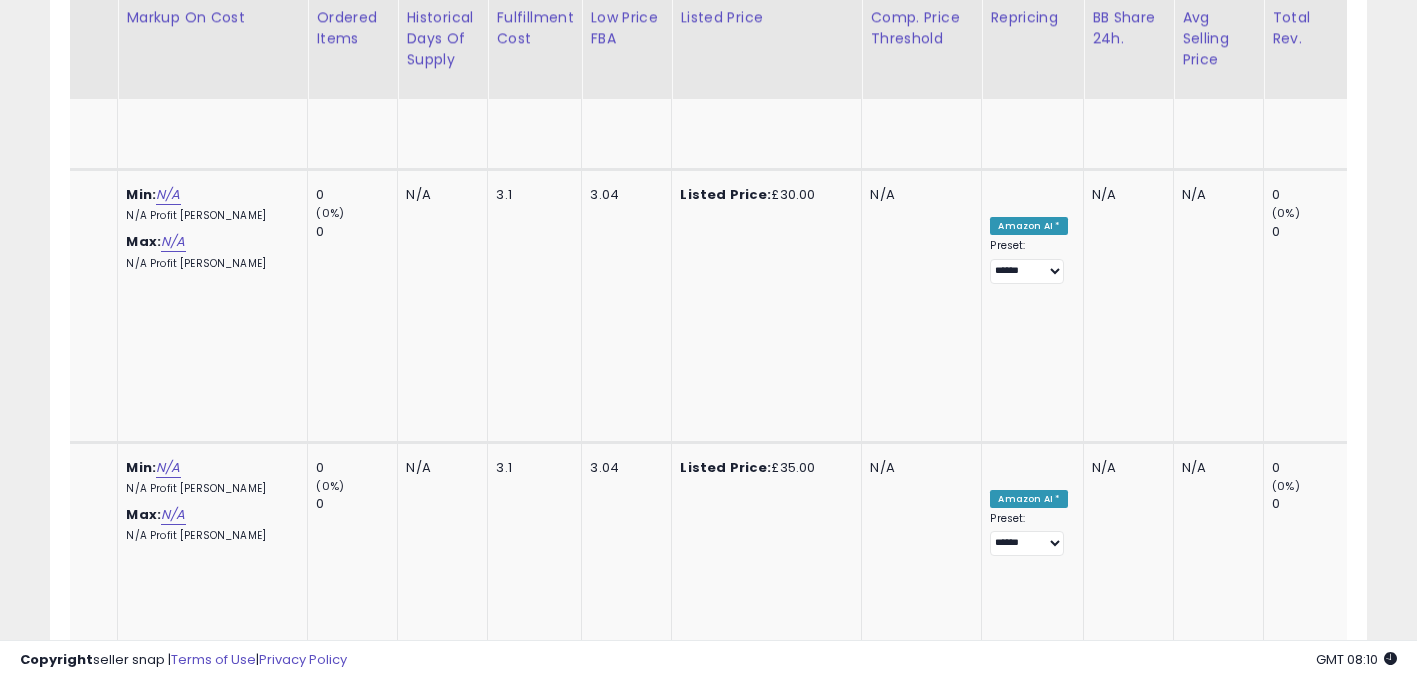 click on "ON   OFF" at bounding box center [1016, 1558] 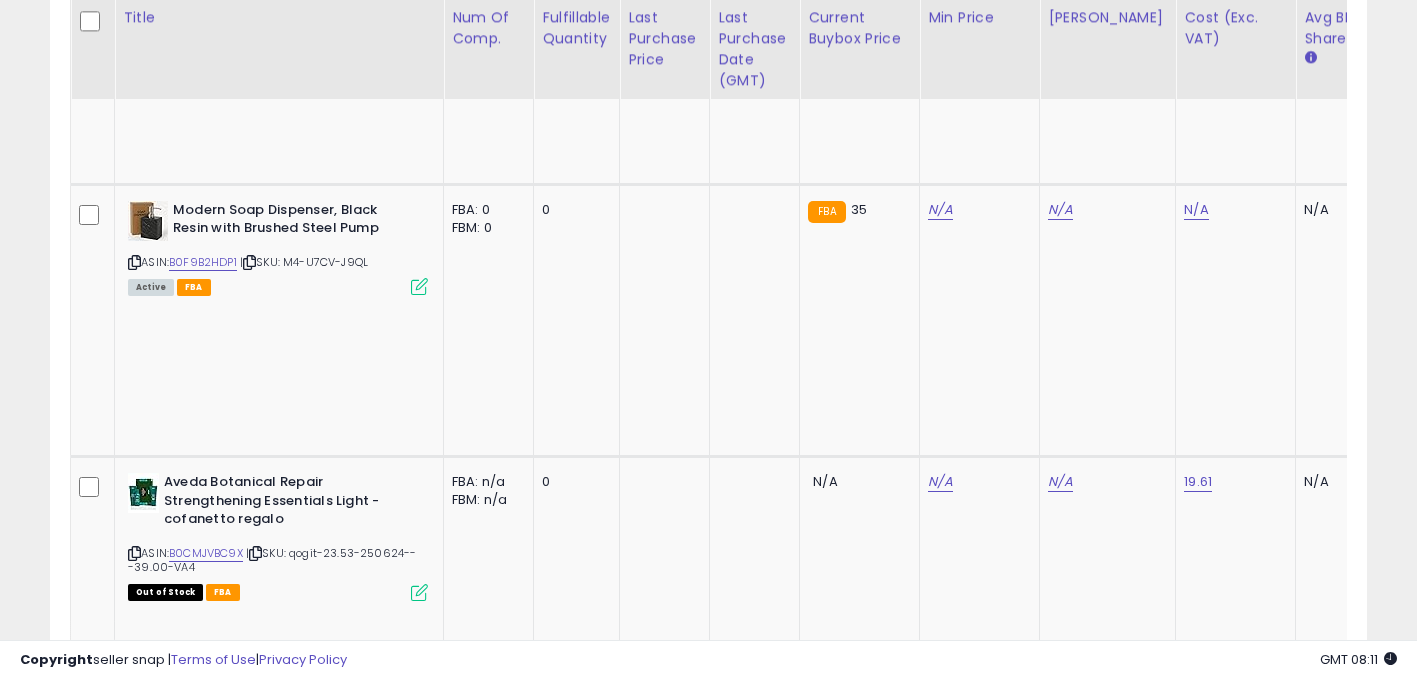 click at bounding box center (134, 1622) 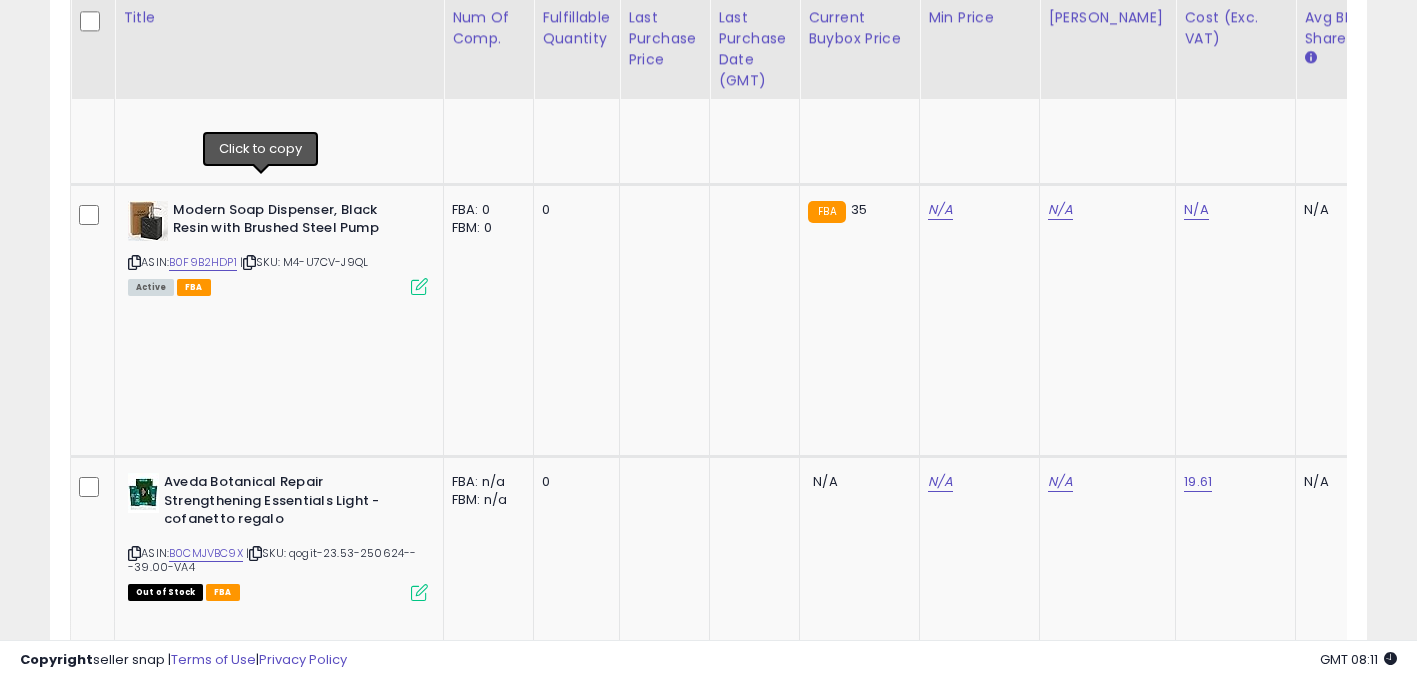 click at bounding box center [254, 1622] 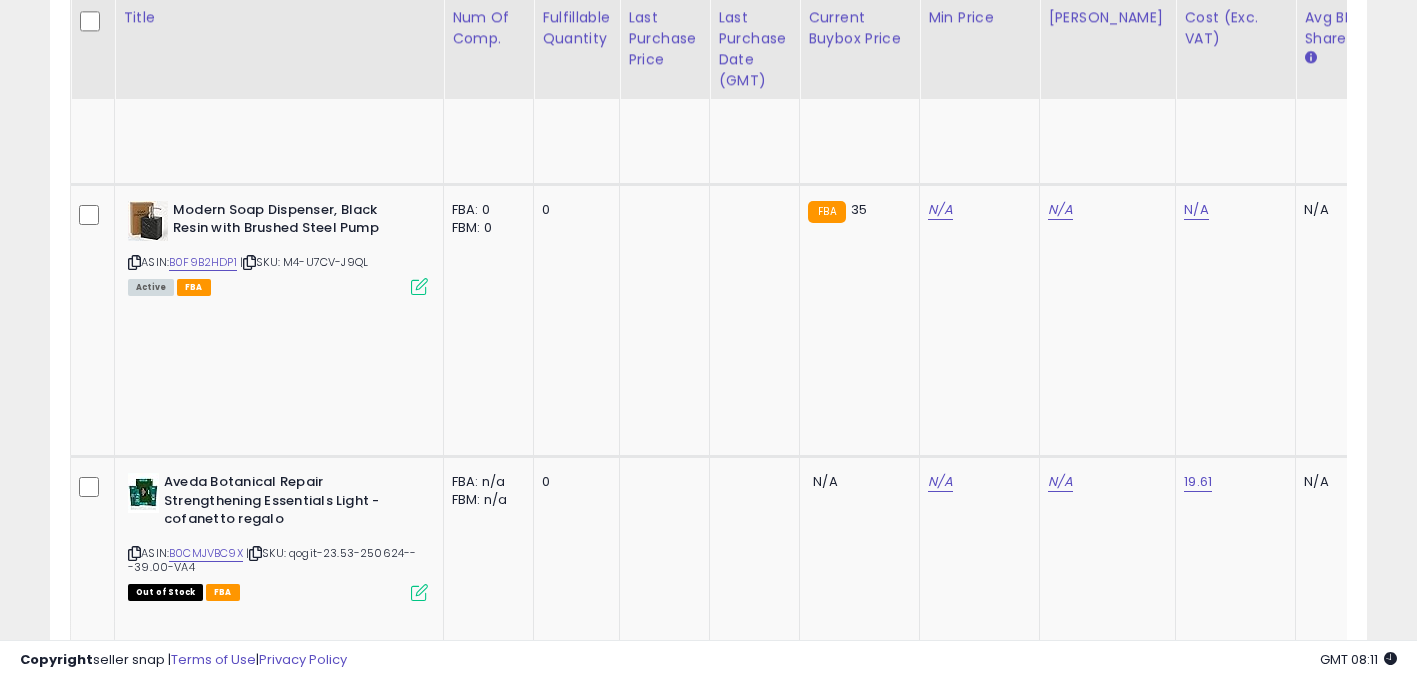 click on "N/A" at bounding box center (1196, -880) 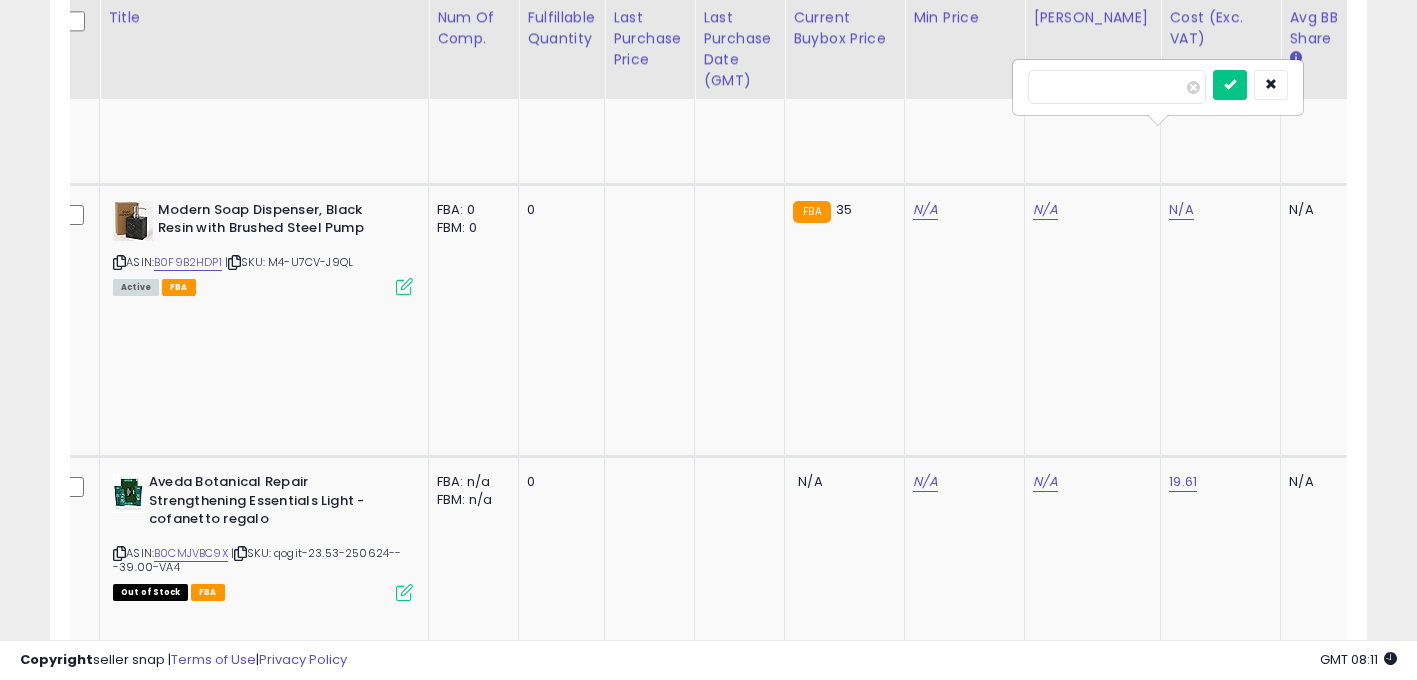 type on "*****" 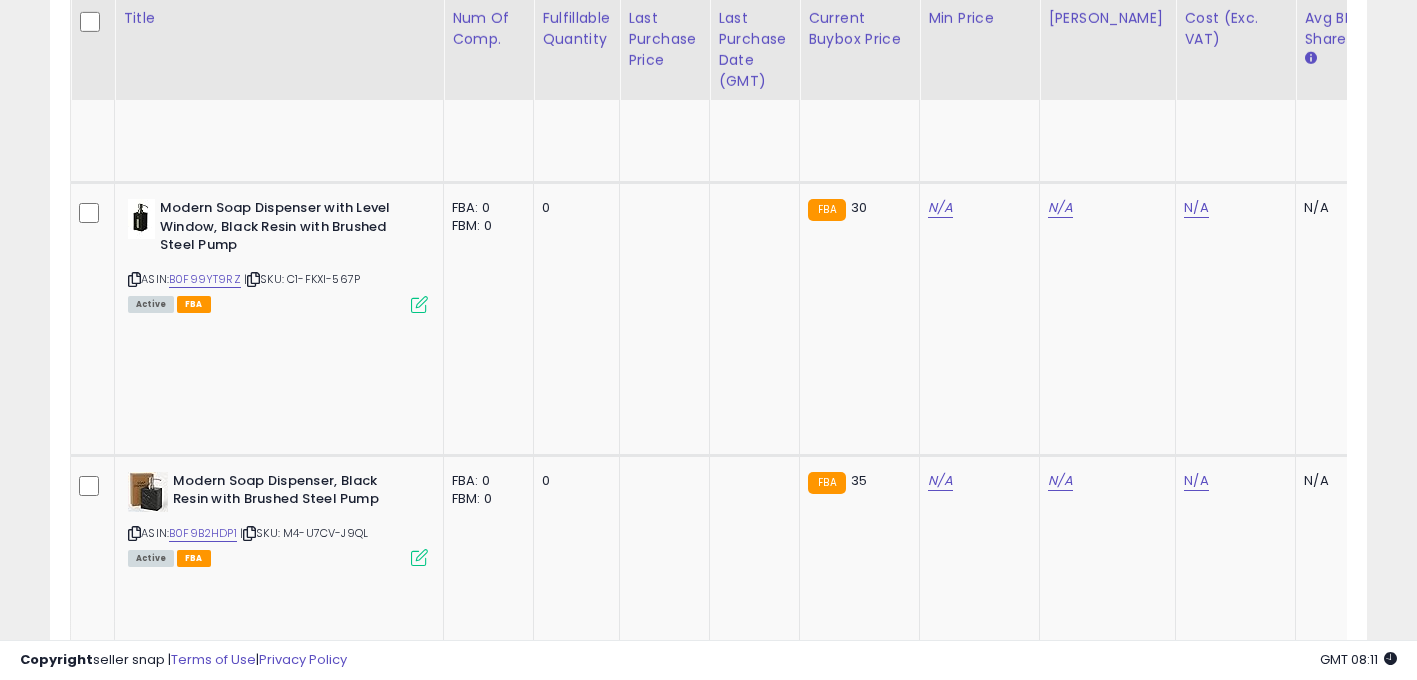 scroll, scrollTop: 2422, scrollLeft: 0, axis: vertical 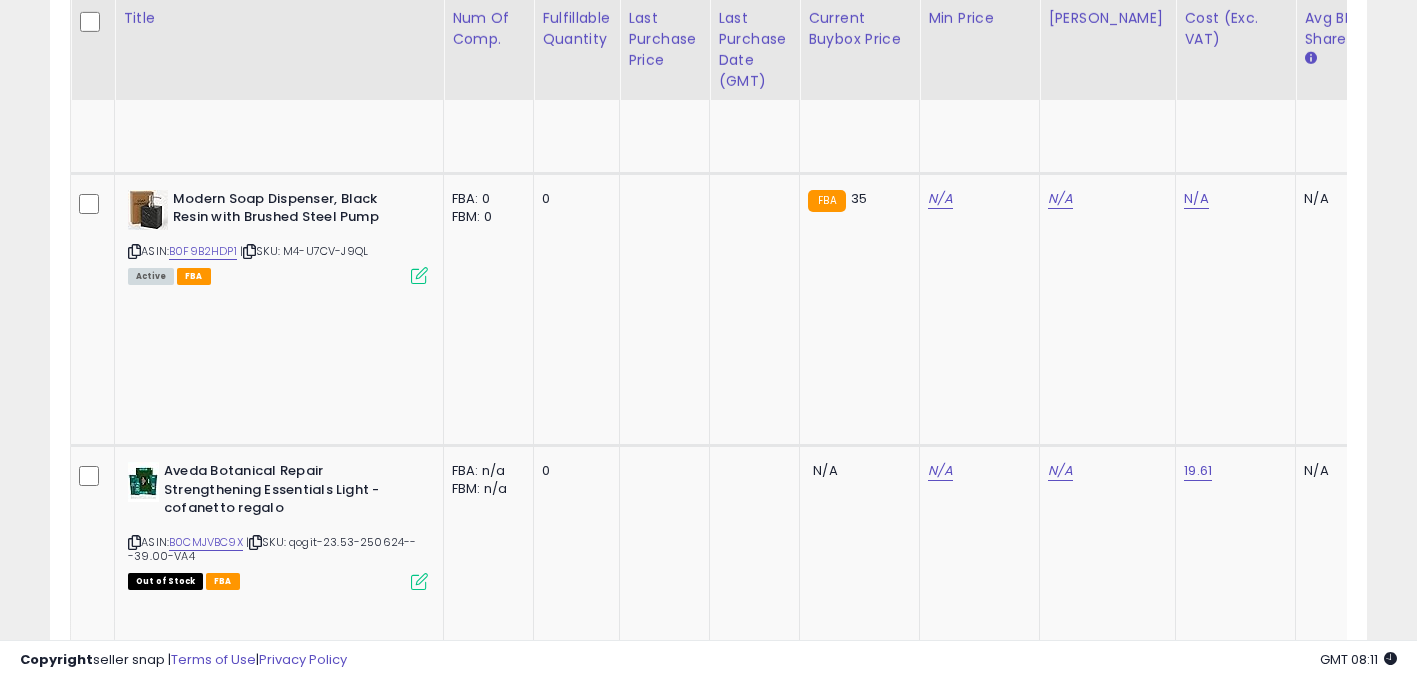 click on "39.63" at bounding box center (940, -1436) 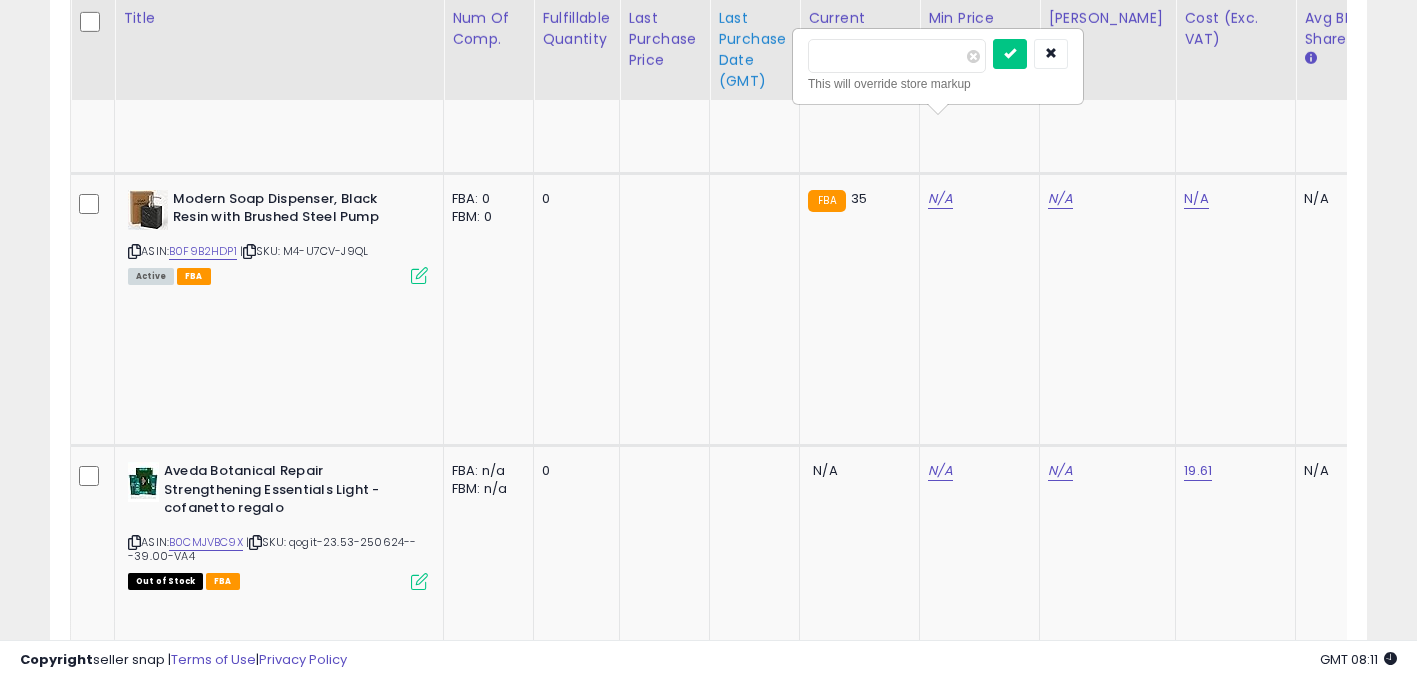 drag, startPoint x: 839, startPoint y: 58, endPoint x: 780, endPoint y: 50, distance: 59.5399 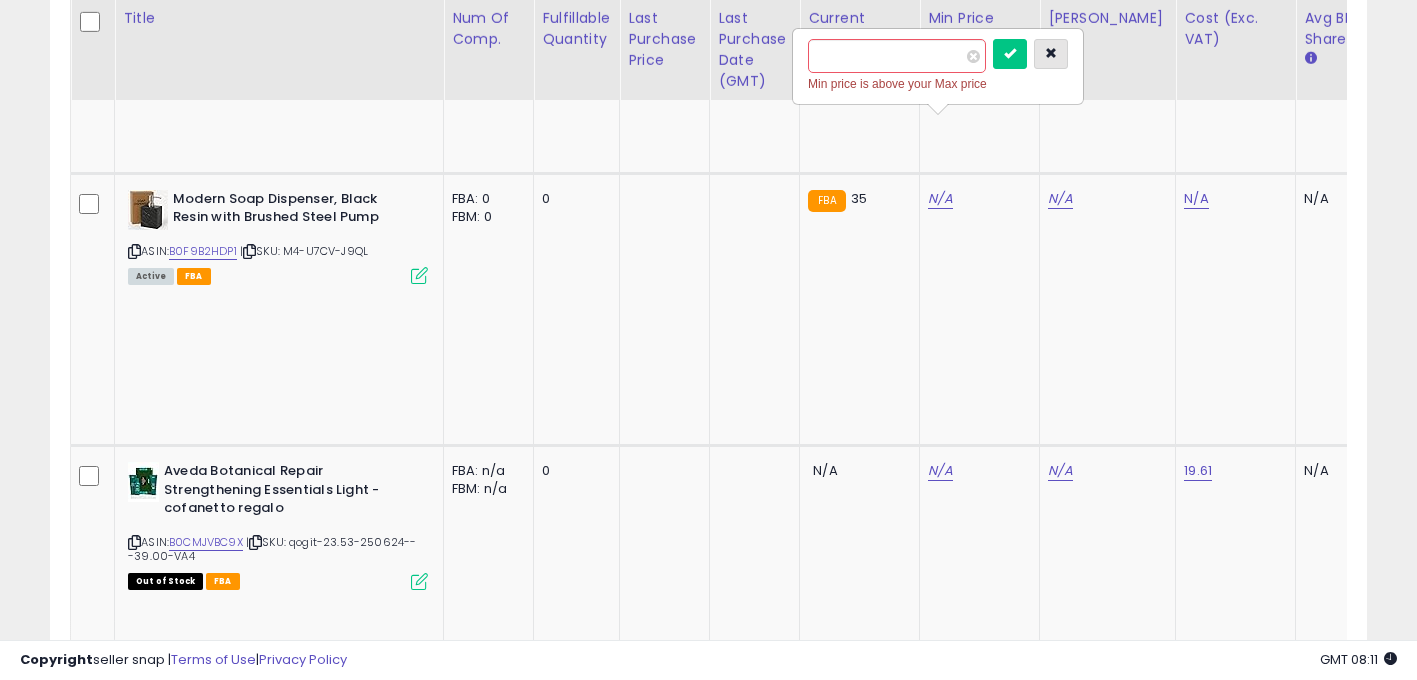 click at bounding box center [1051, 53] 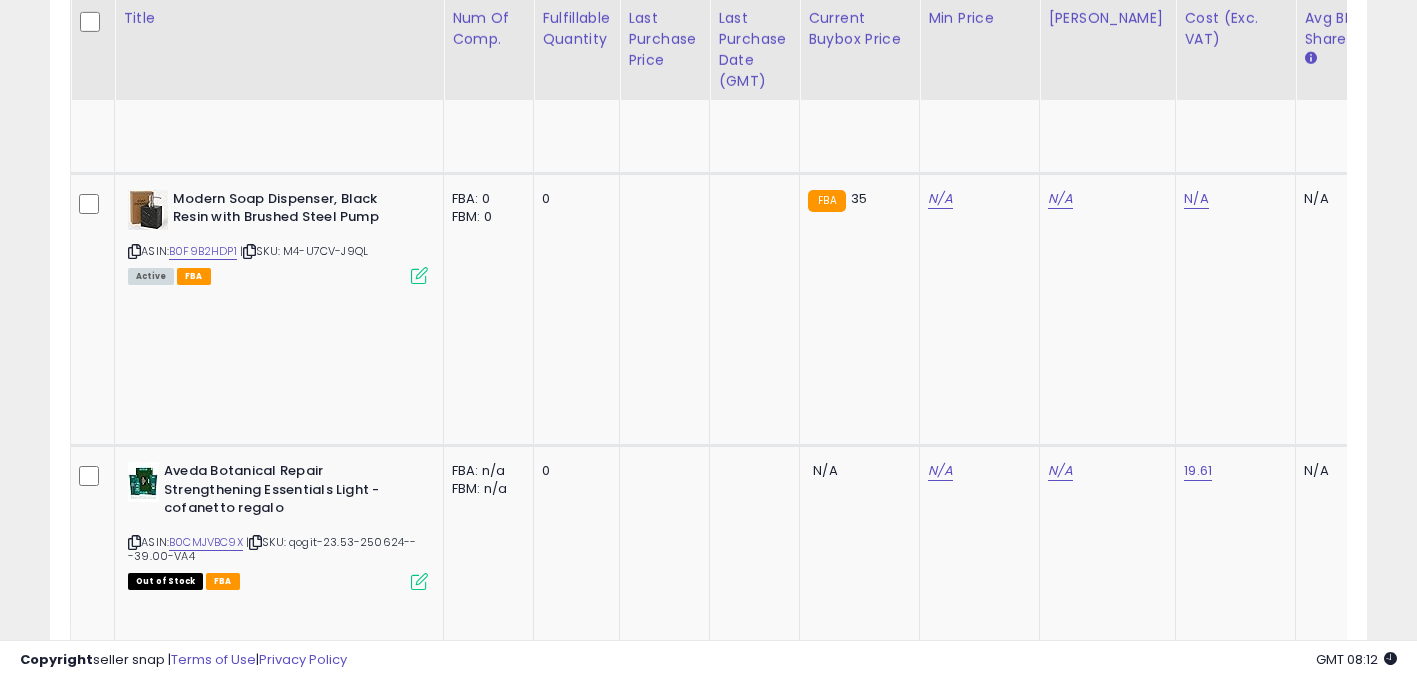 click on "40.00" at bounding box center (1060, -1436) 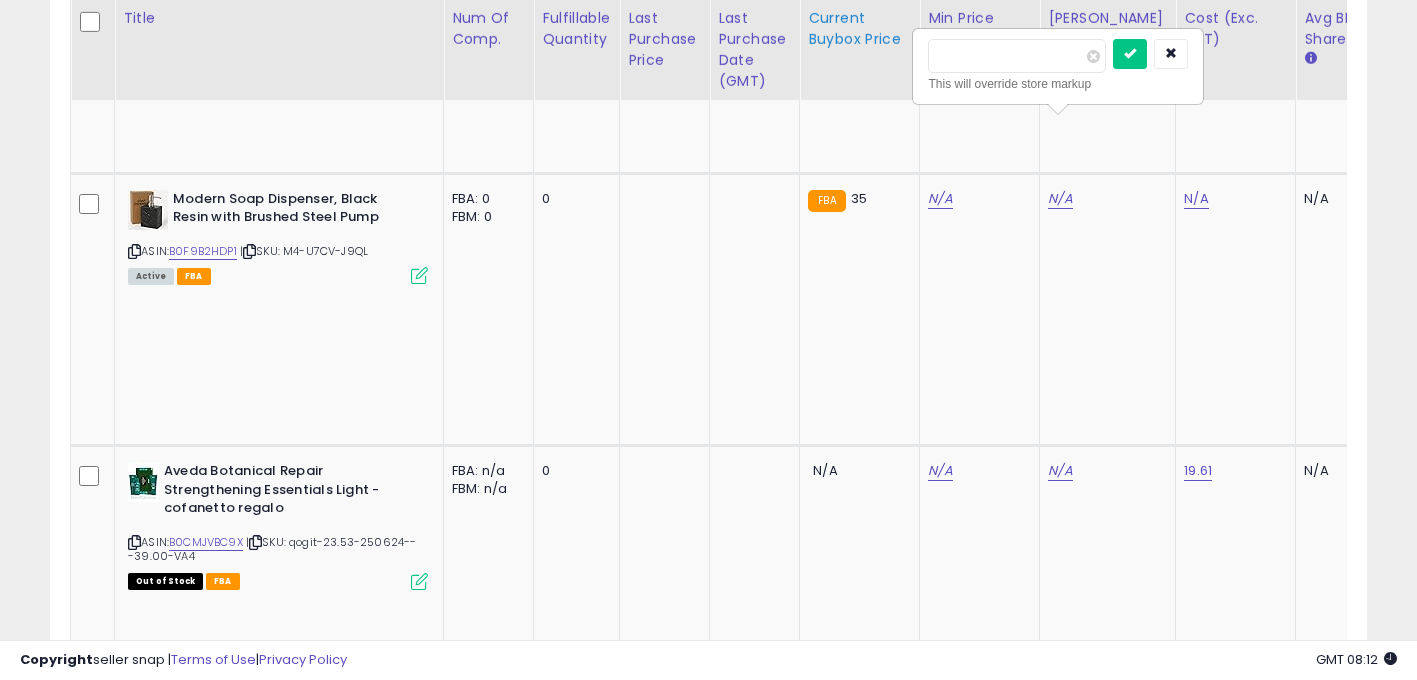 click on "Title
Num of Comp." at bounding box center (2649, 533) 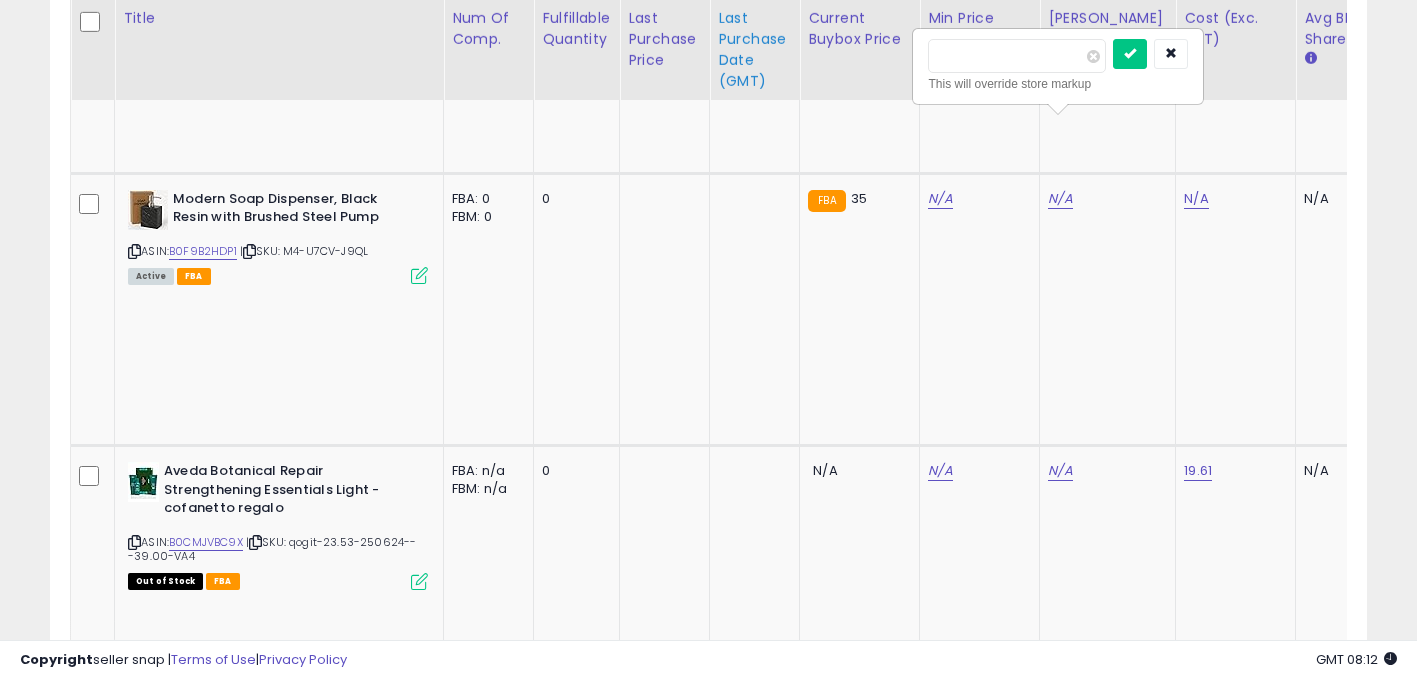 type on "**" 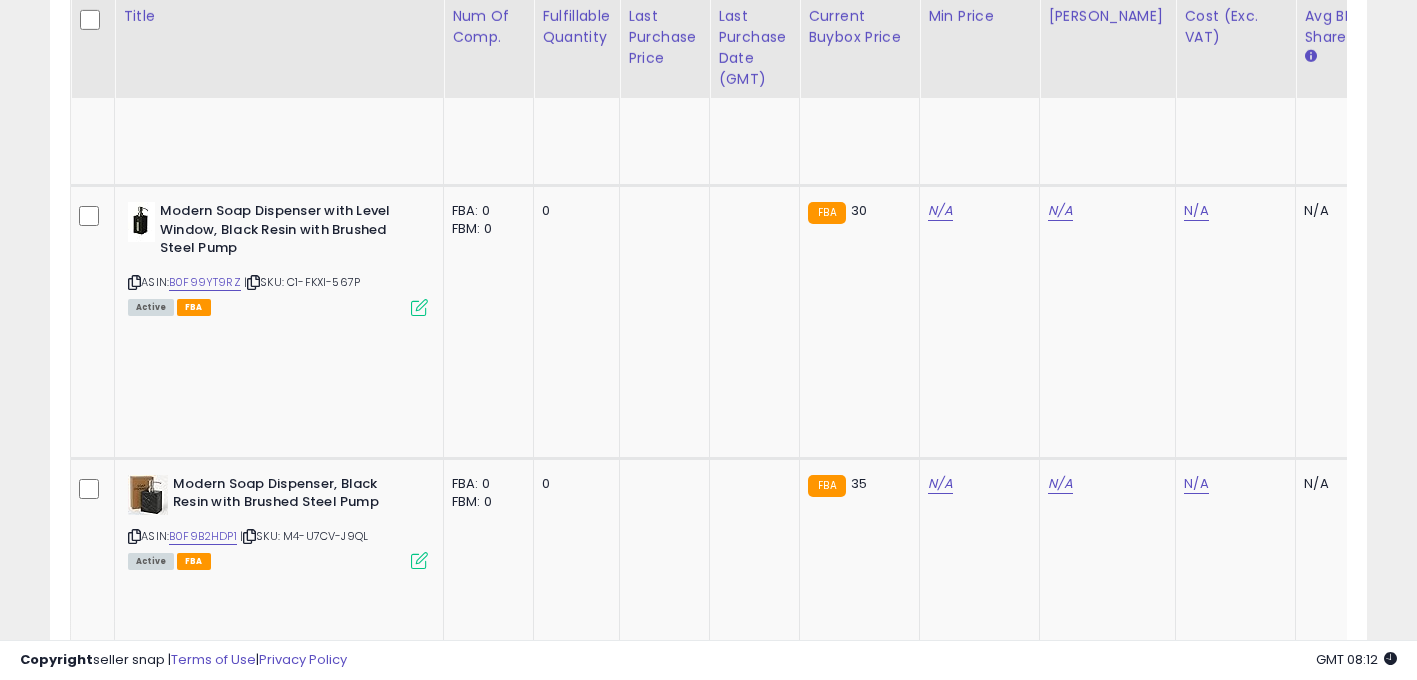 scroll, scrollTop: 2244, scrollLeft: 0, axis: vertical 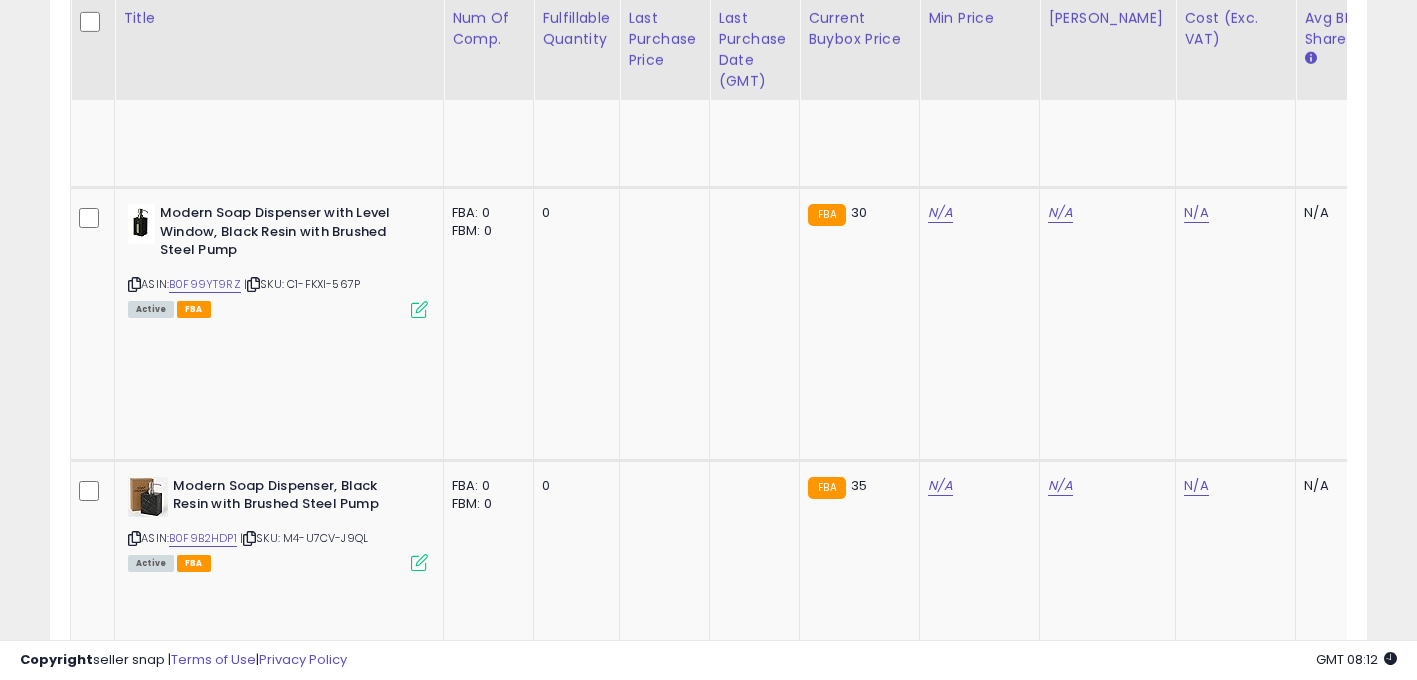 click on "B09DMJL3KN" at bounding box center [205, 1355] 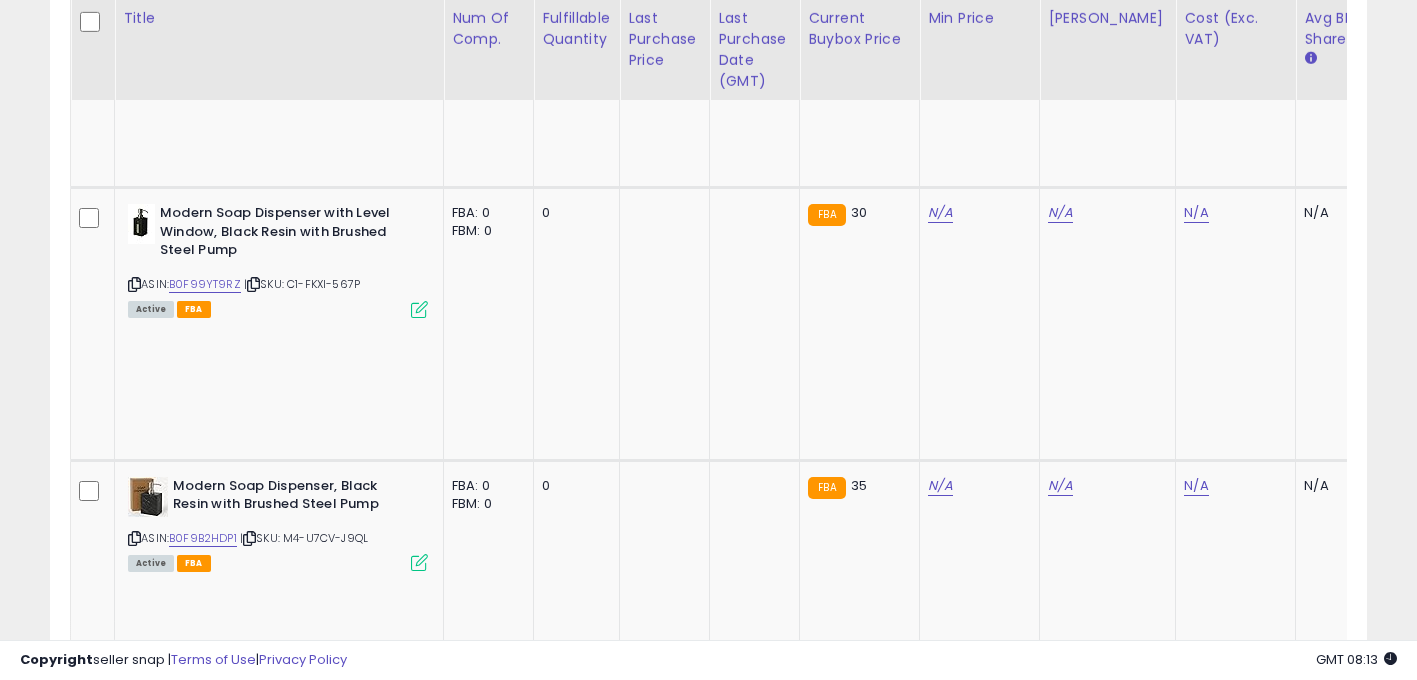 click on "36.34" at bounding box center (940, -1149) 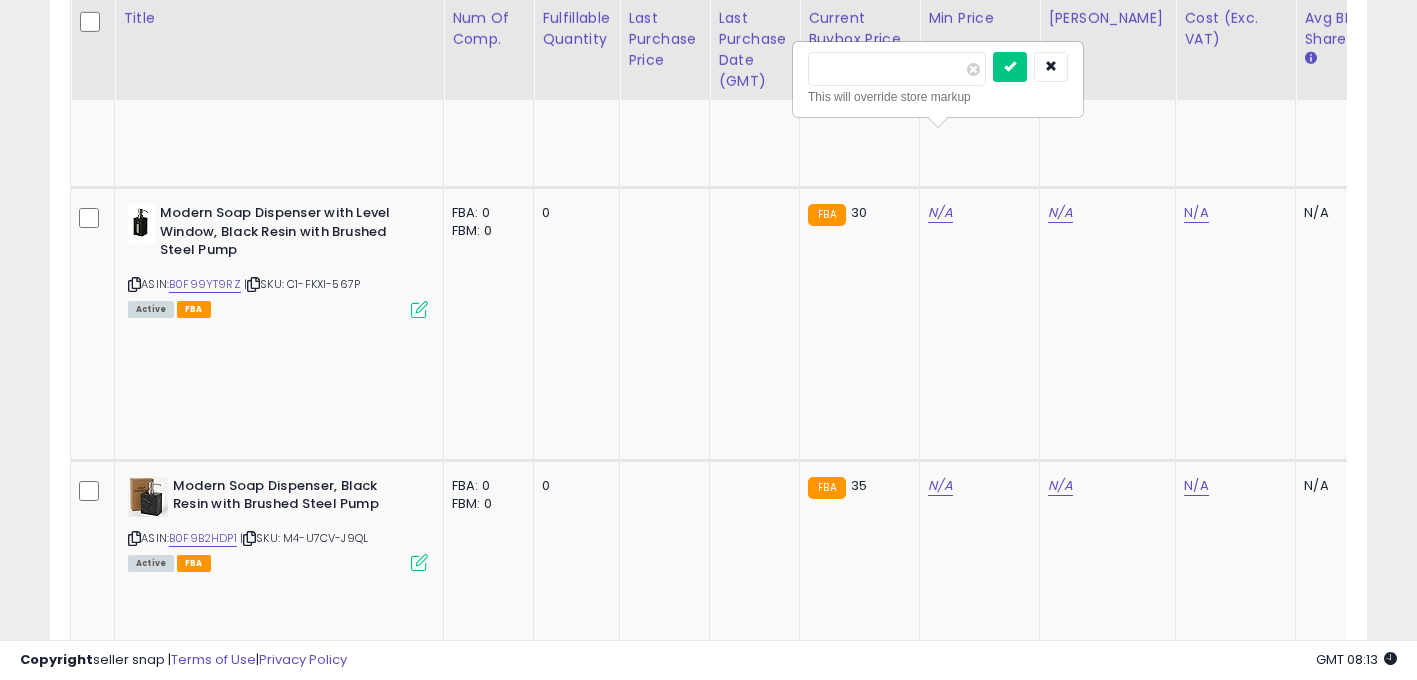click on "*****" at bounding box center [897, 69] 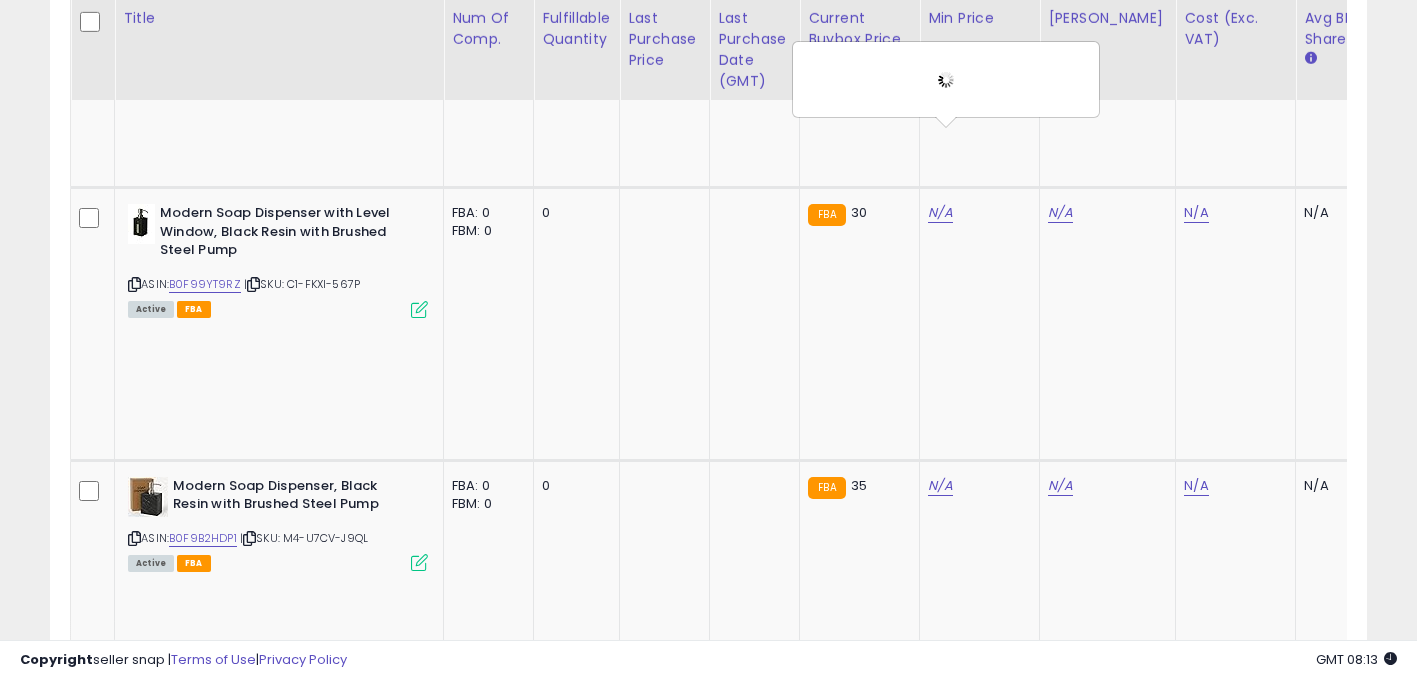click on "36.35" at bounding box center (940, -1149) 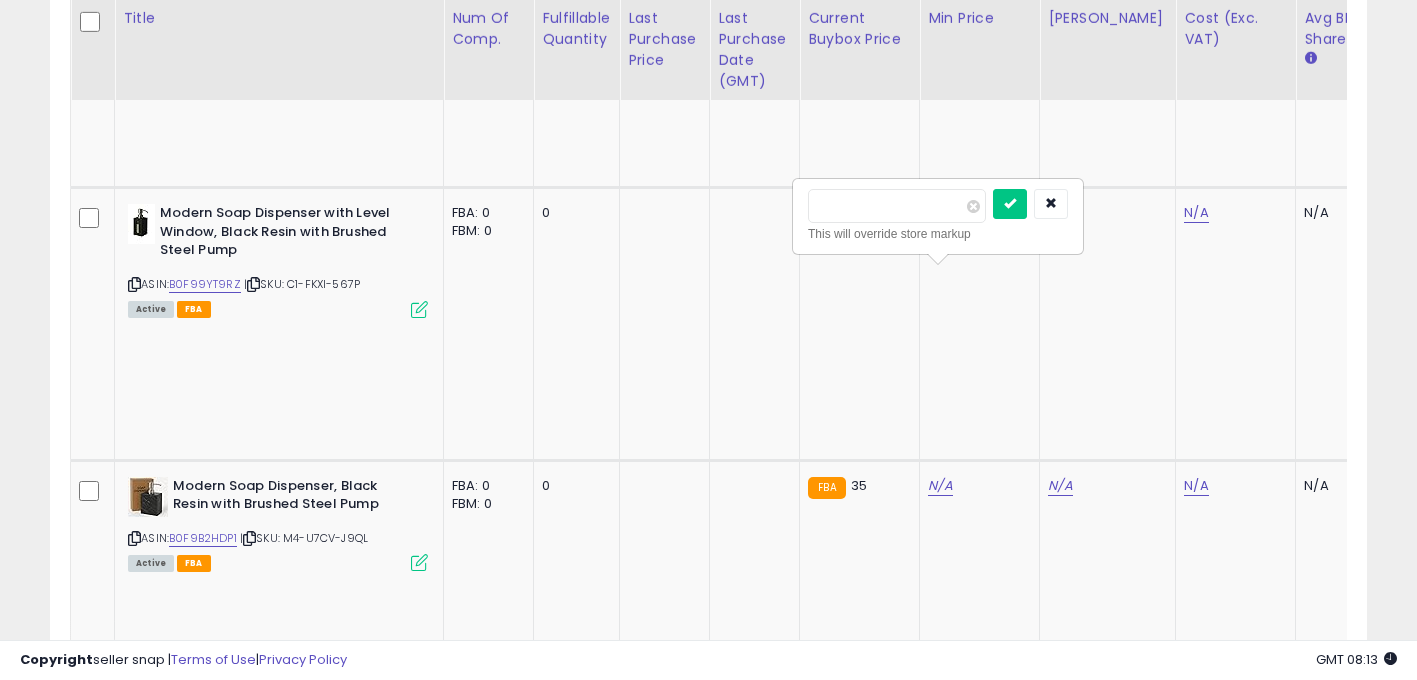 click on "*****" at bounding box center [897, 206] 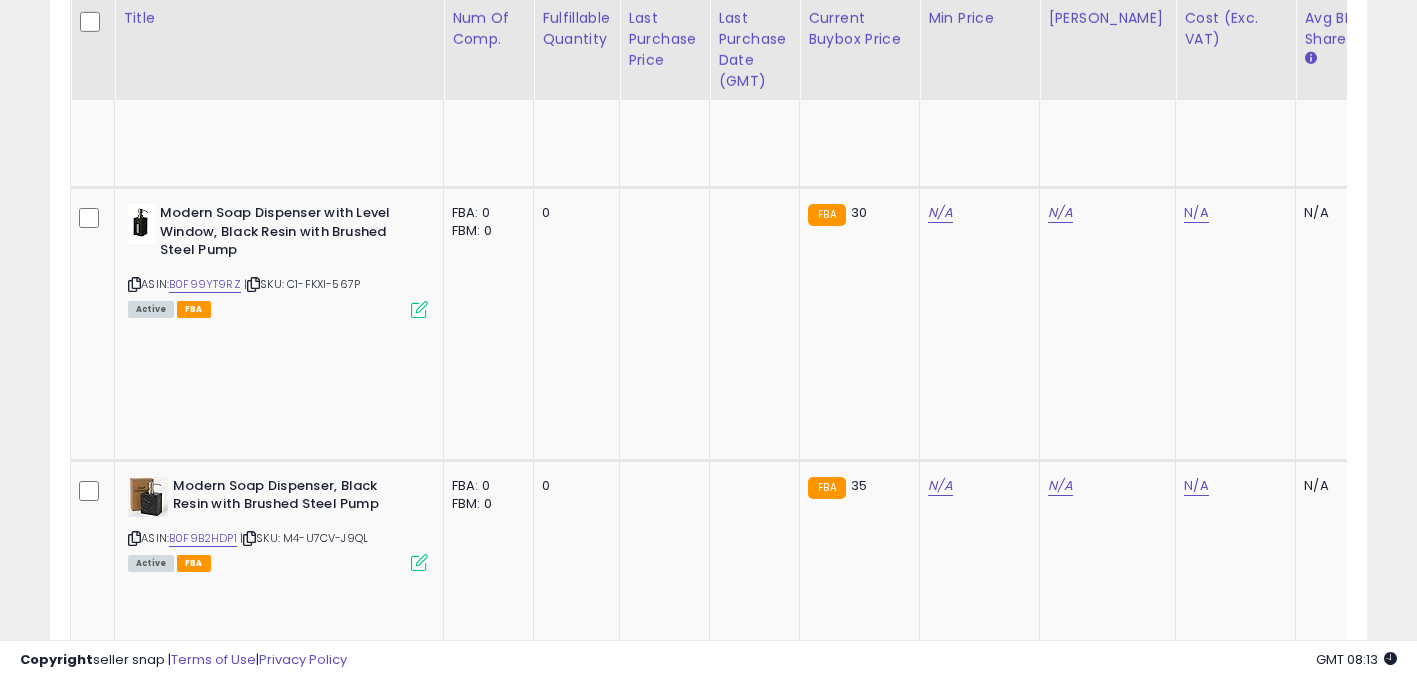 scroll, scrollTop: 0, scrollLeft: 150, axis: horizontal 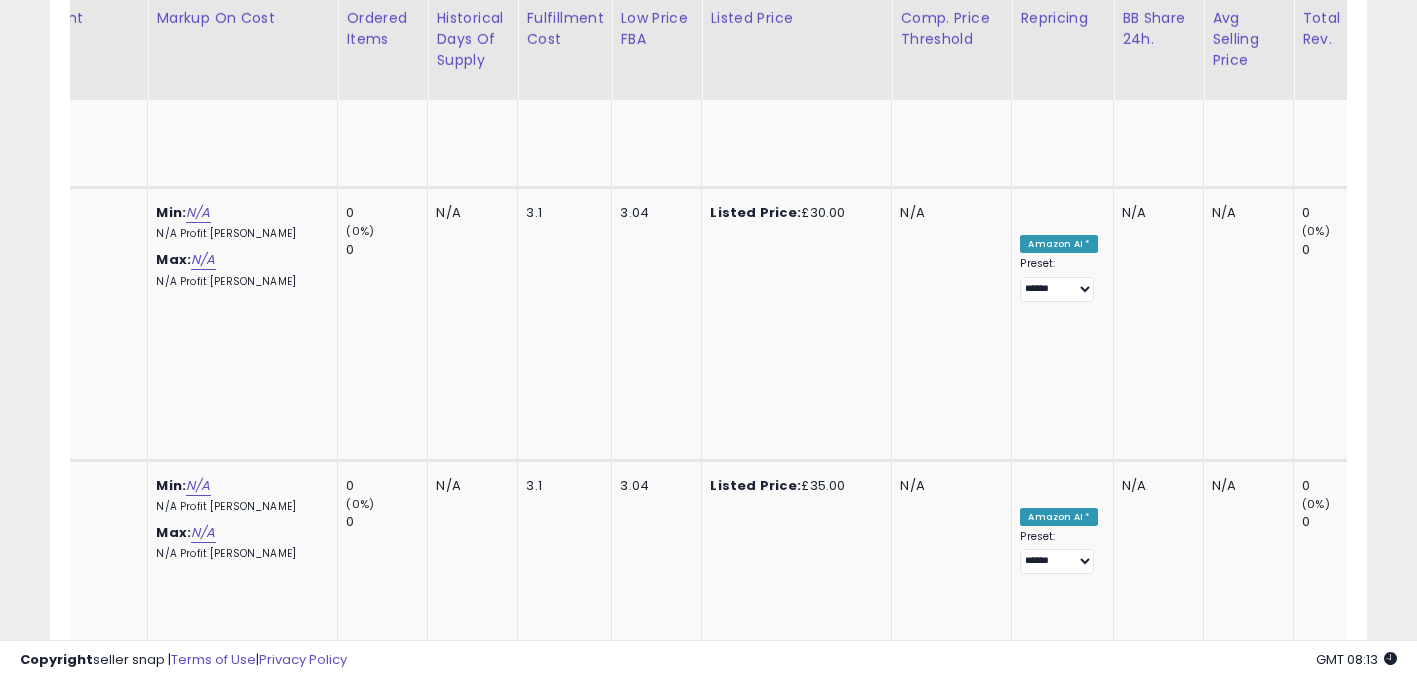 click on "OFF" at bounding box center [1058, 1849] 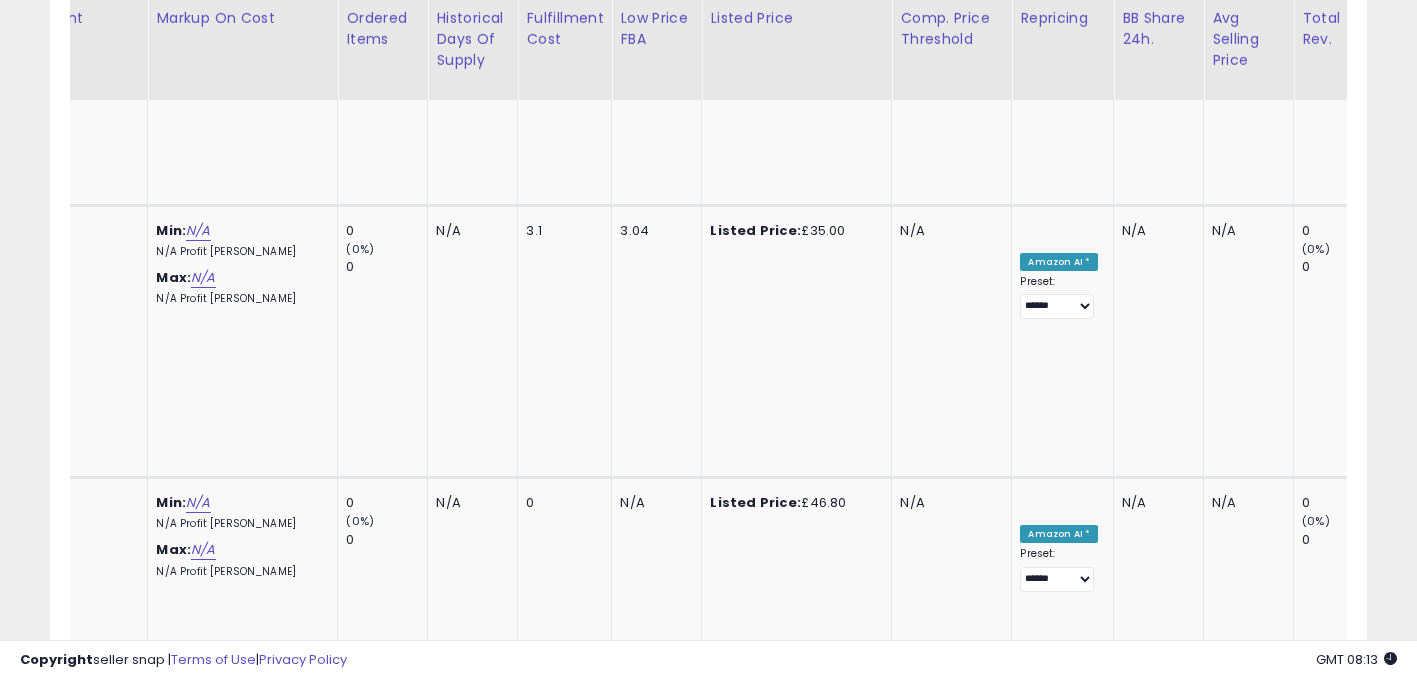 scroll, scrollTop: 2645, scrollLeft: 0, axis: vertical 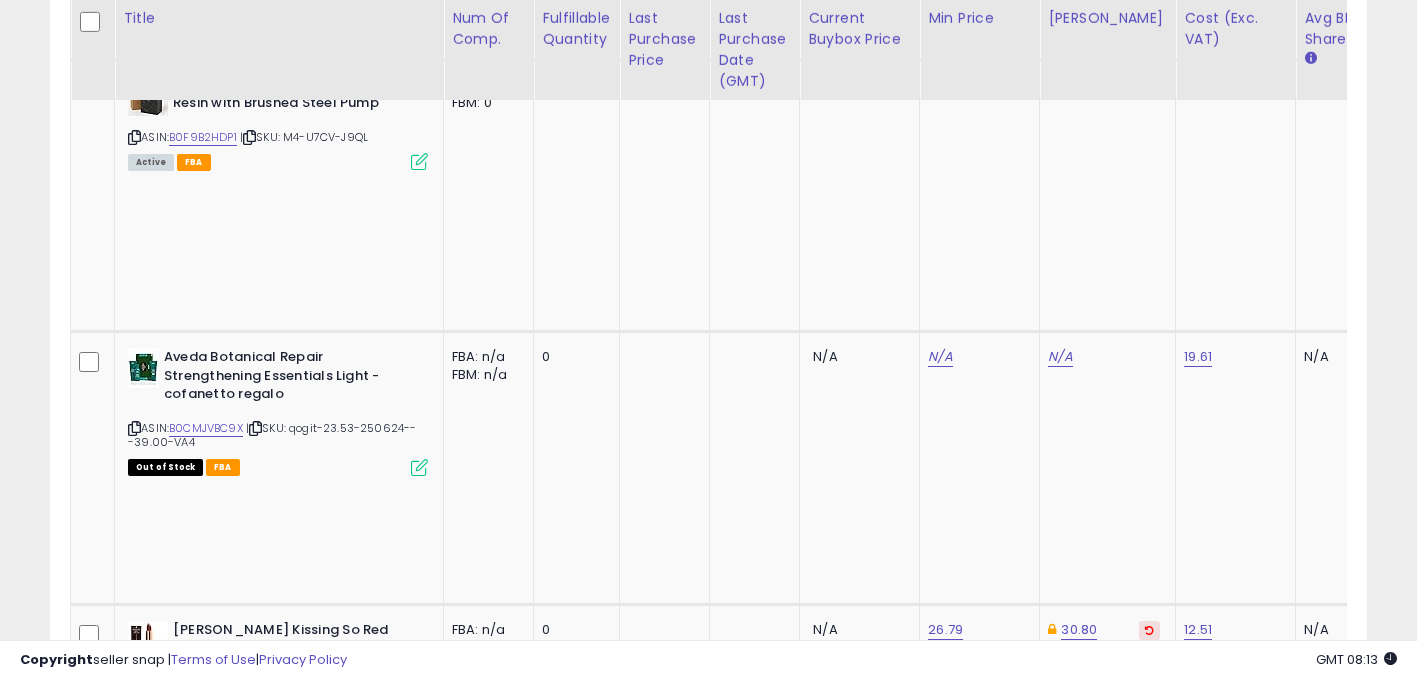 click at bounding box center [134, 1771] 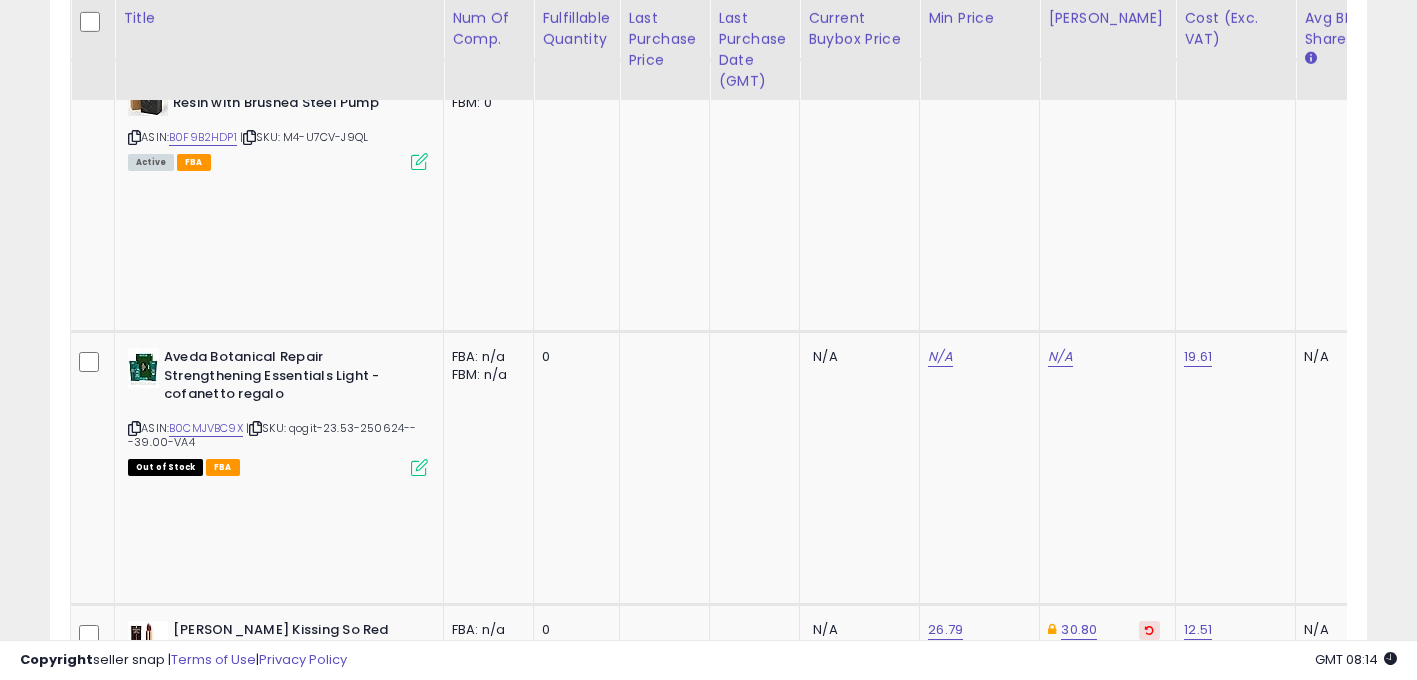 click at bounding box center [253, 1771] 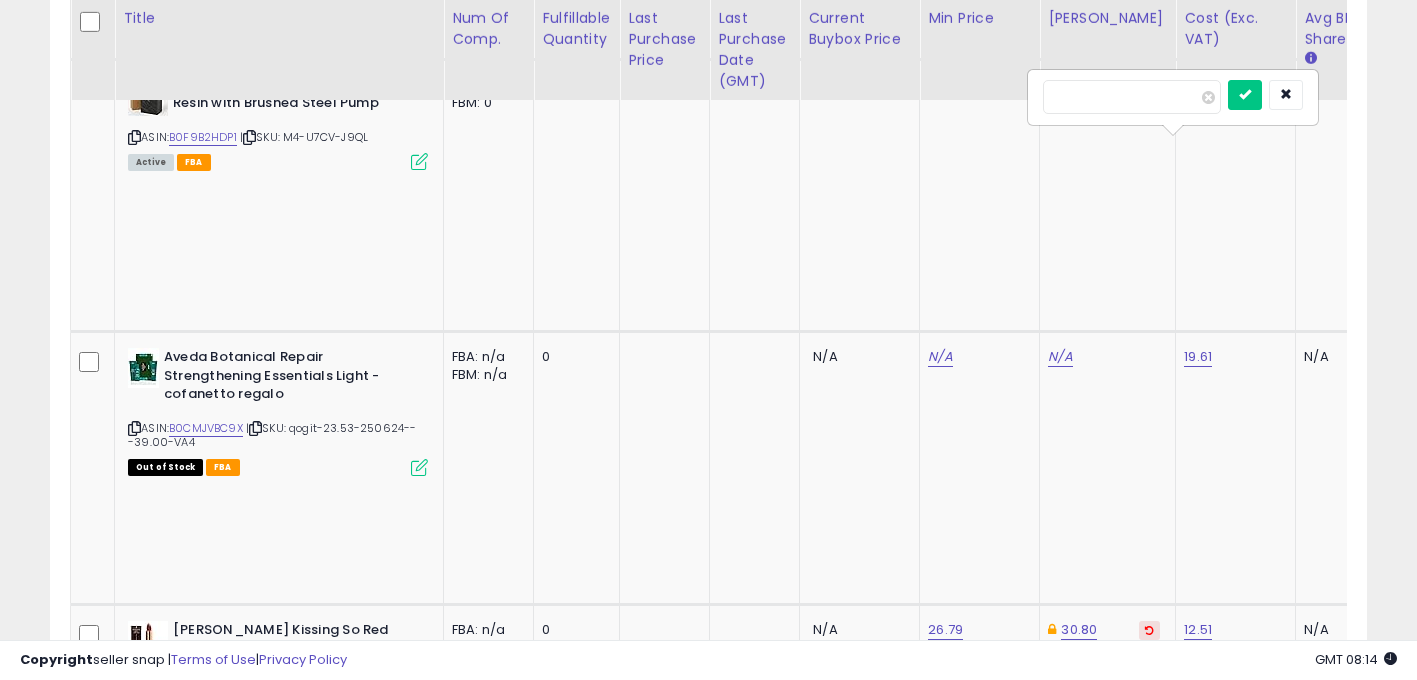 scroll, scrollTop: 0, scrollLeft: 15, axis: horizontal 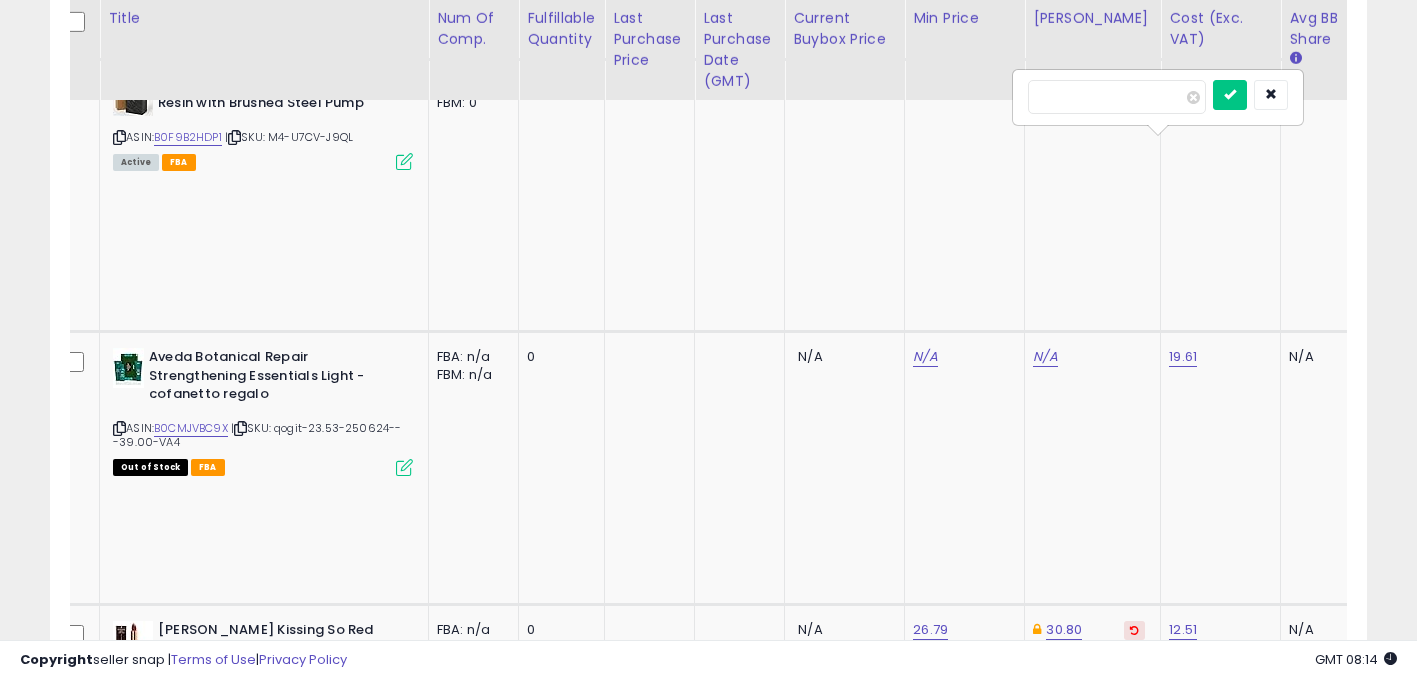 type on "*****" 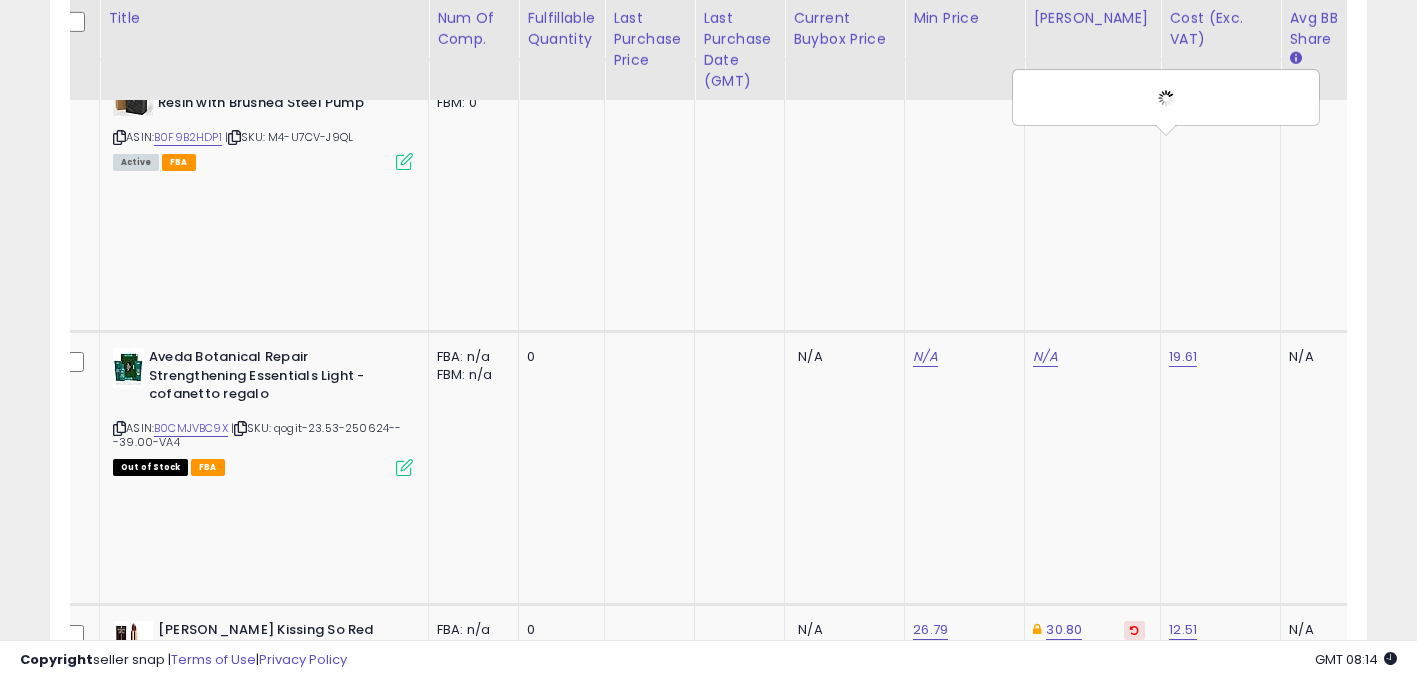 scroll, scrollTop: 0, scrollLeft: 897, axis: horizontal 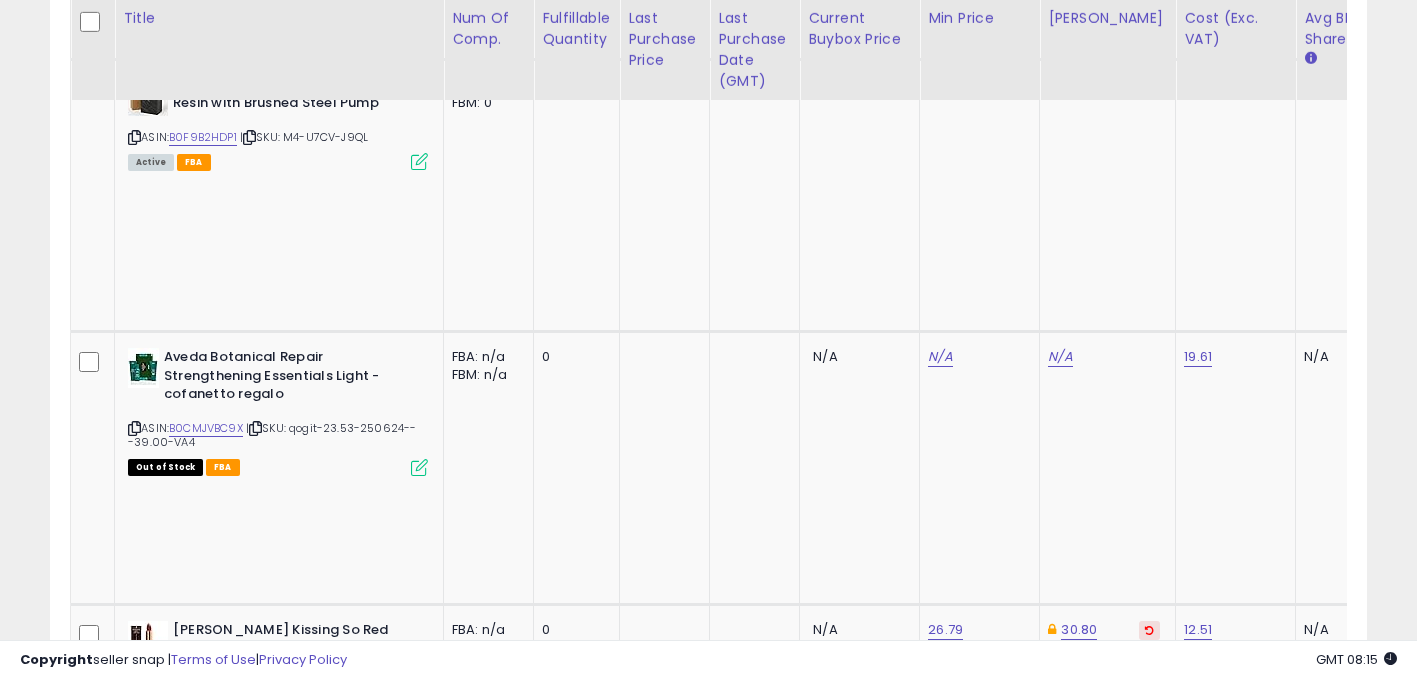 click on "62.00" at bounding box center [1060, -1550] 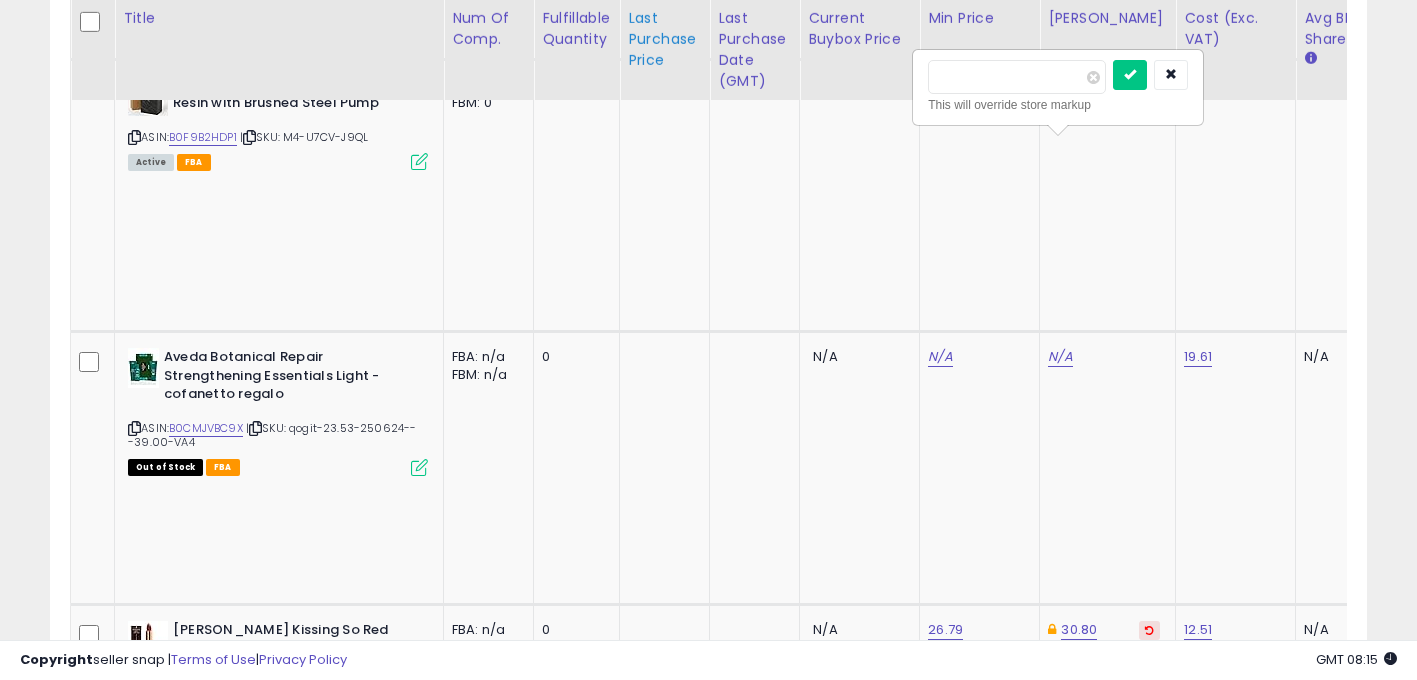 drag, startPoint x: 984, startPoint y: 71, endPoint x: 653, endPoint y: 48, distance: 331.79813 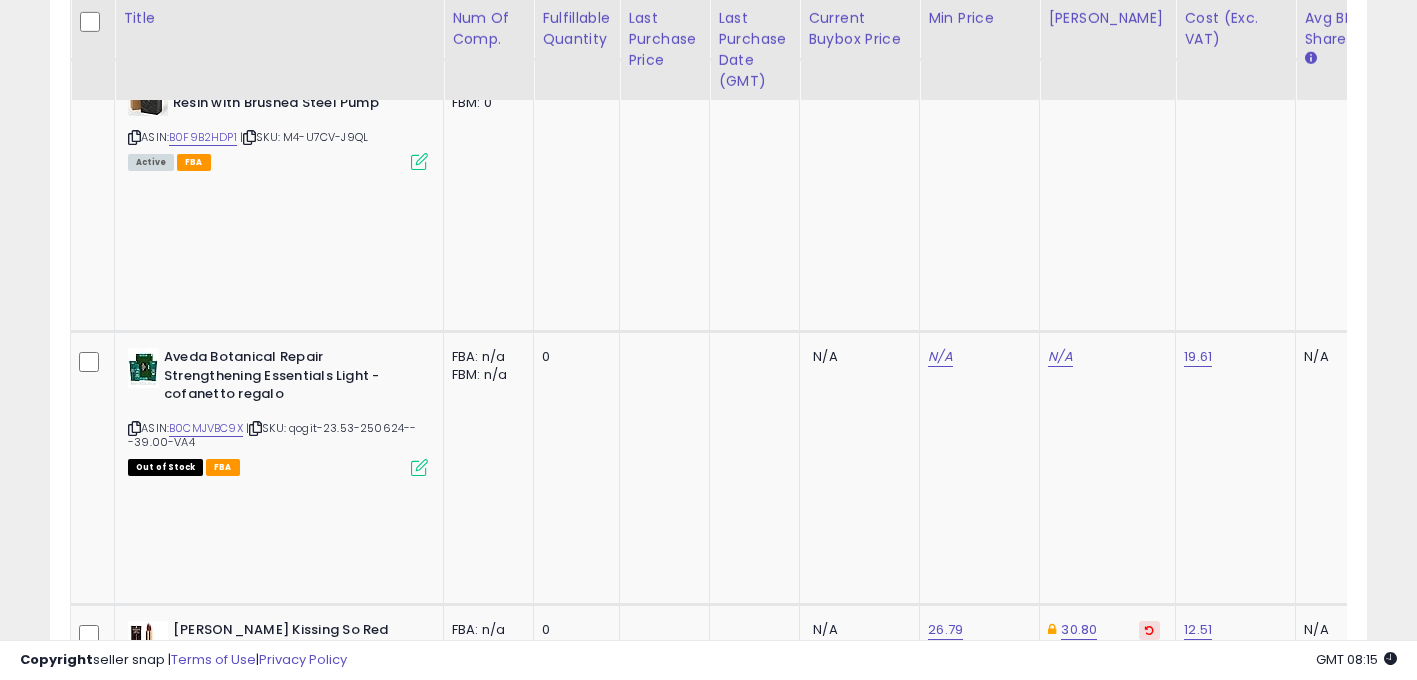 click on "44.95" at bounding box center (940, -1550) 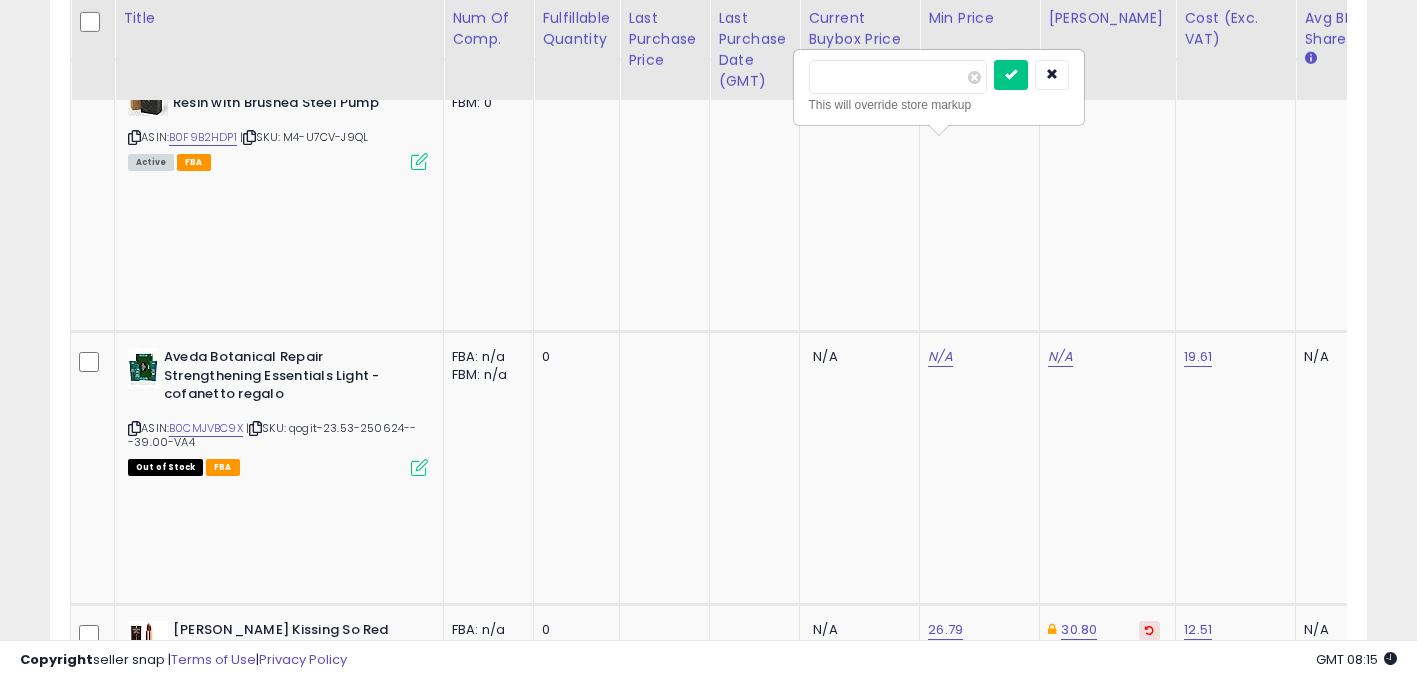click on "*****" at bounding box center [898, 77] 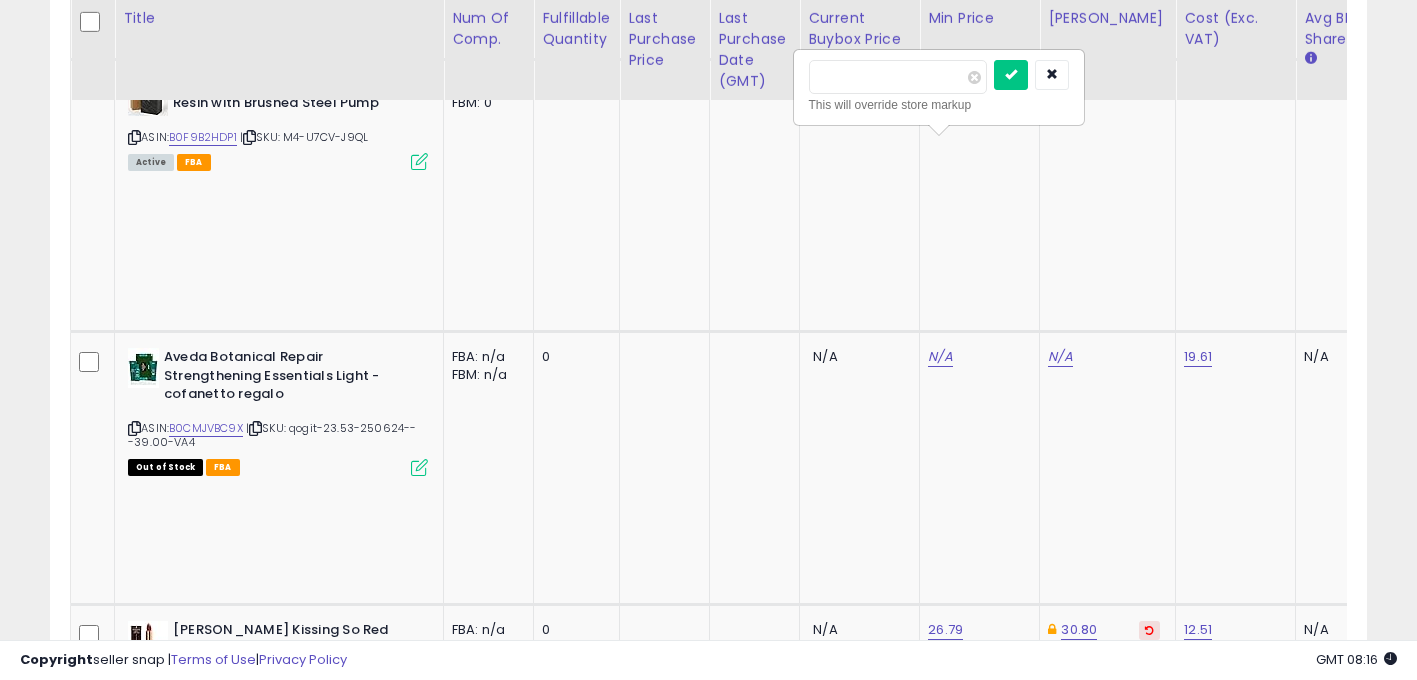 type on "*****" 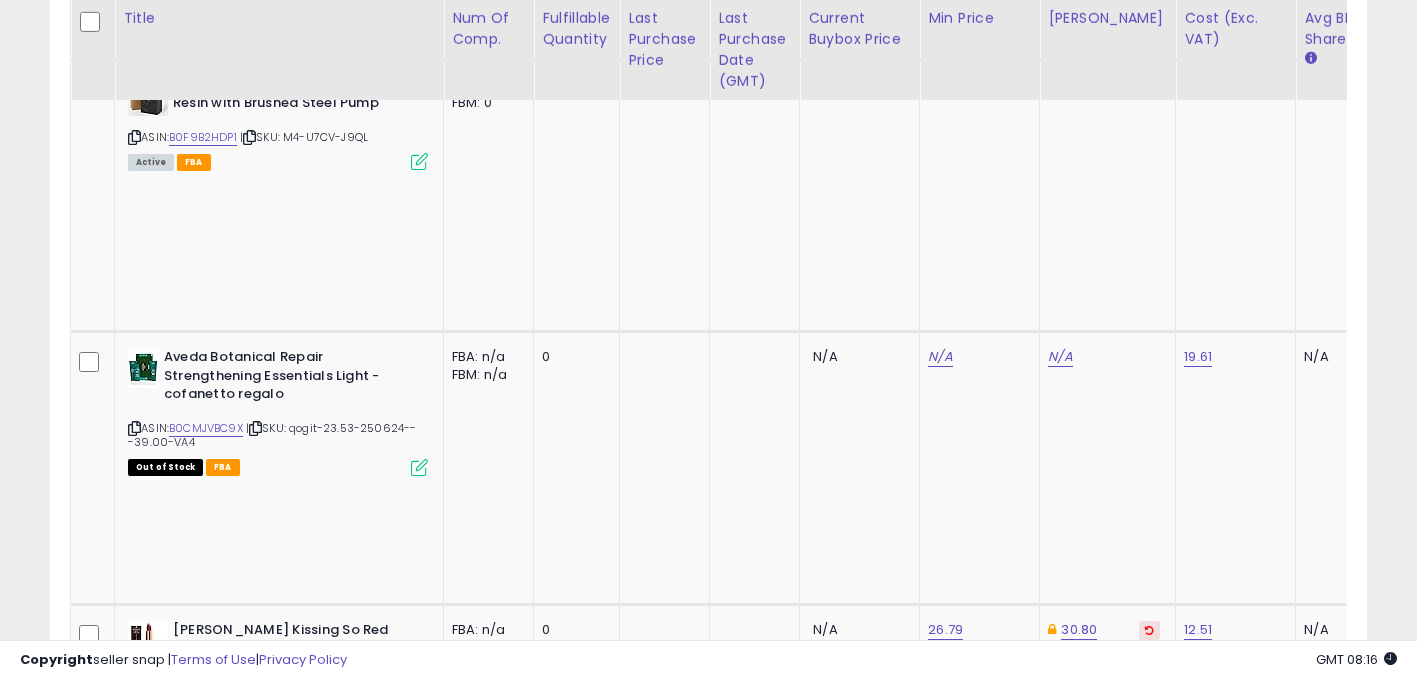 scroll, scrollTop: 0, scrollLeft: 1236, axis: horizontal 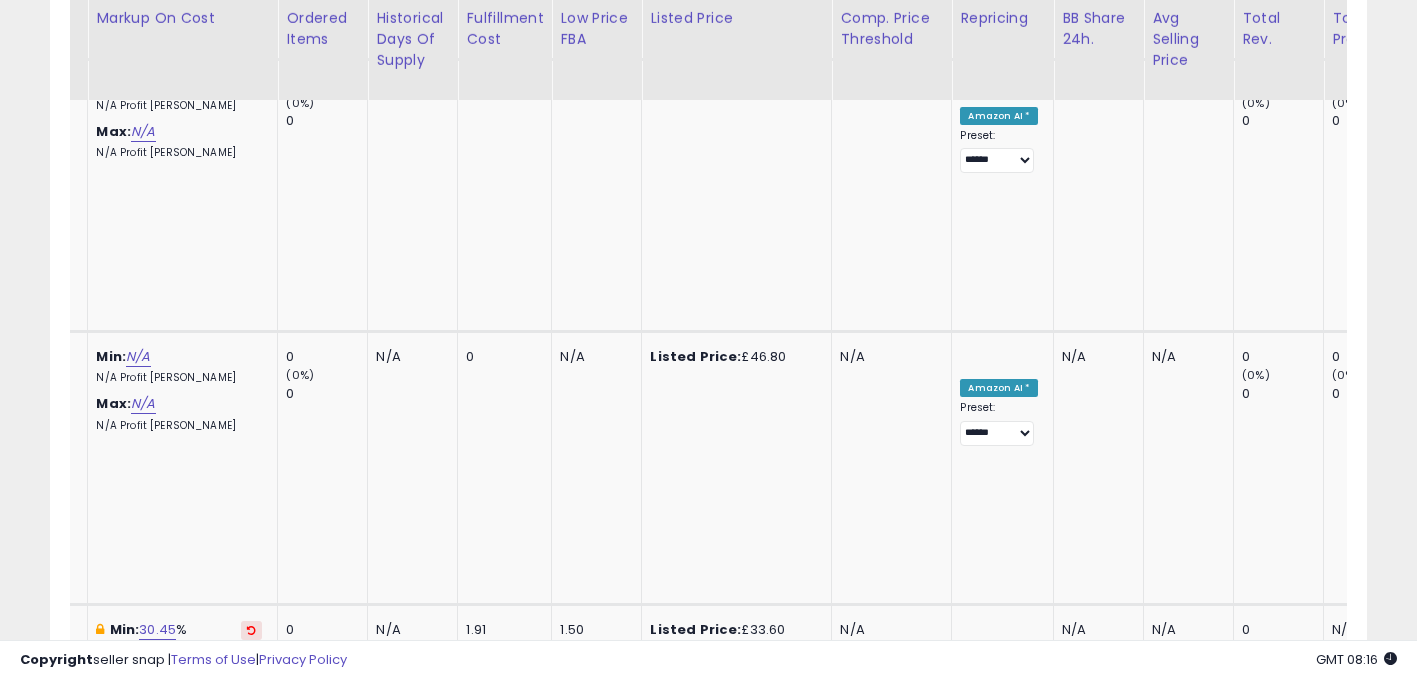 click on "OFF" at bounding box center (998, 1720) 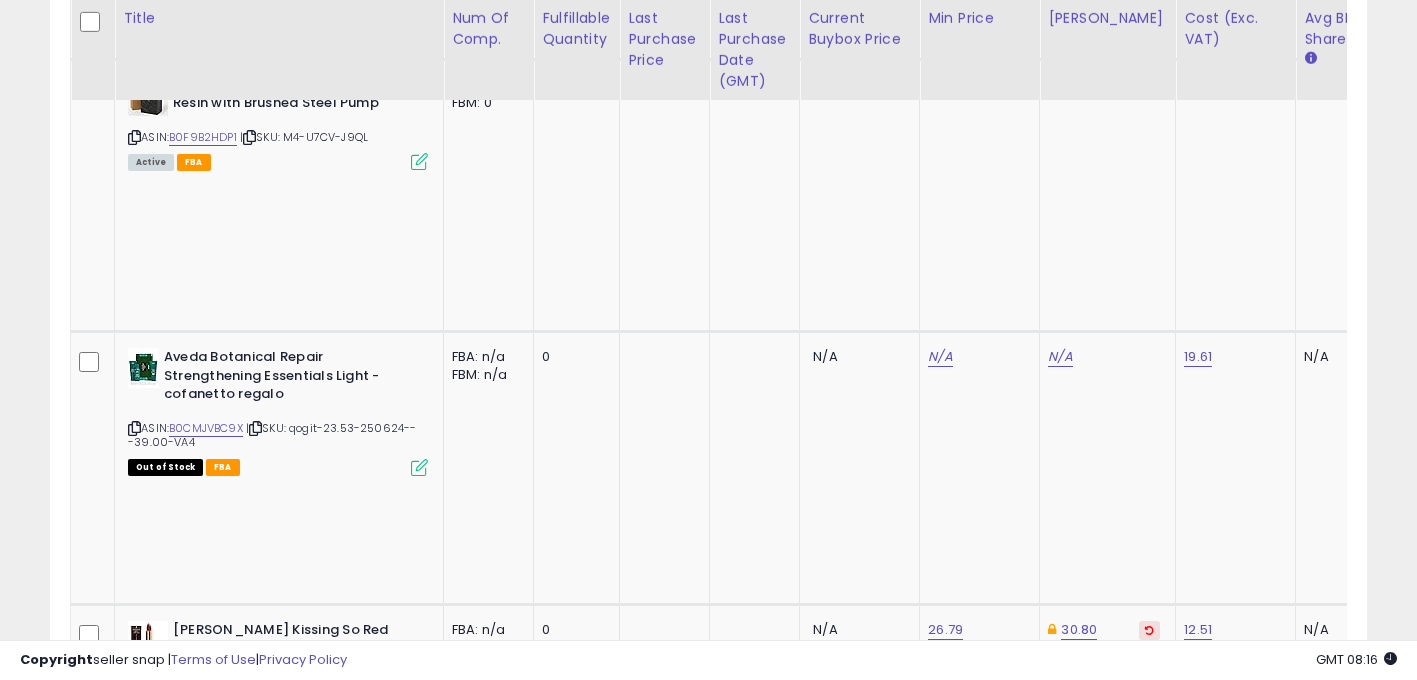 click at bounding box center [134, 2044] 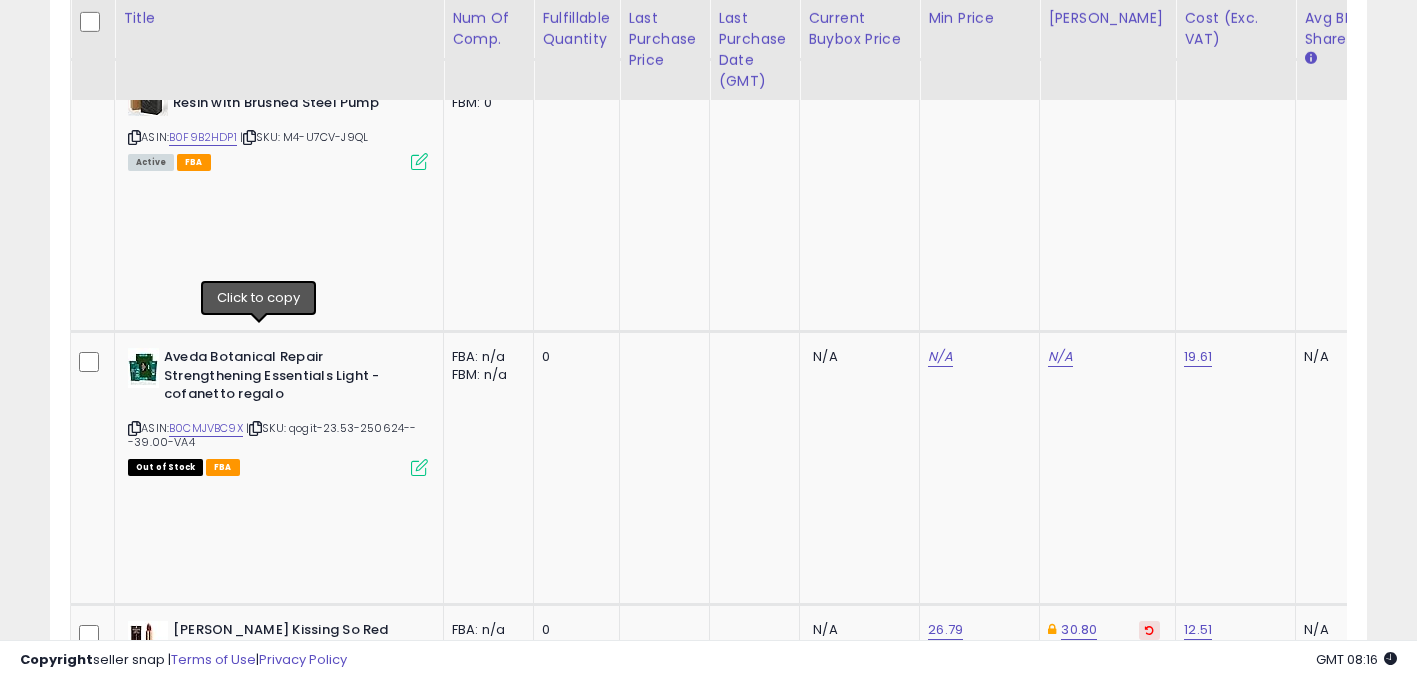 click at bounding box center [256, 2044] 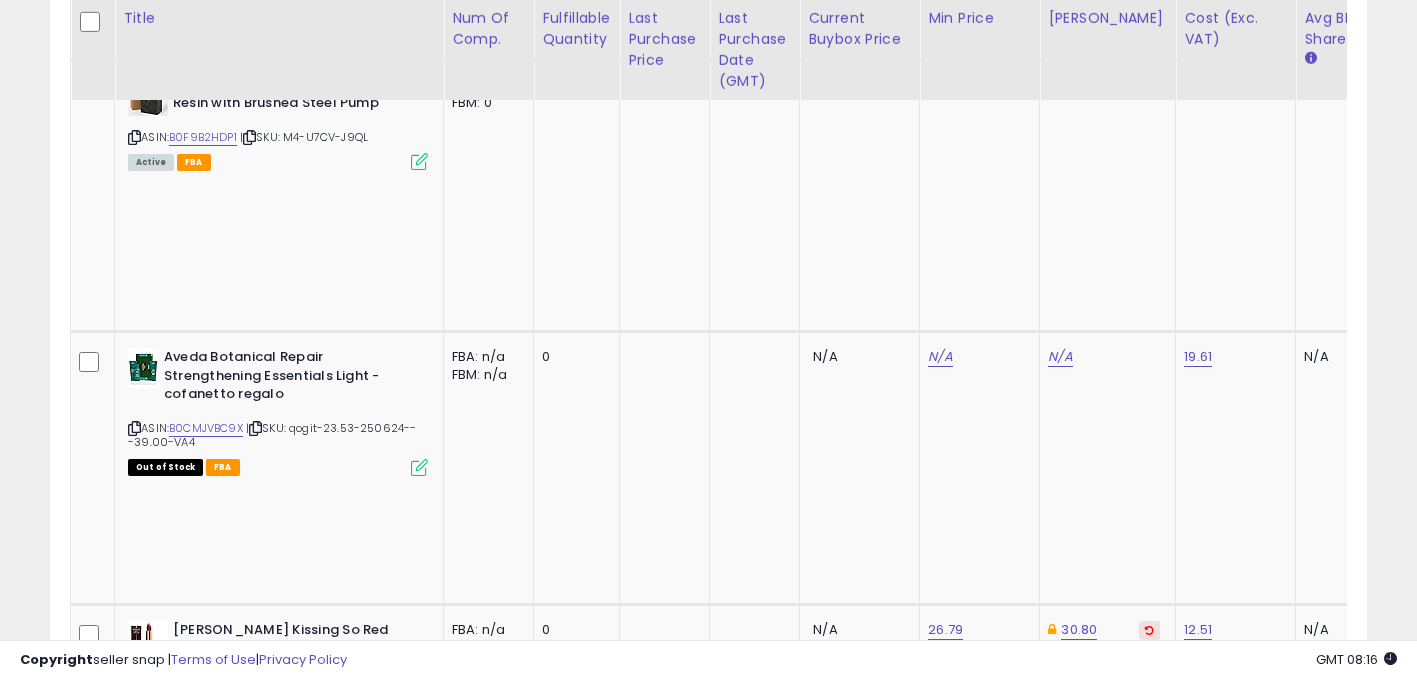 click on "N/A" at bounding box center [1196, -1005] 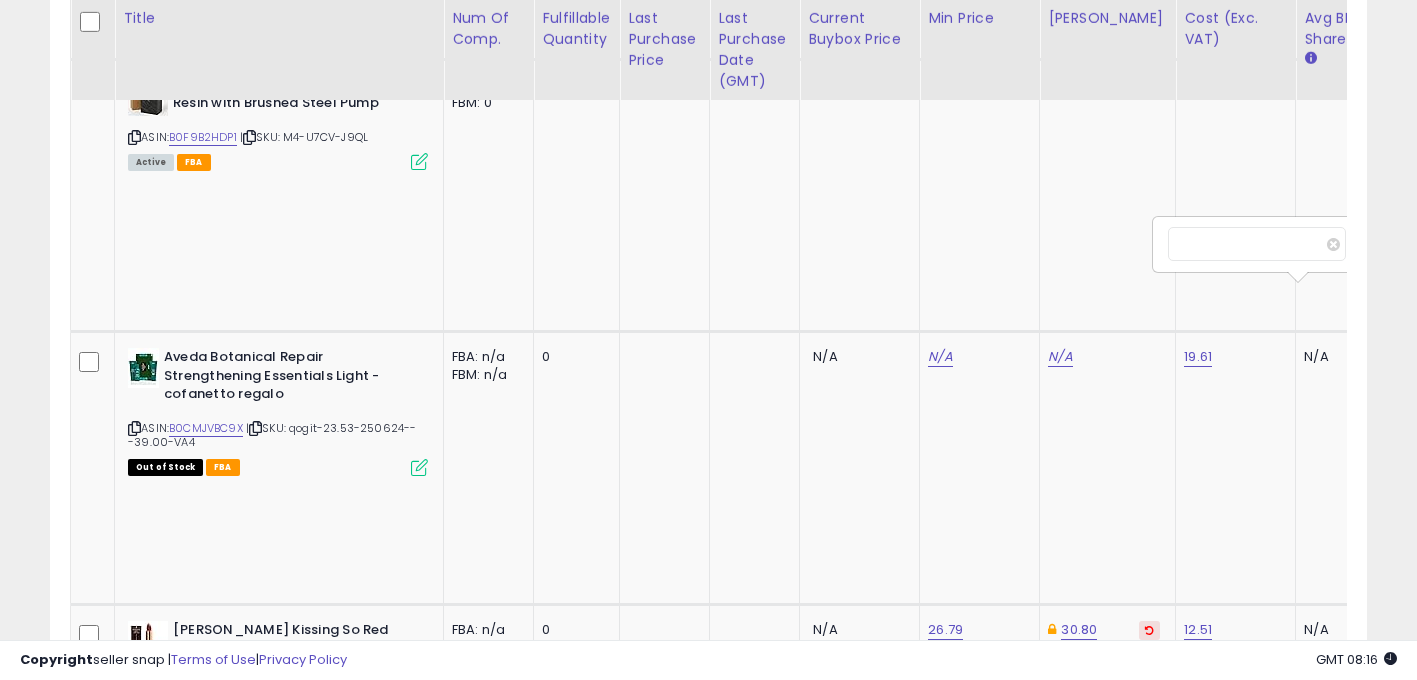 scroll, scrollTop: 0, scrollLeft: 15, axis: horizontal 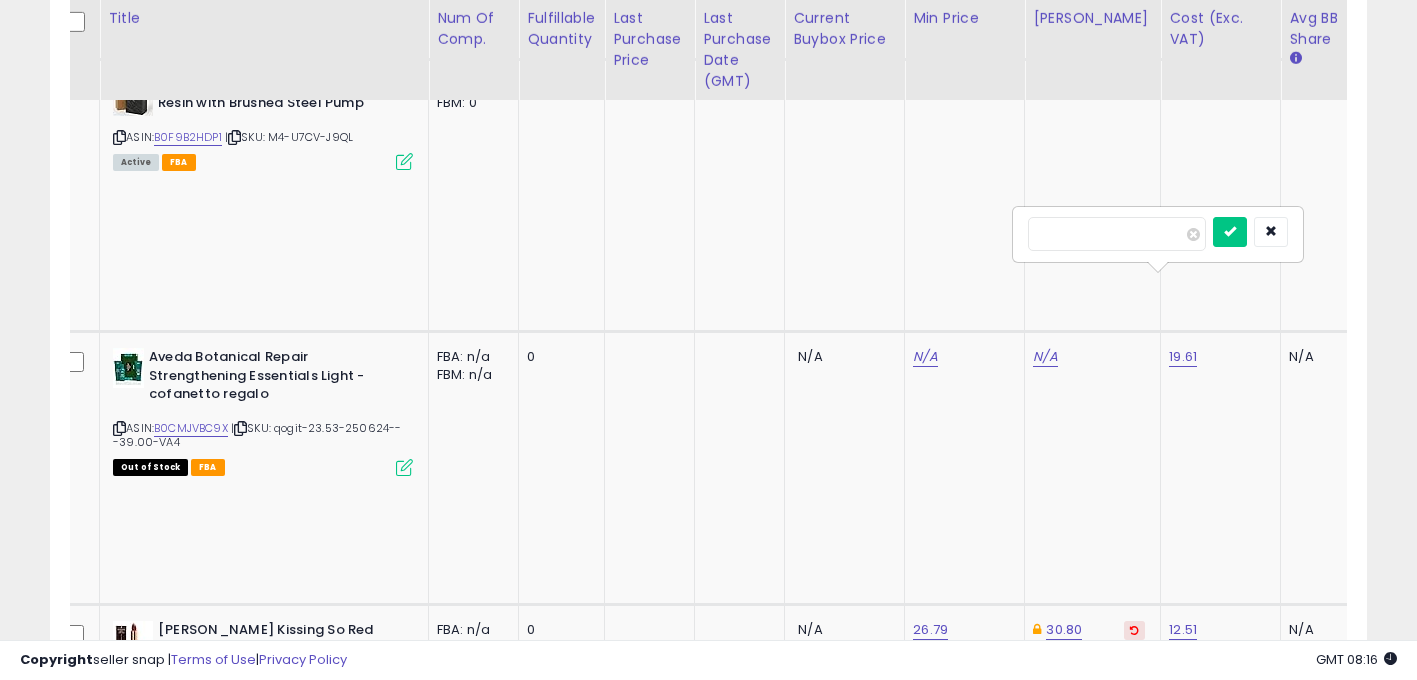 type on "*****" 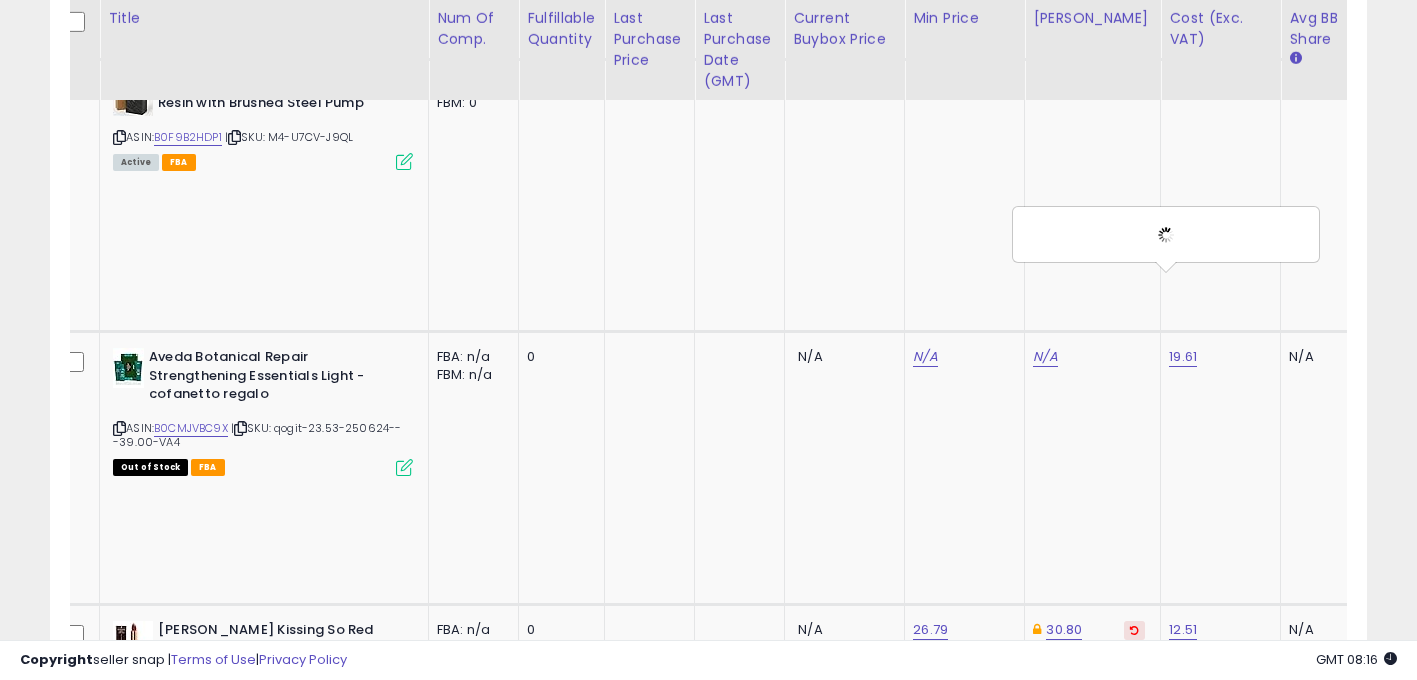 drag, startPoint x: 1185, startPoint y: 289, endPoint x: 1142, endPoint y: 330, distance: 59.413803 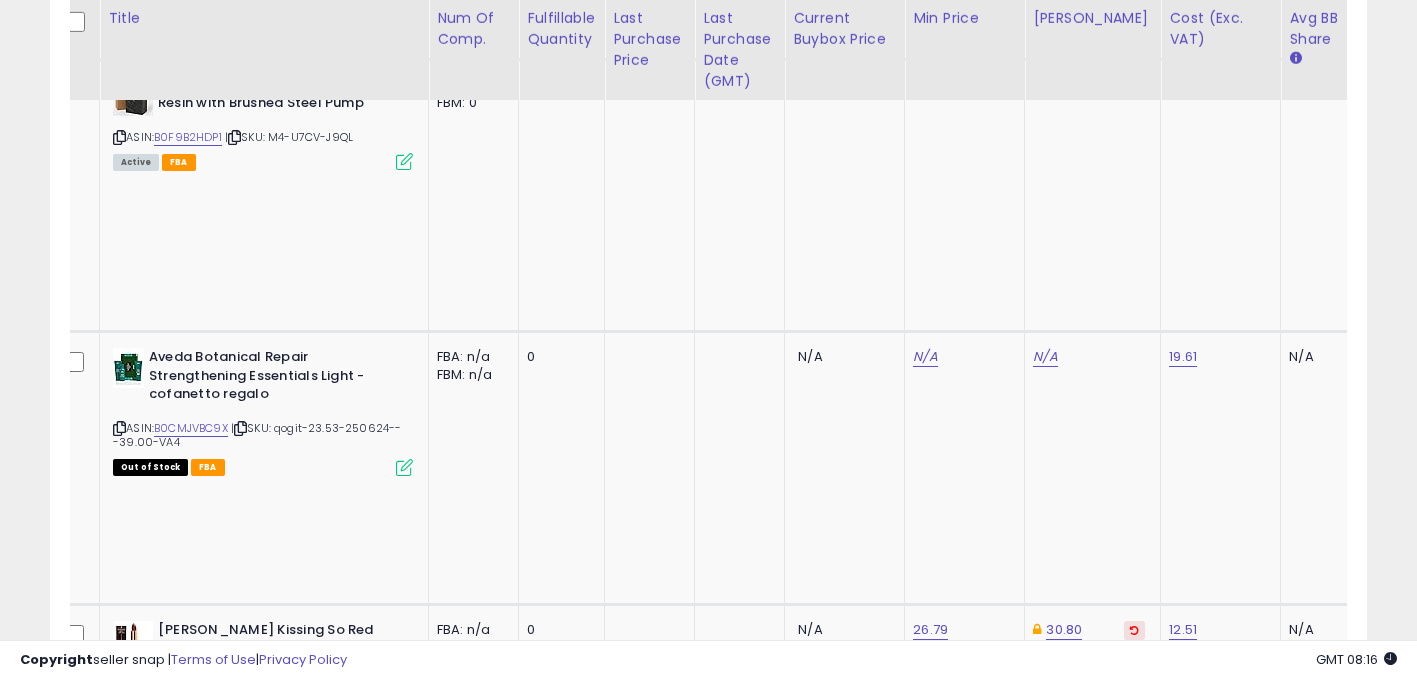 scroll, scrollTop: 0, scrollLeft: 450, axis: horizontal 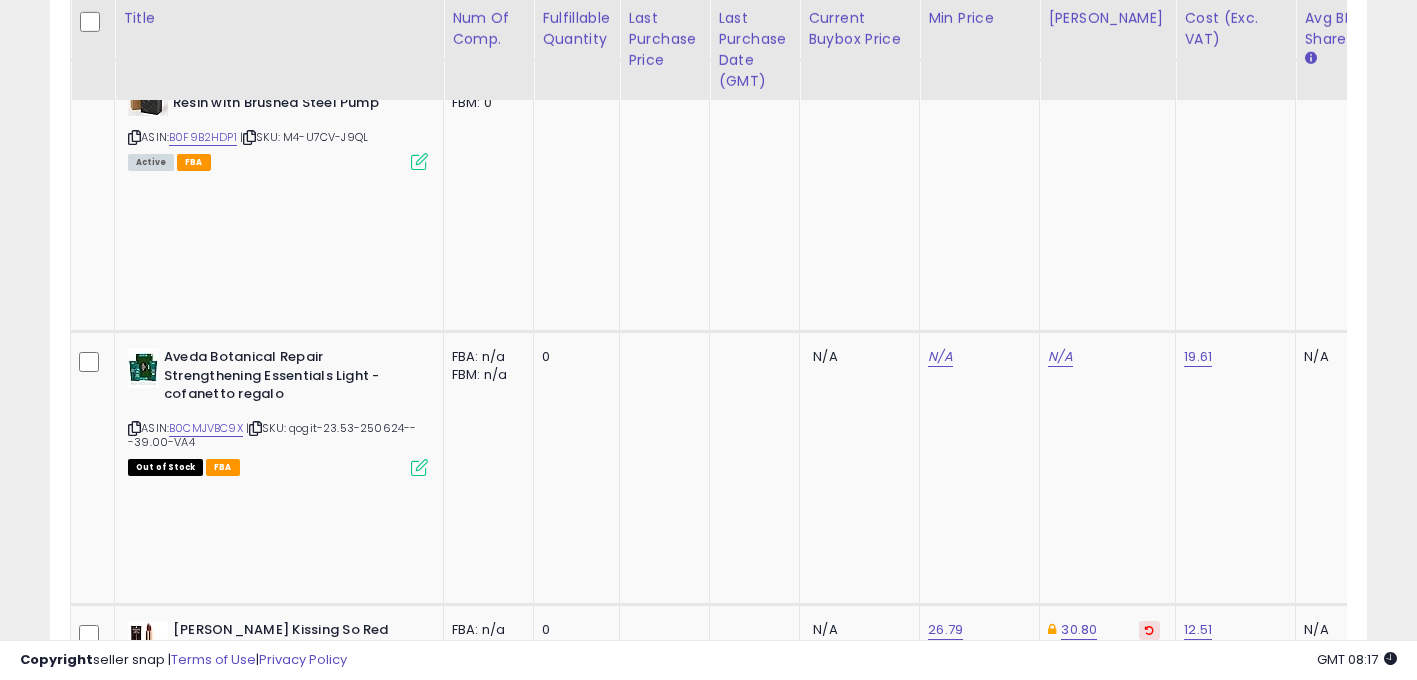 click on "34.09" at bounding box center [1060, -1550] 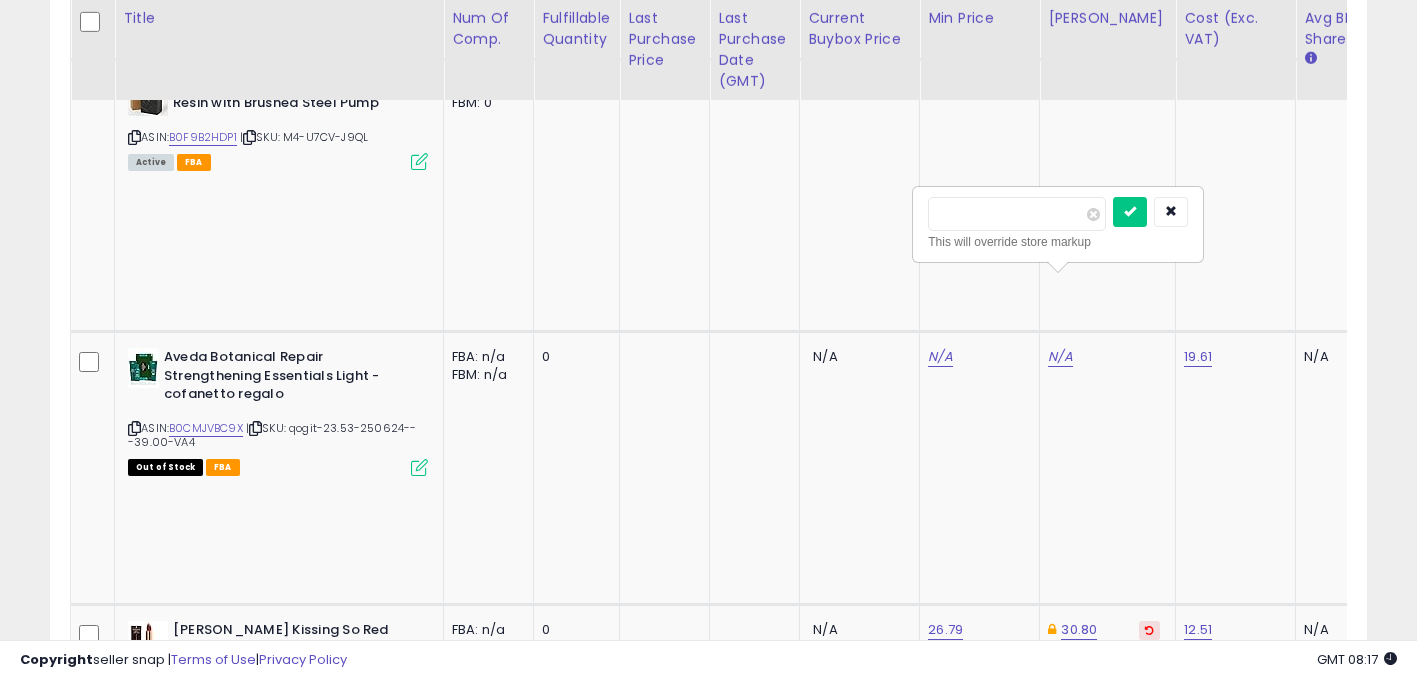 drag, startPoint x: 997, startPoint y: 219, endPoint x: 858, endPoint y: 210, distance: 139.29106 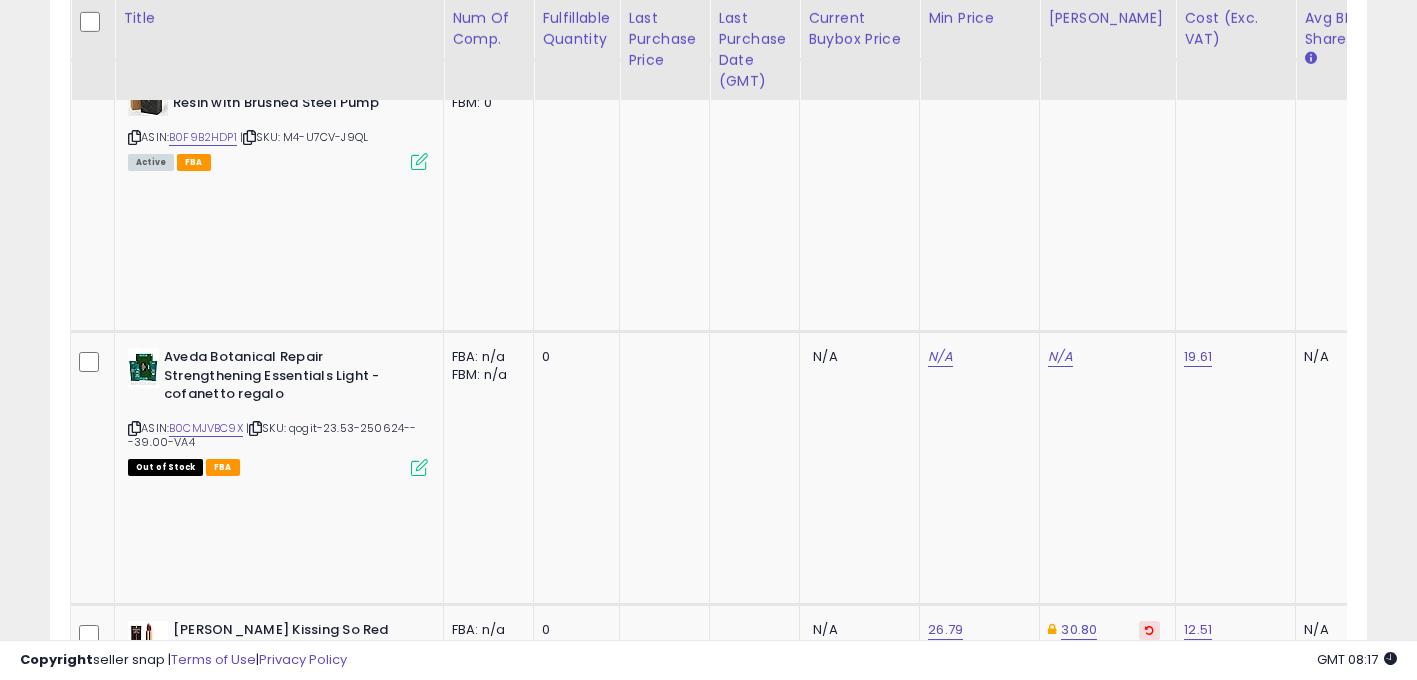 scroll, scrollTop: 0, scrollLeft: 625, axis: horizontal 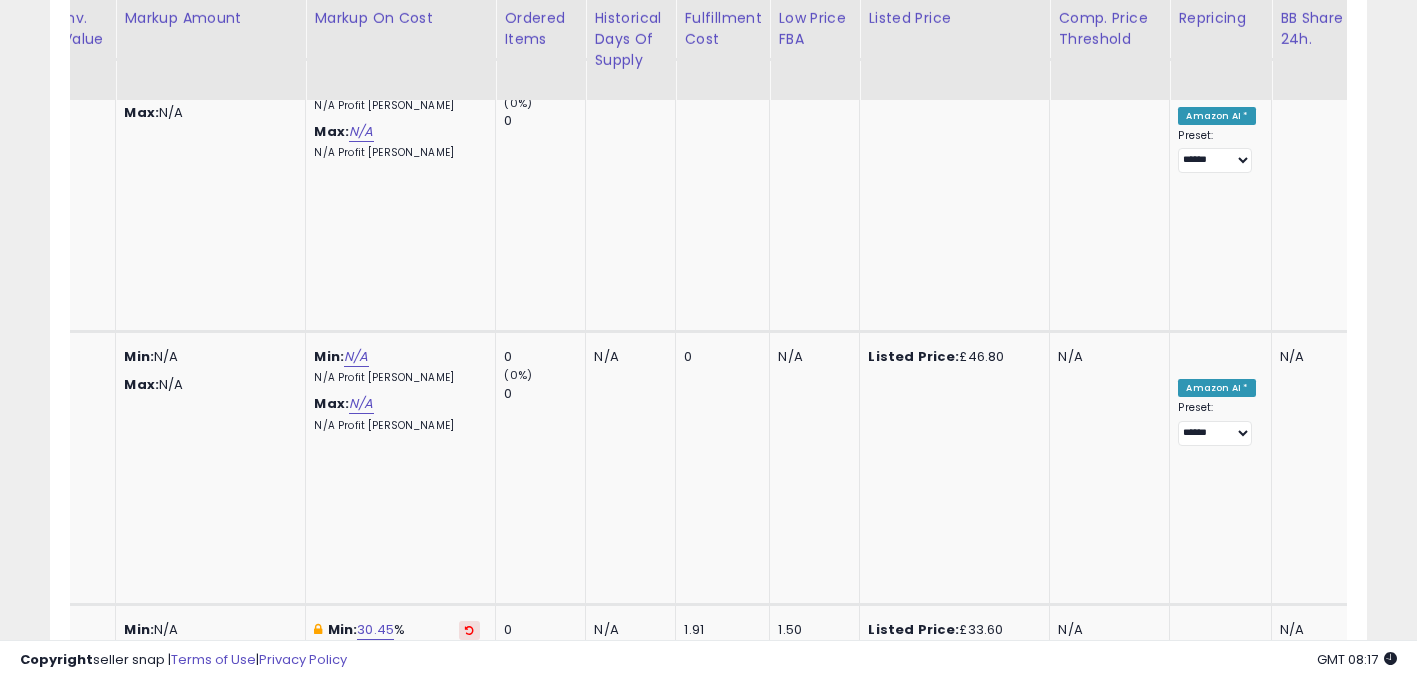 click on "OFF" at bounding box center [1216, 1992] 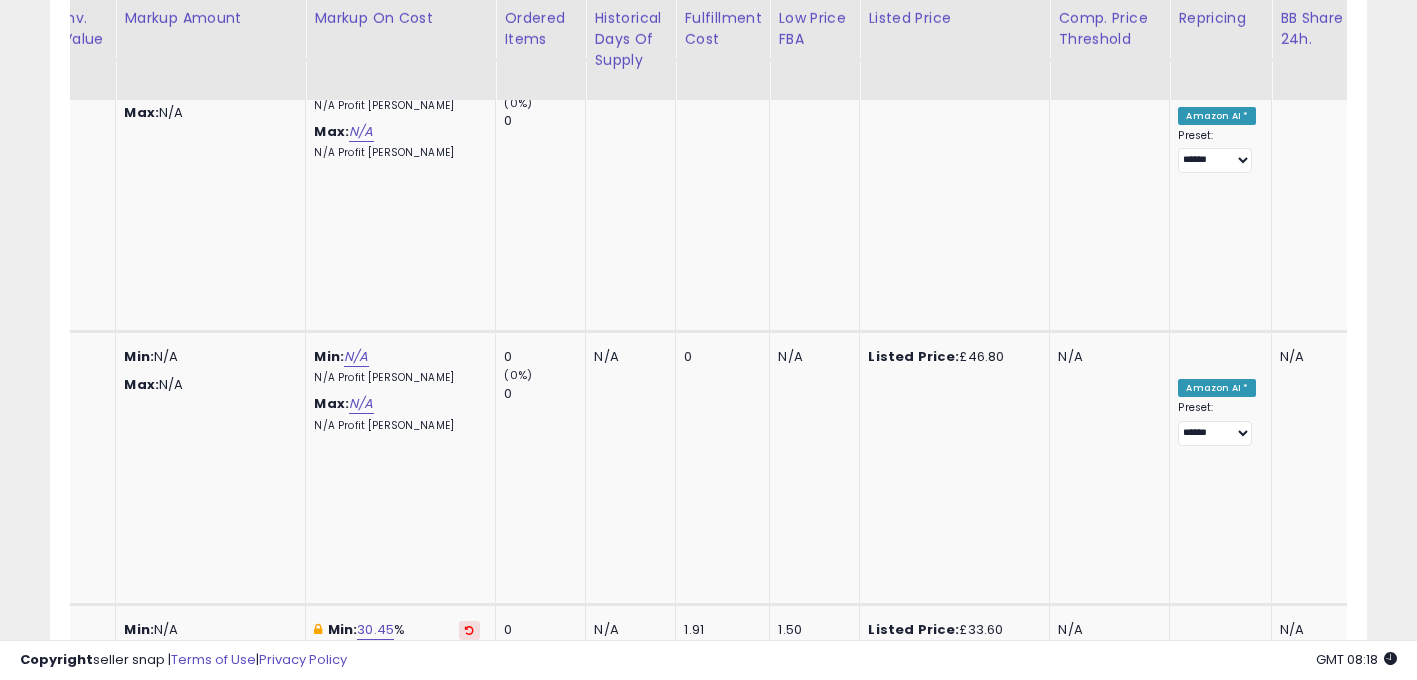 scroll, scrollTop: 0, scrollLeft: 353, axis: horizontal 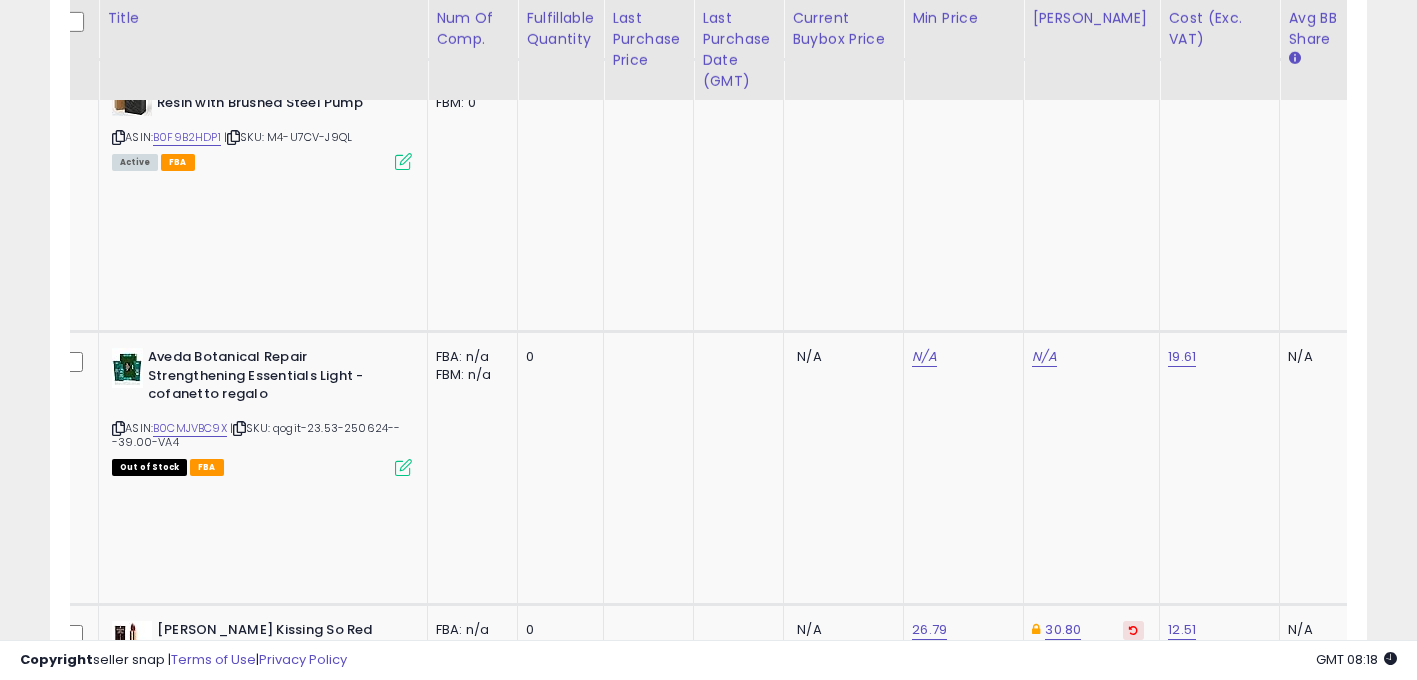 click at bounding box center (118, 2316) 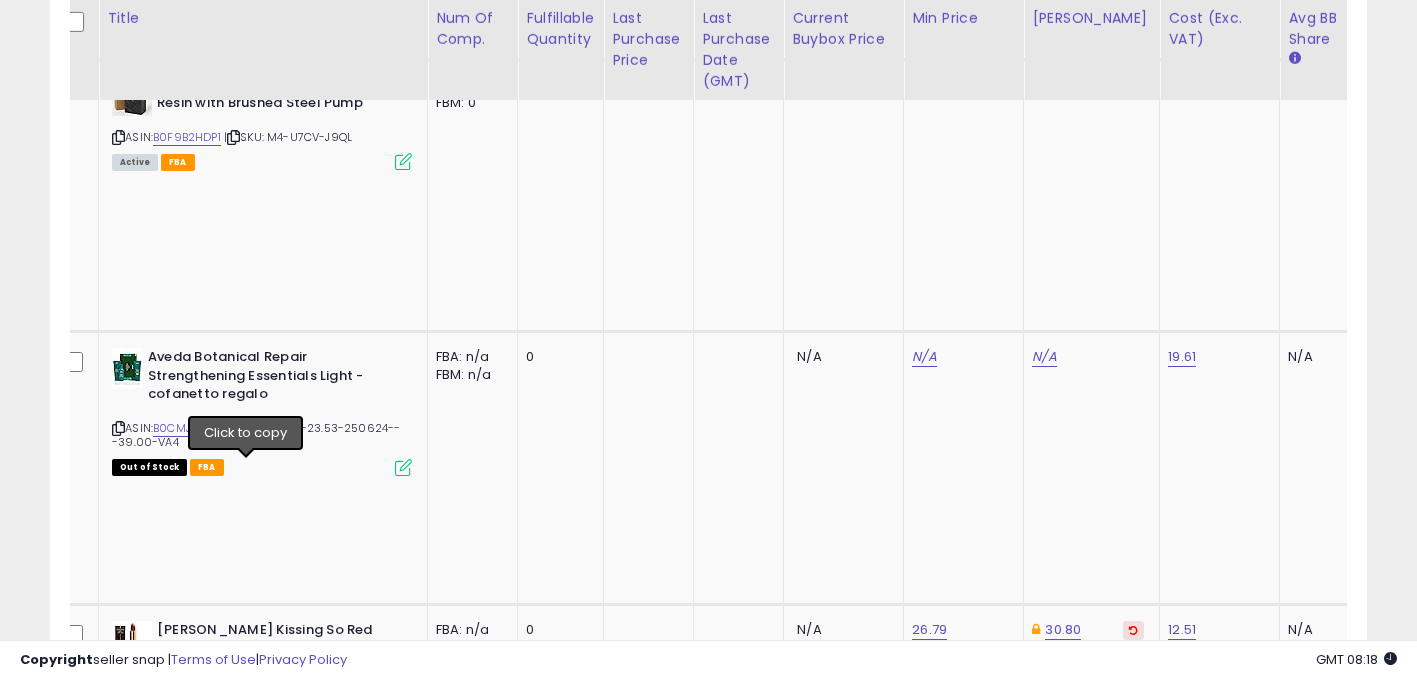 click at bounding box center (242, 2316) 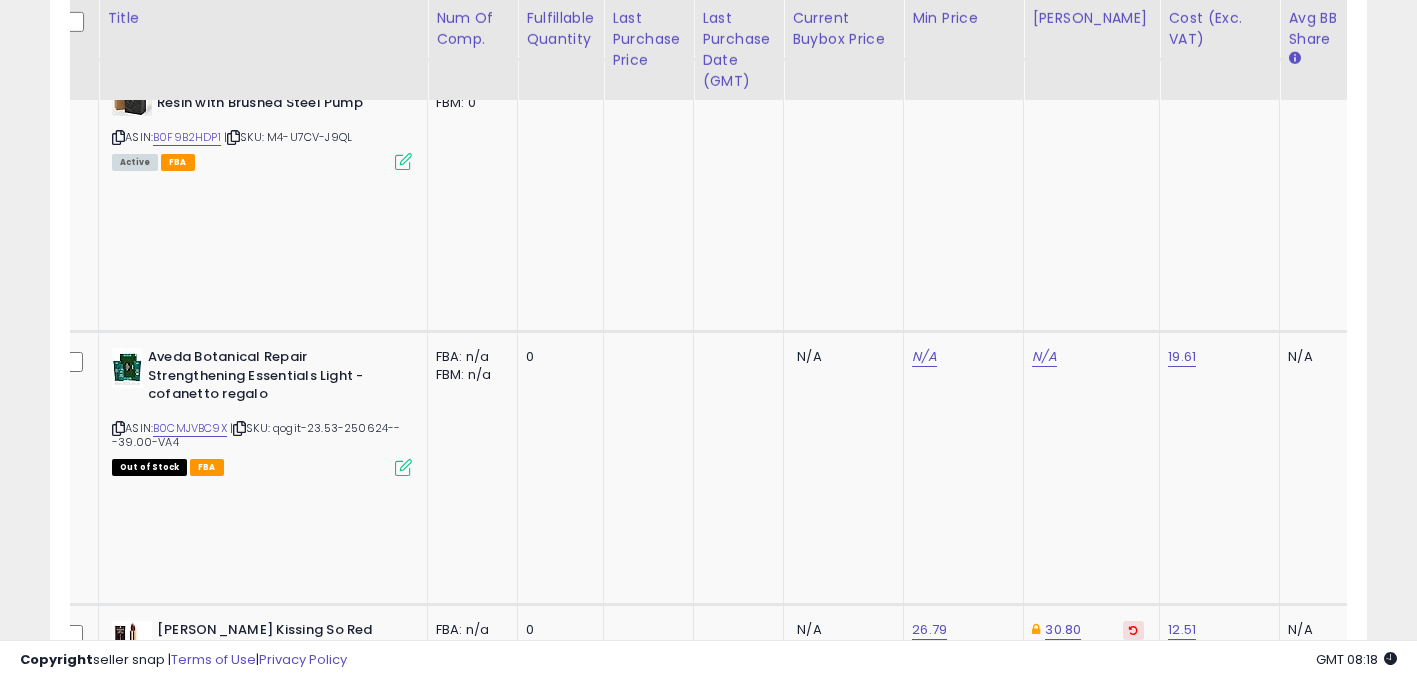 click on "N/A" at bounding box center [1180, -1005] 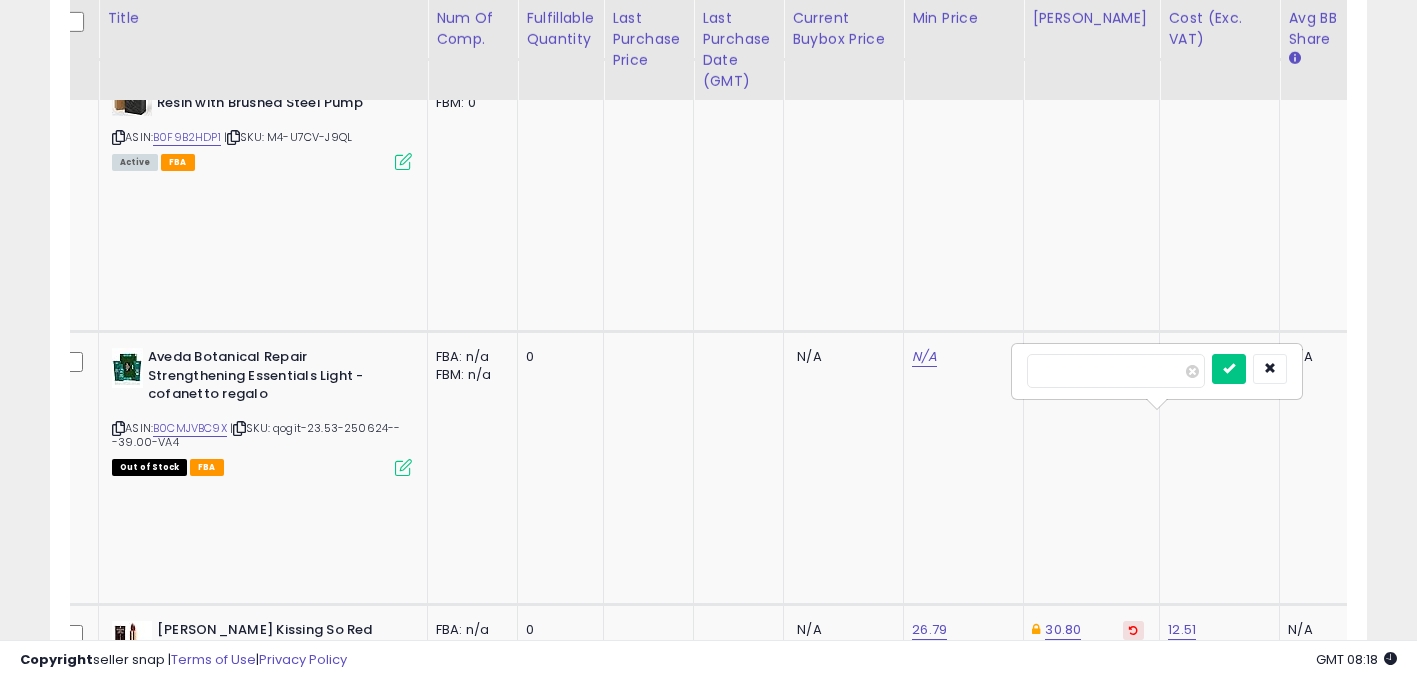 type on "*****" 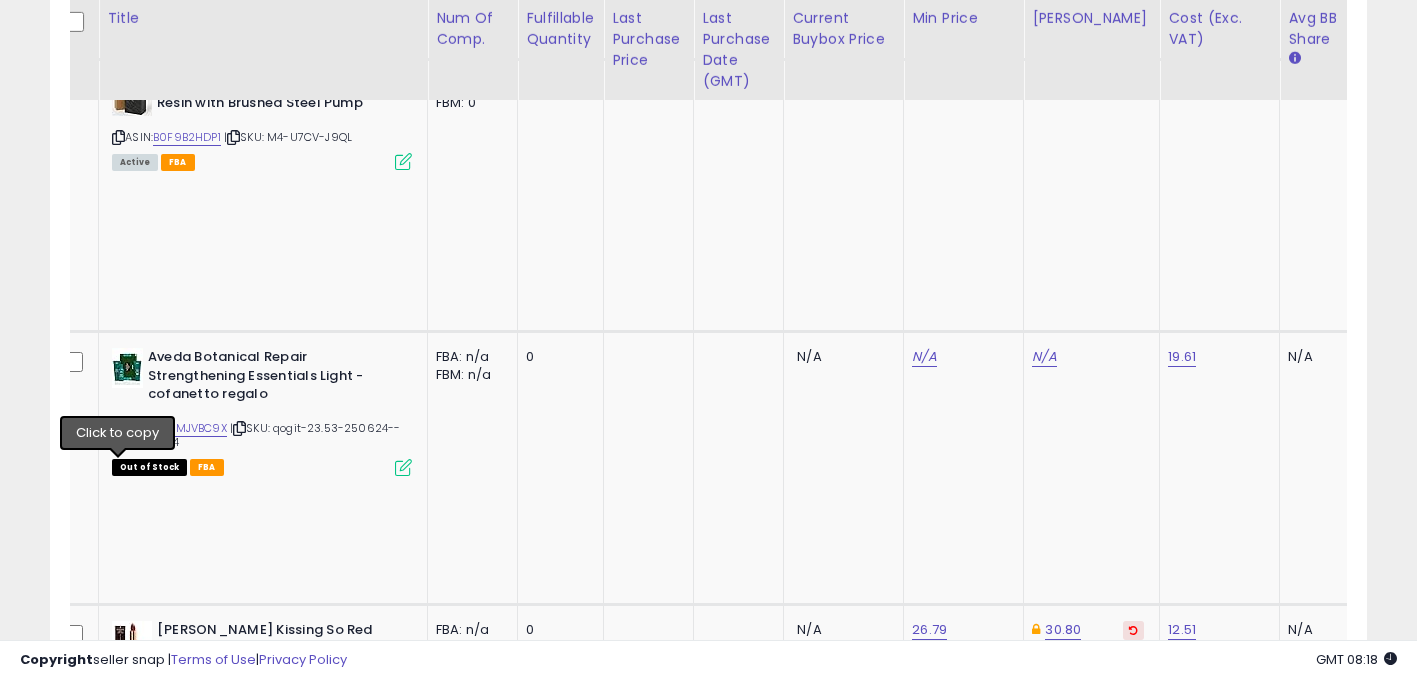 click at bounding box center [118, 2316] 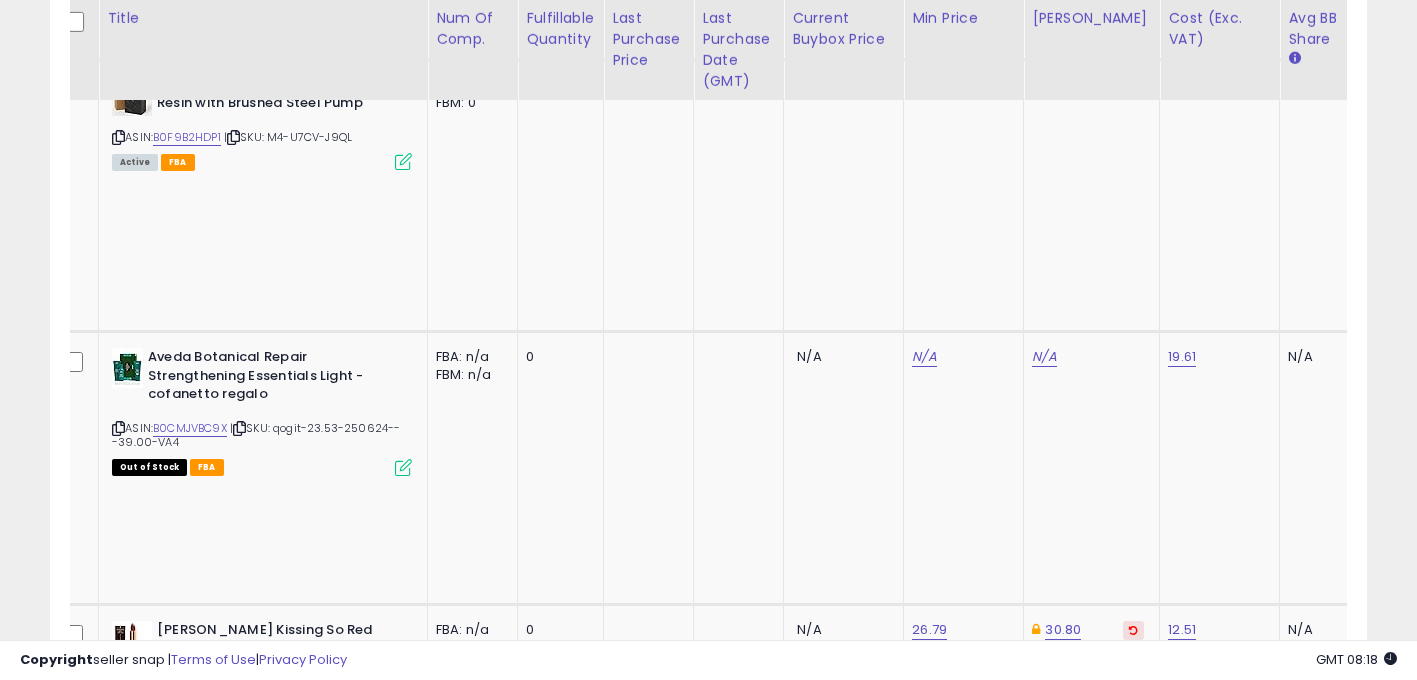 scroll, scrollTop: 0, scrollLeft: 518, axis: horizontal 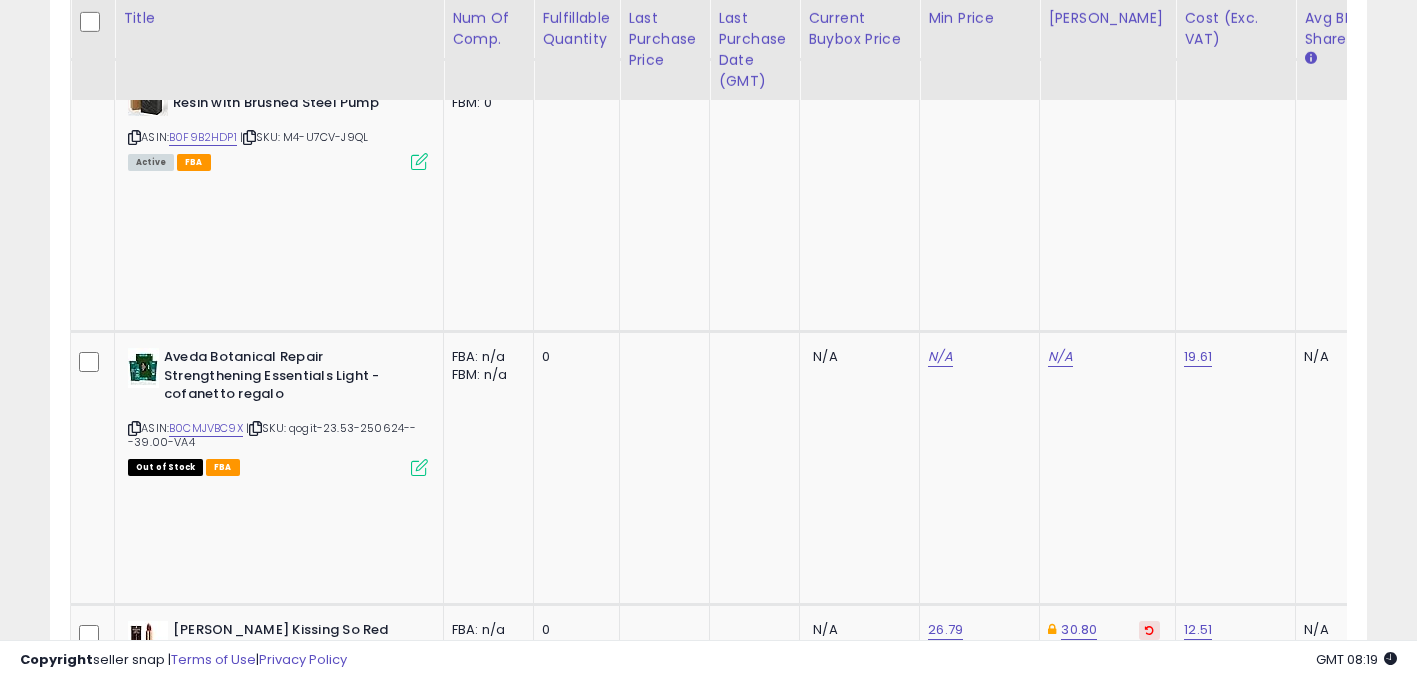 click on "32.59" at bounding box center [940, -1550] 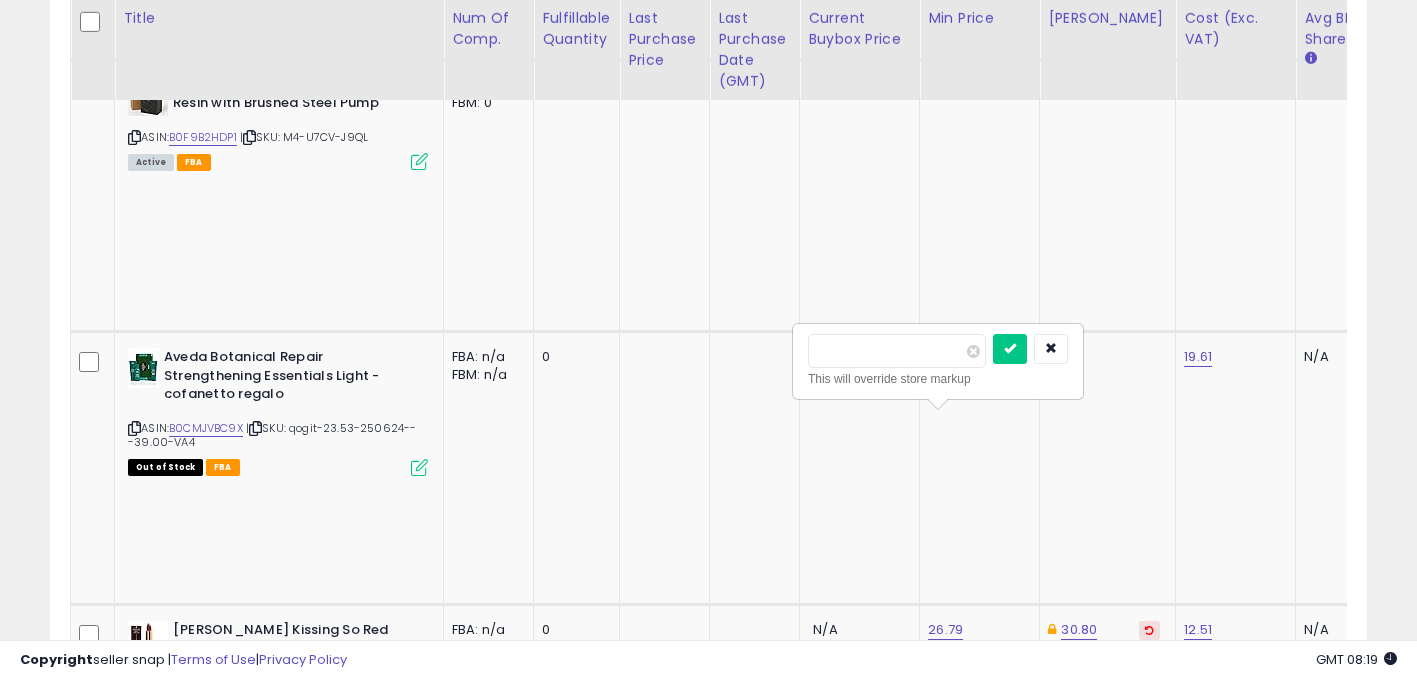 click on "*****" at bounding box center (897, 351) 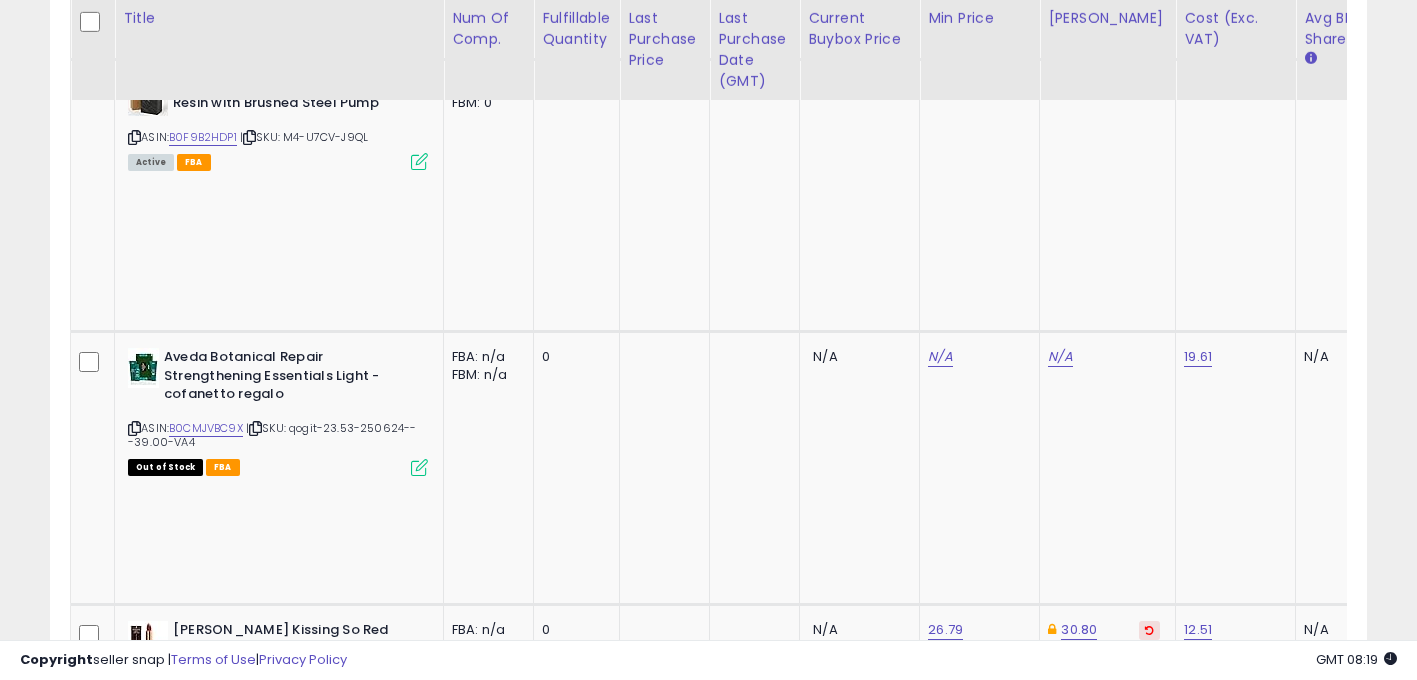 click on "46.20" at bounding box center [1060, -1550] 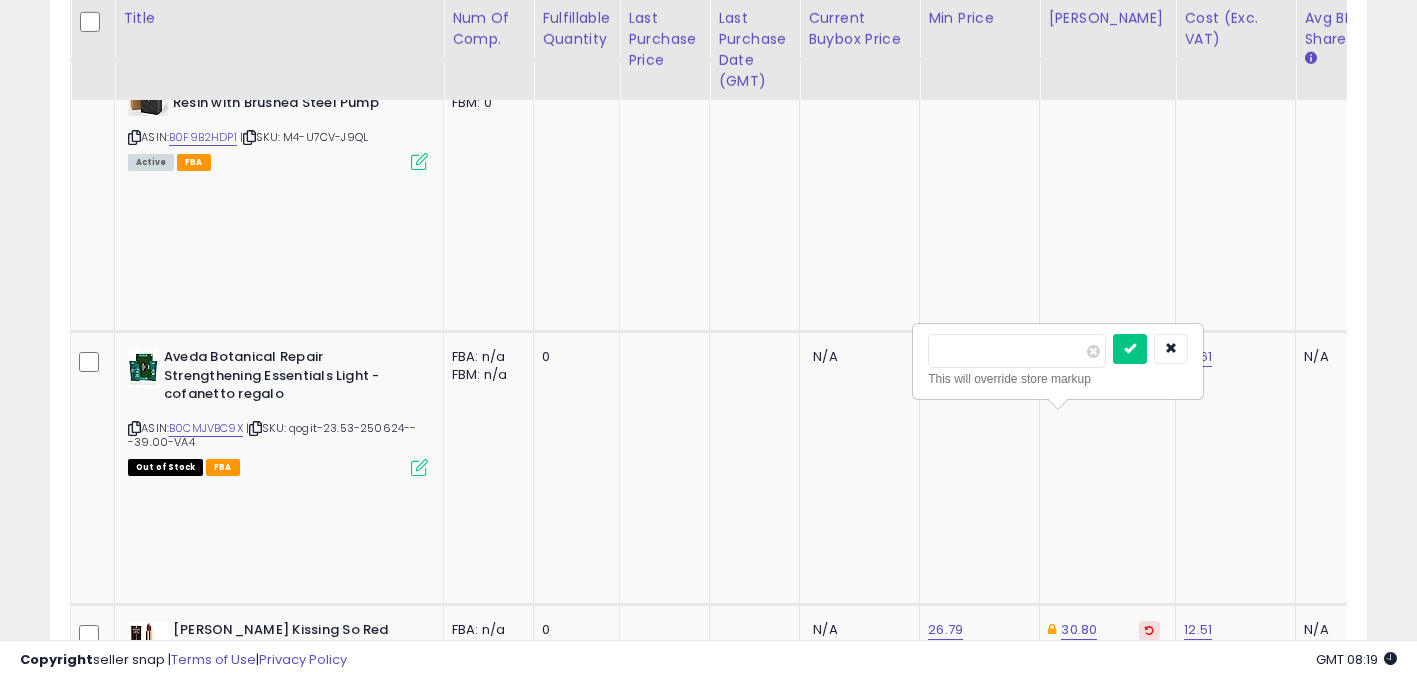 drag, startPoint x: 995, startPoint y: 355, endPoint x: 706, endPoint y: 322, distance: 290.878 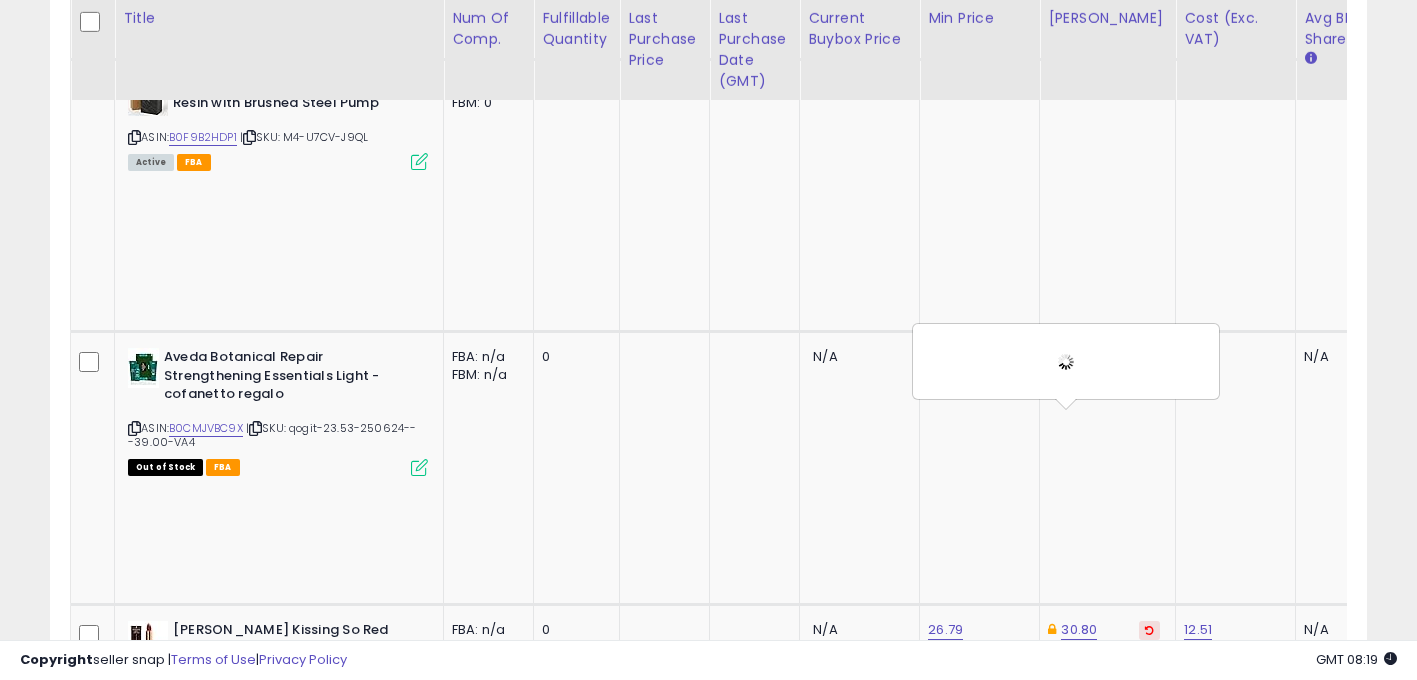 scroll, scrollTop: 0, scrollLeft: 333, axis: horizontal 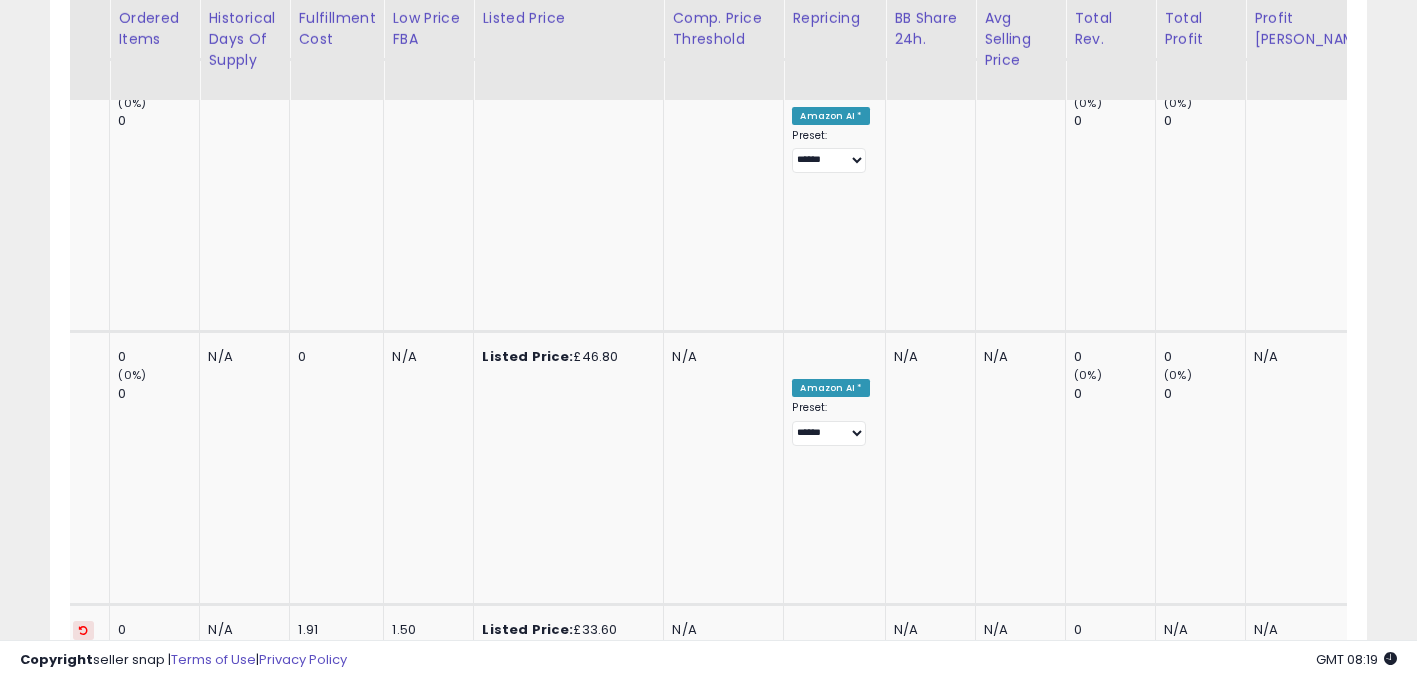 click on "OFF" at bounding box center [830, 2265] 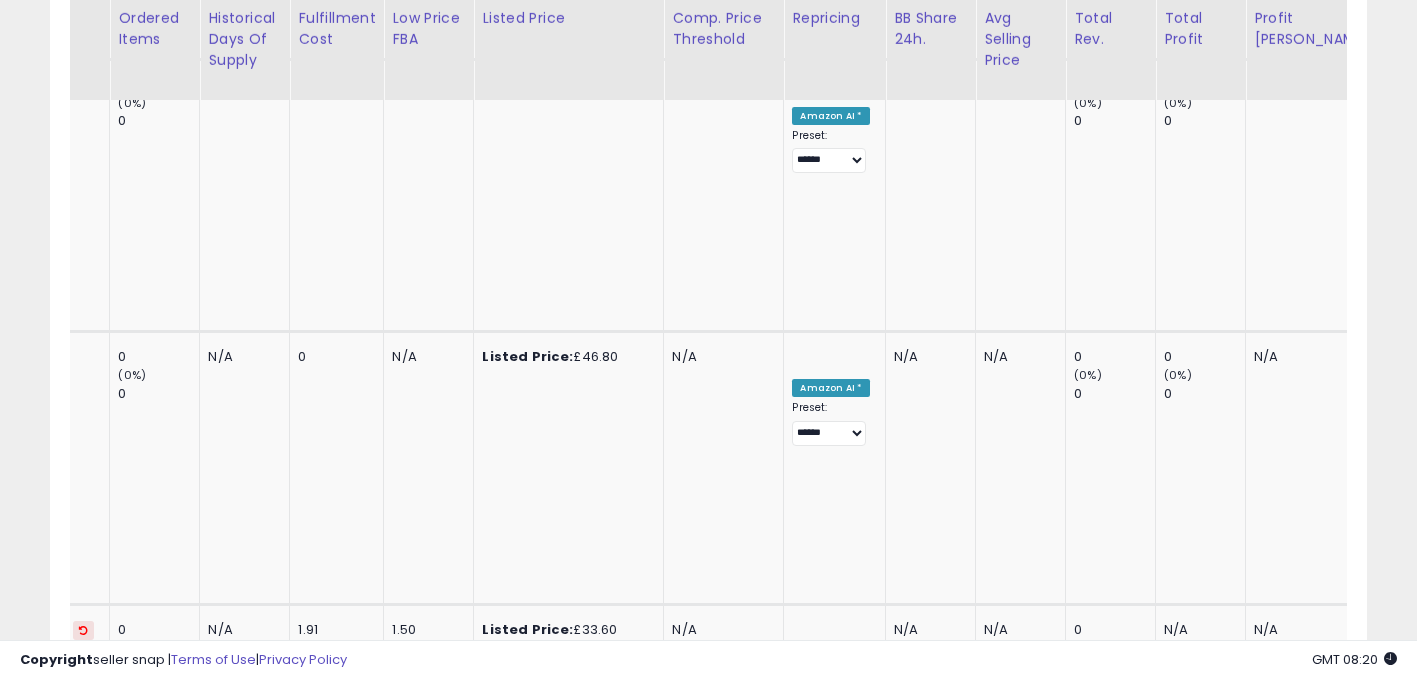 scroll, scrollTop: 0, scrollLeft: 406, axis: horizontal 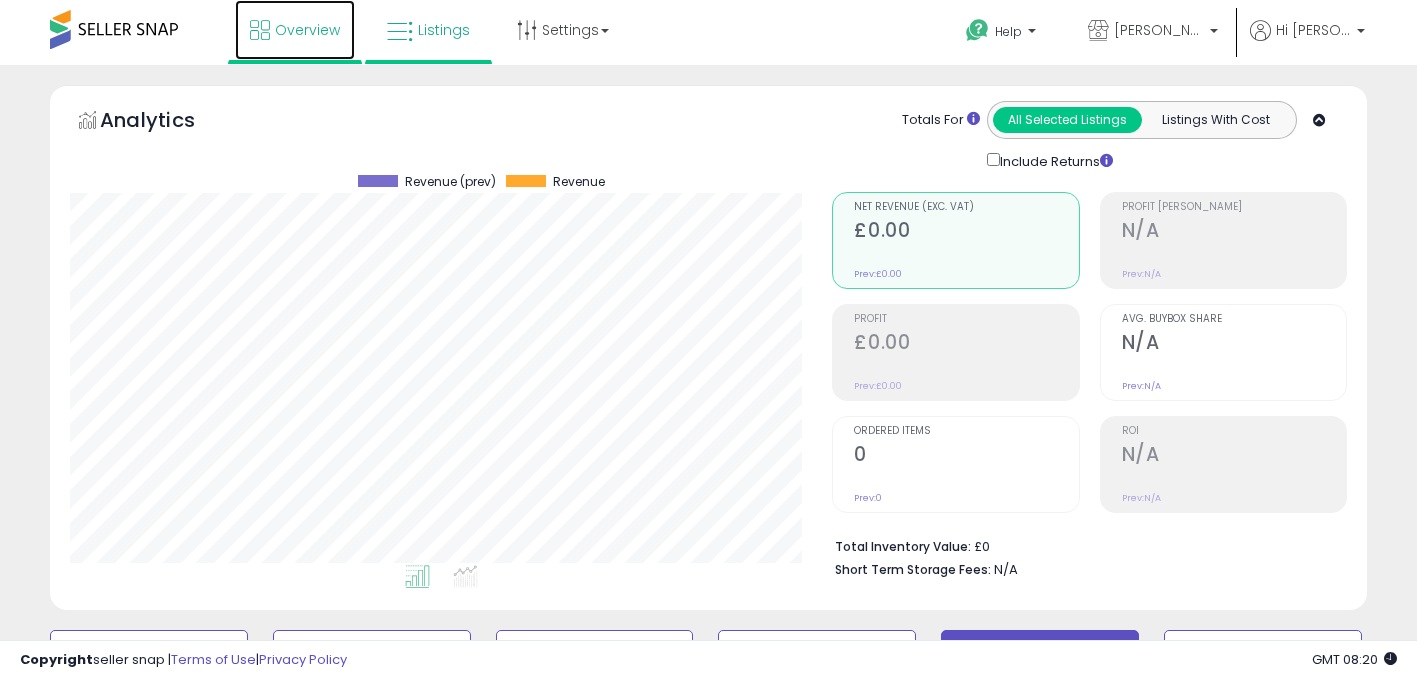 click on "Overview" at bounding box center [295, 30] 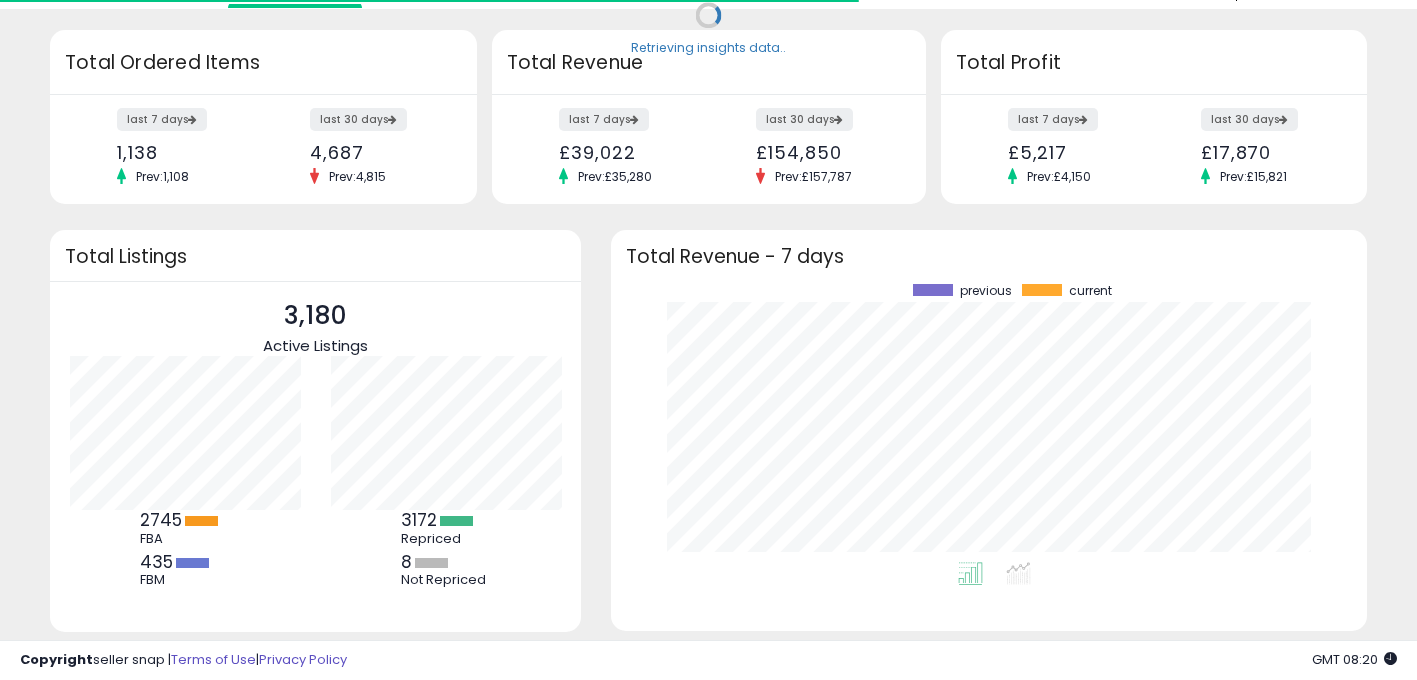 scroll, scrollTop: 154, scrollLeft: 0, axis: vertical 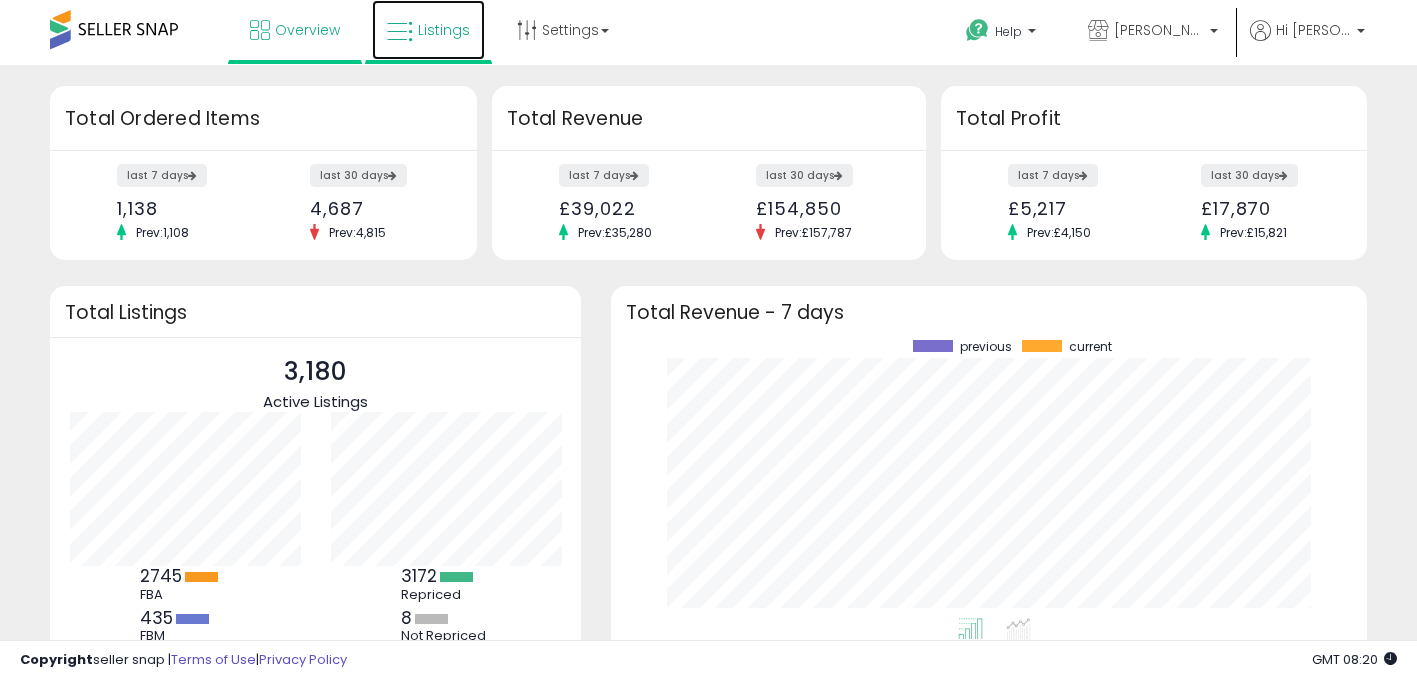 drag, startPoint x: 445, startPoint y: 33, endPoint x: 457, endPoint y: 52, distance: 22.472204 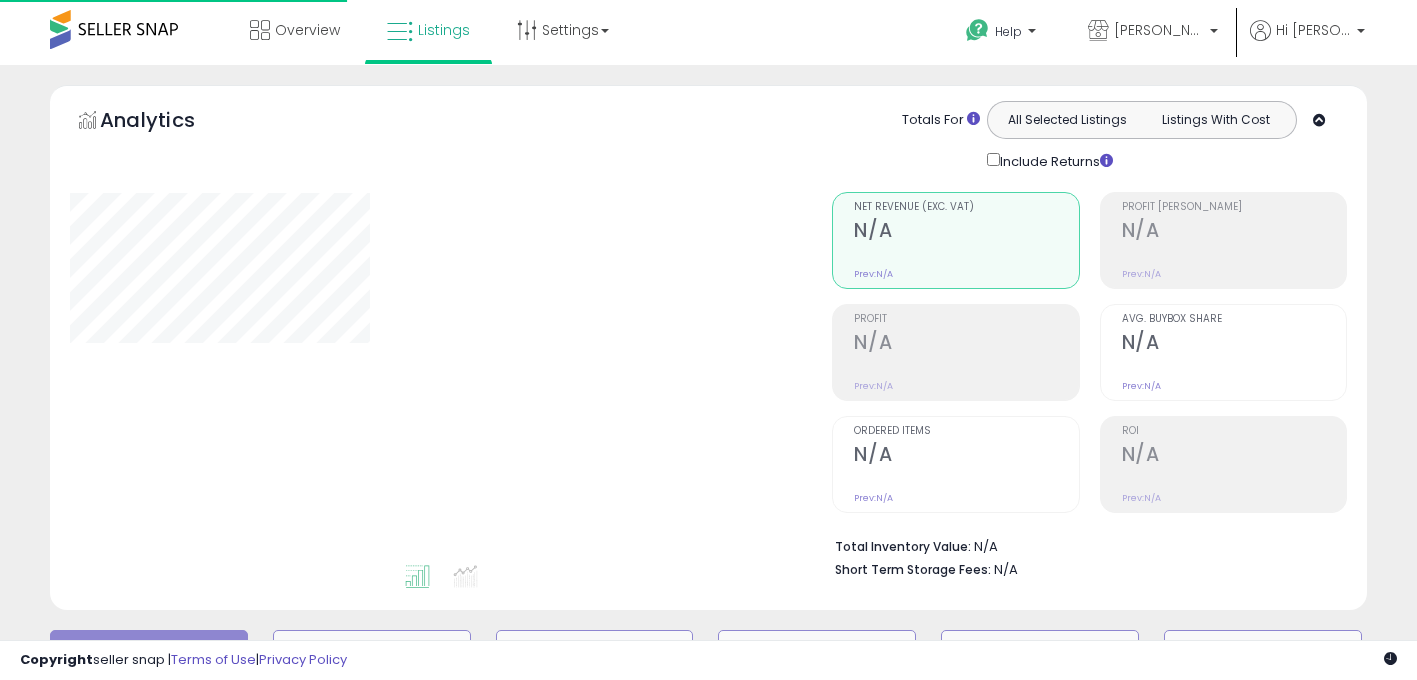 scroll, scrollTop: 0, scrollLeft: 0, axis: both 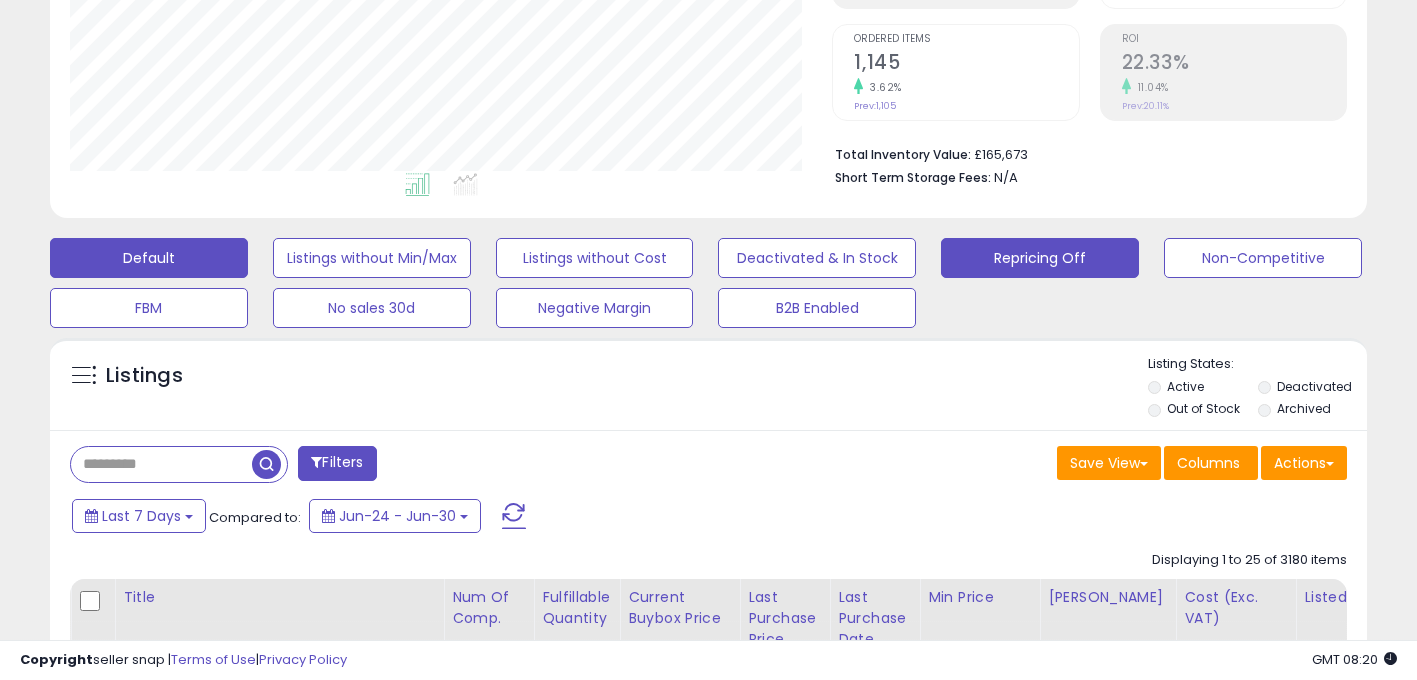 click on "Repricing Off" at bounding box center (372, 258) 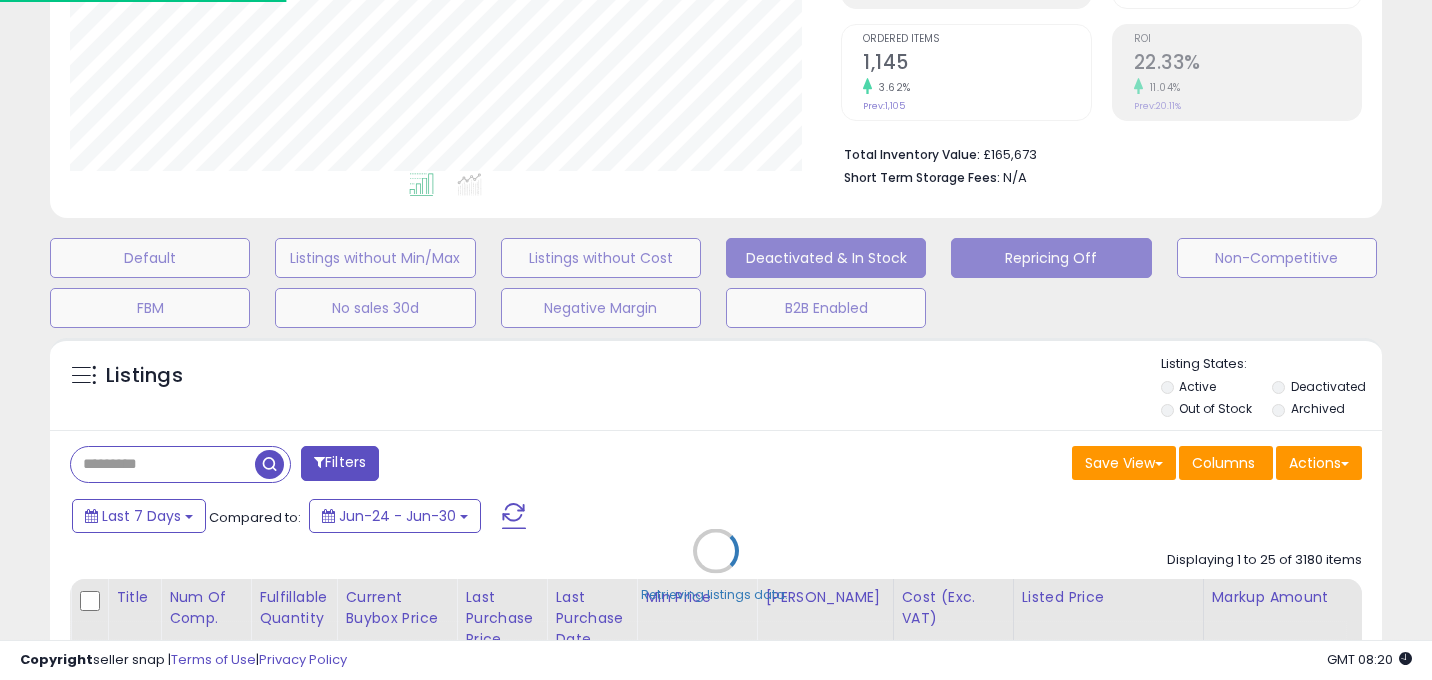 scroll, scrollTop: 999590, scrollLeft: 999229, axis: both 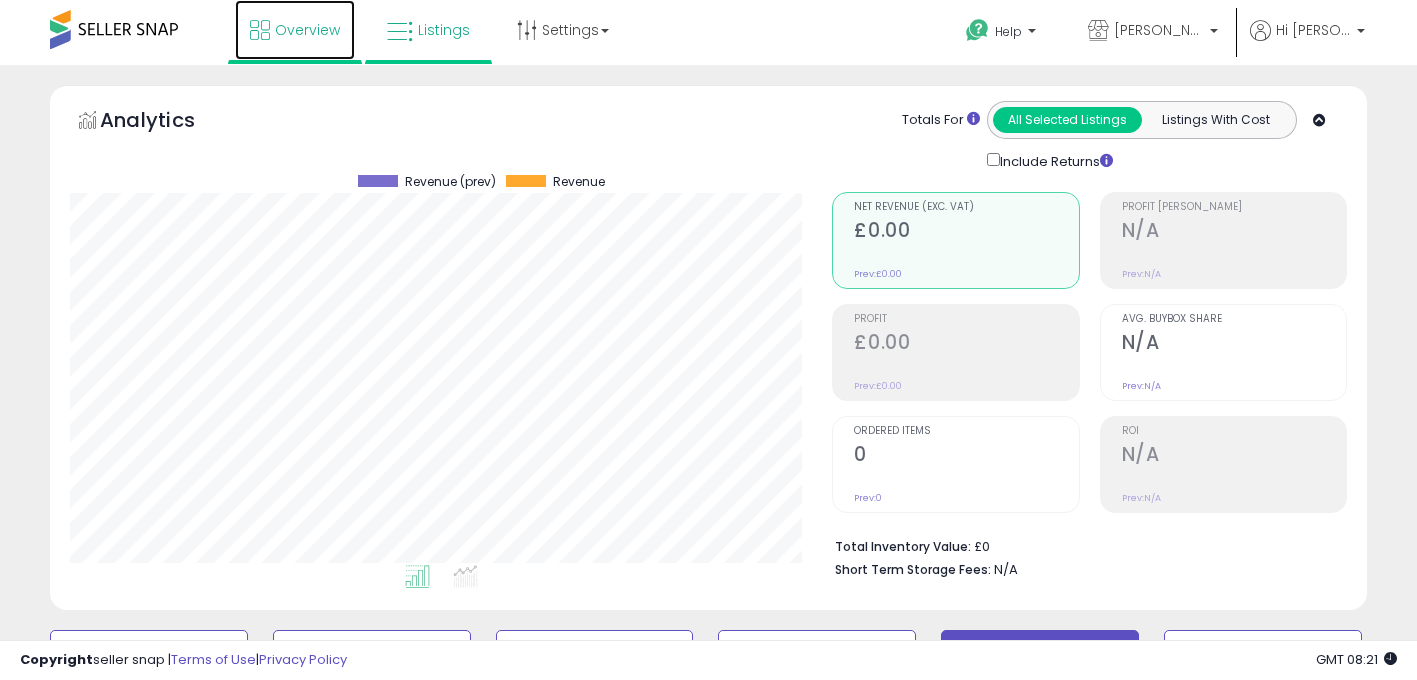 click on "Overview" at bounding box center (307, 30) 